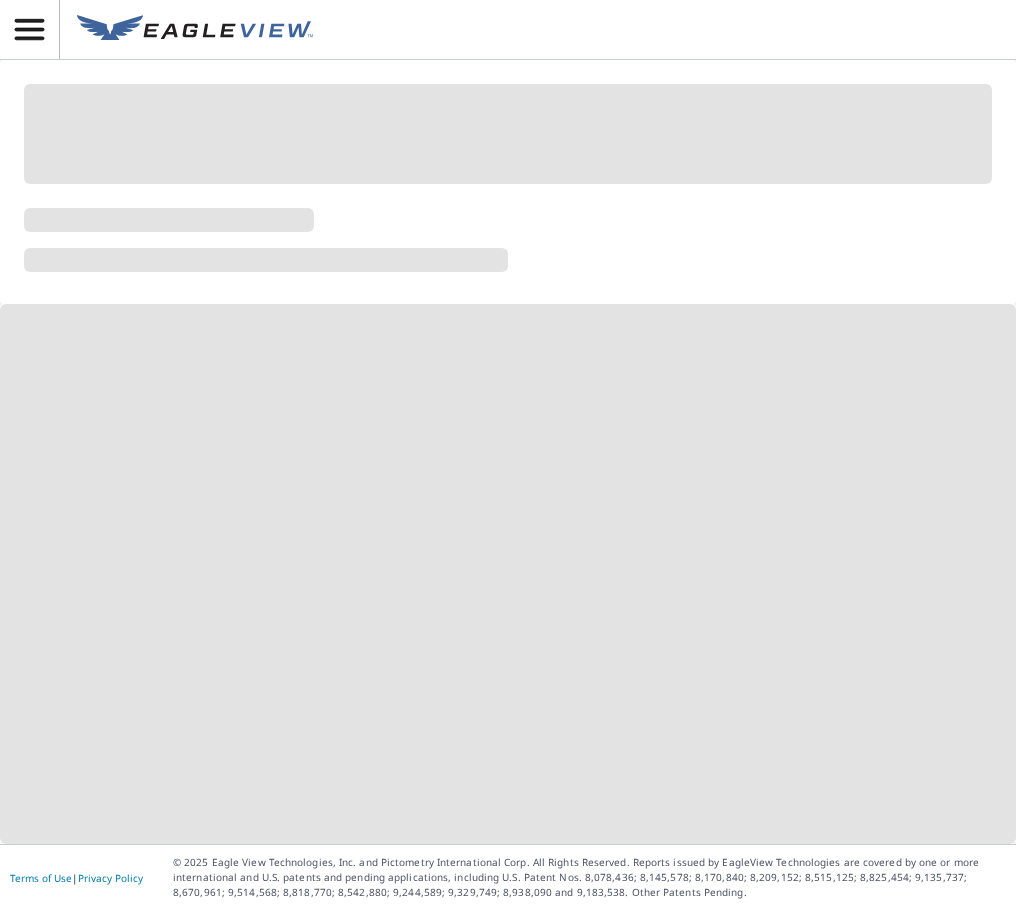 scroll, scrollTop: 0, scrollLeft: 0, axis: both 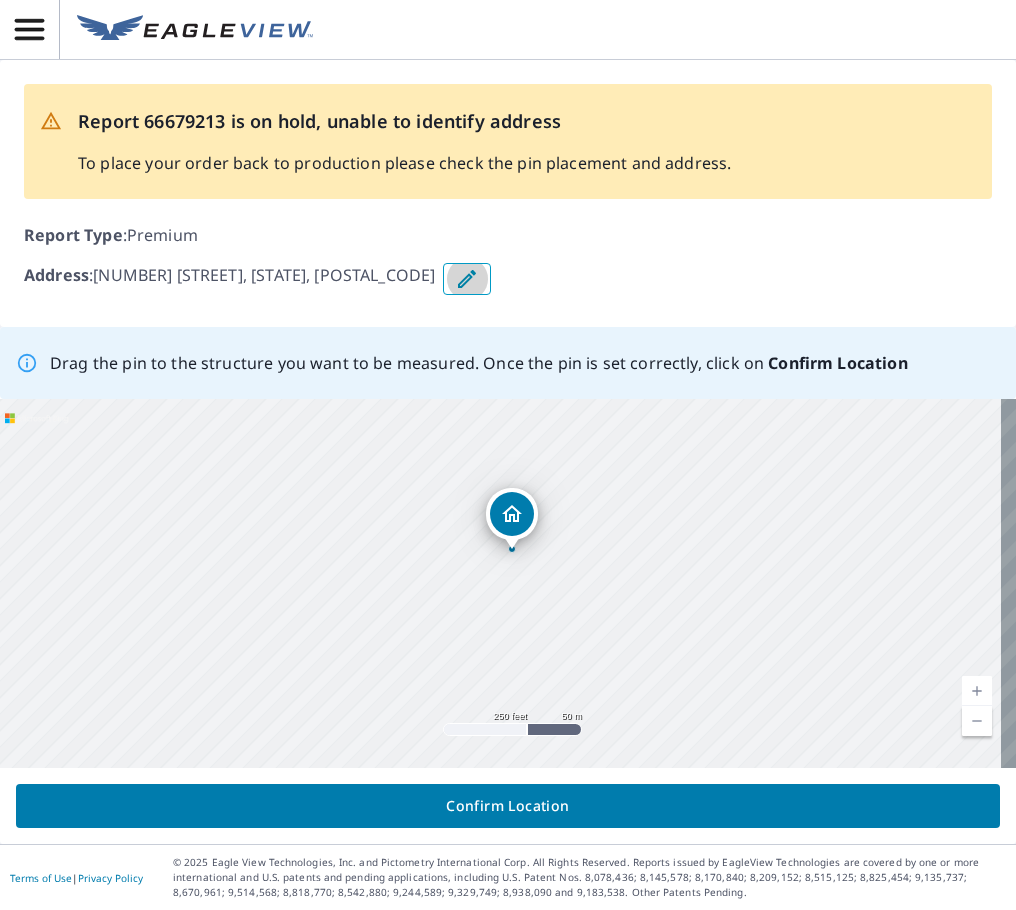 click 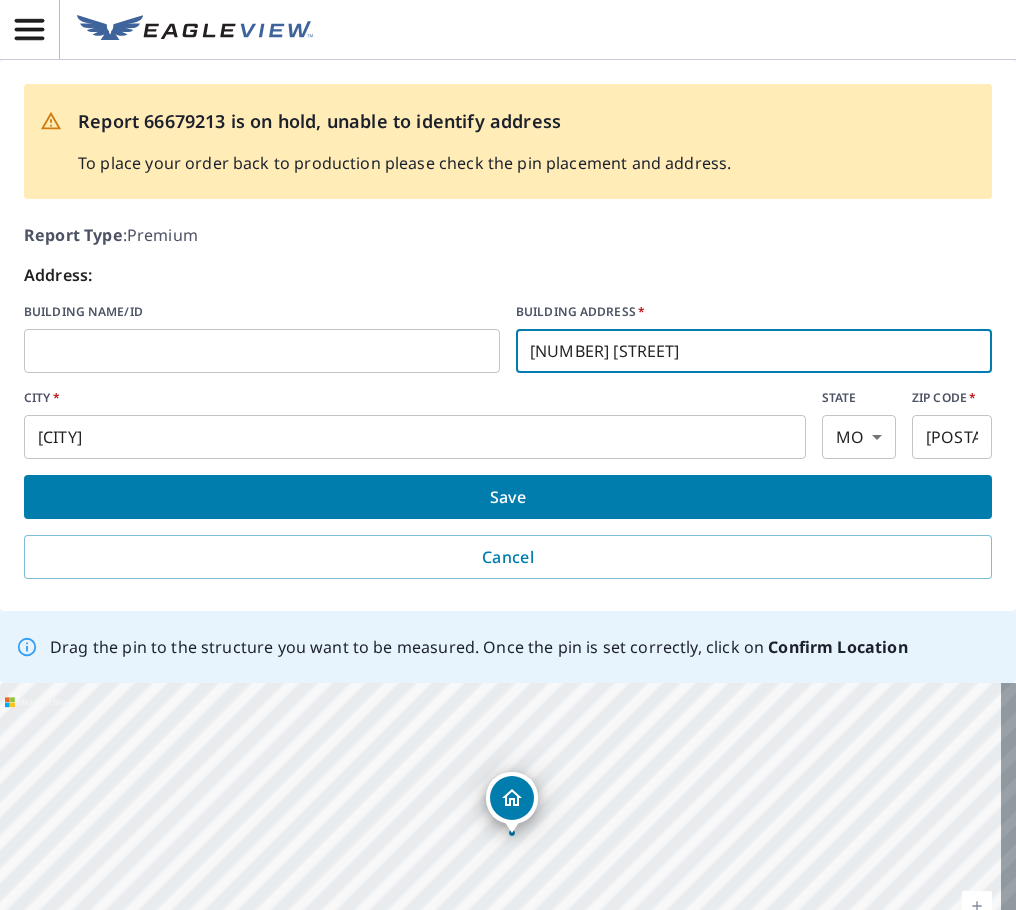 drag, startPoint x: 538, startPoint y: 348, endPoint x: 501, endPoint y: 348, distance: 37 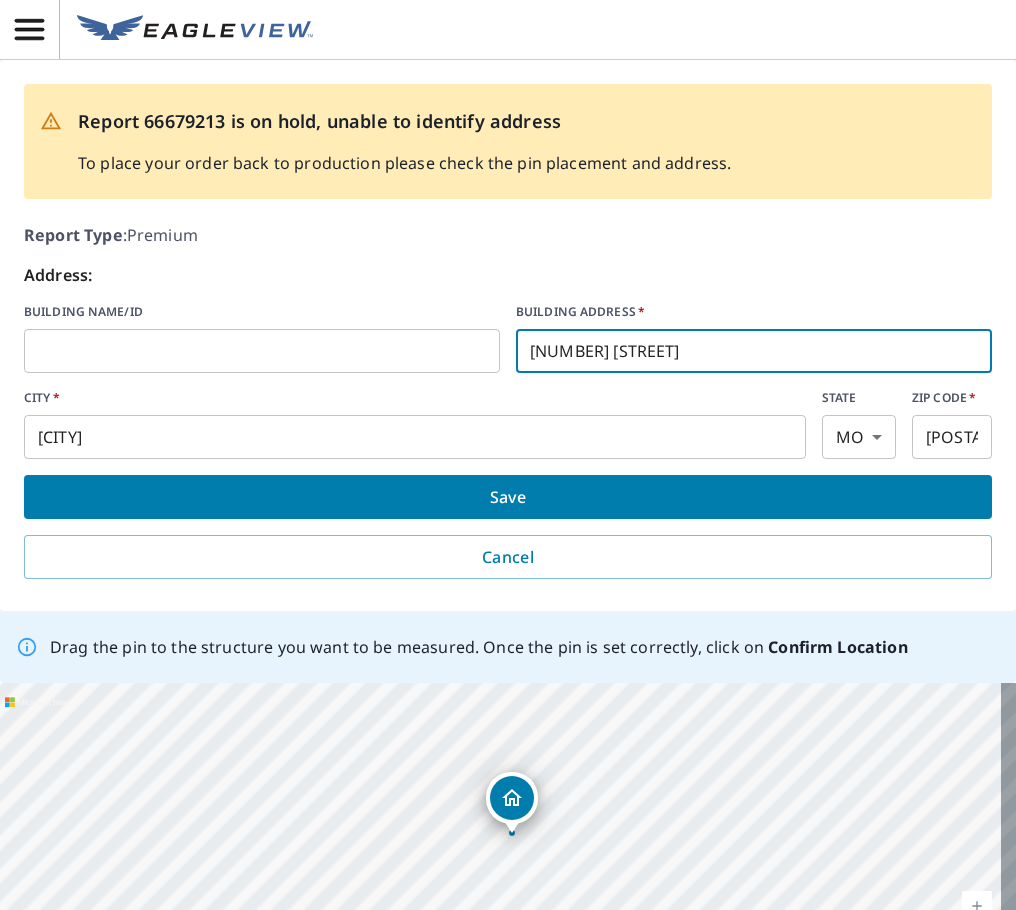 type on "[NUMBER] [STREET]" 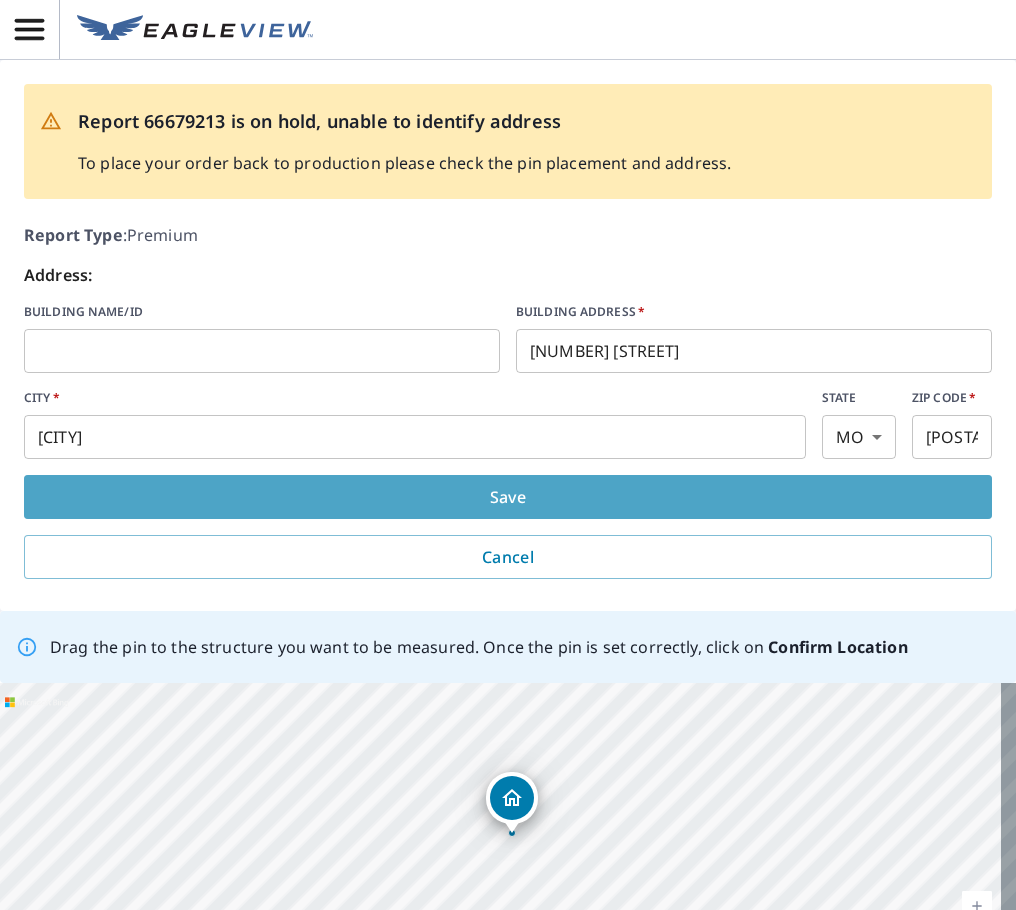click on "Save" at bounding box center [508, 497] 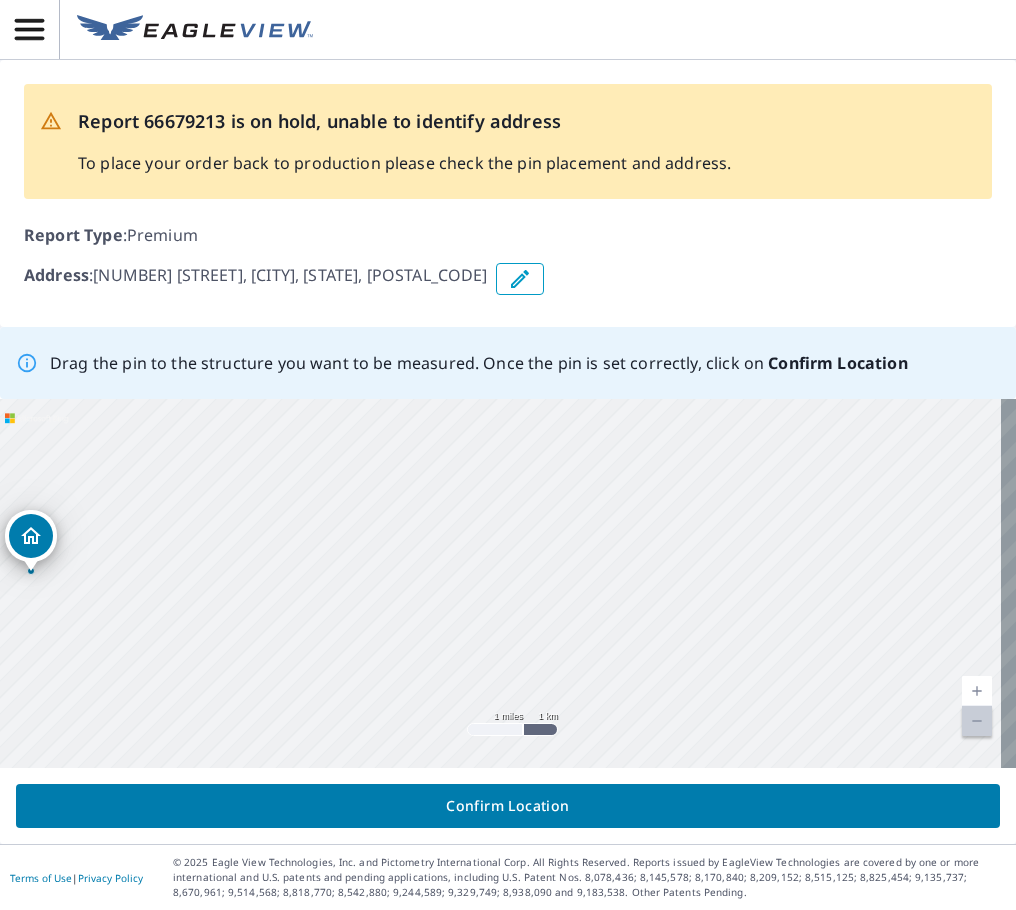 drag, startPoint x: 718, startPoint y: 527, endPoint x: 294, endPoint y: 519, distance: 424.07547 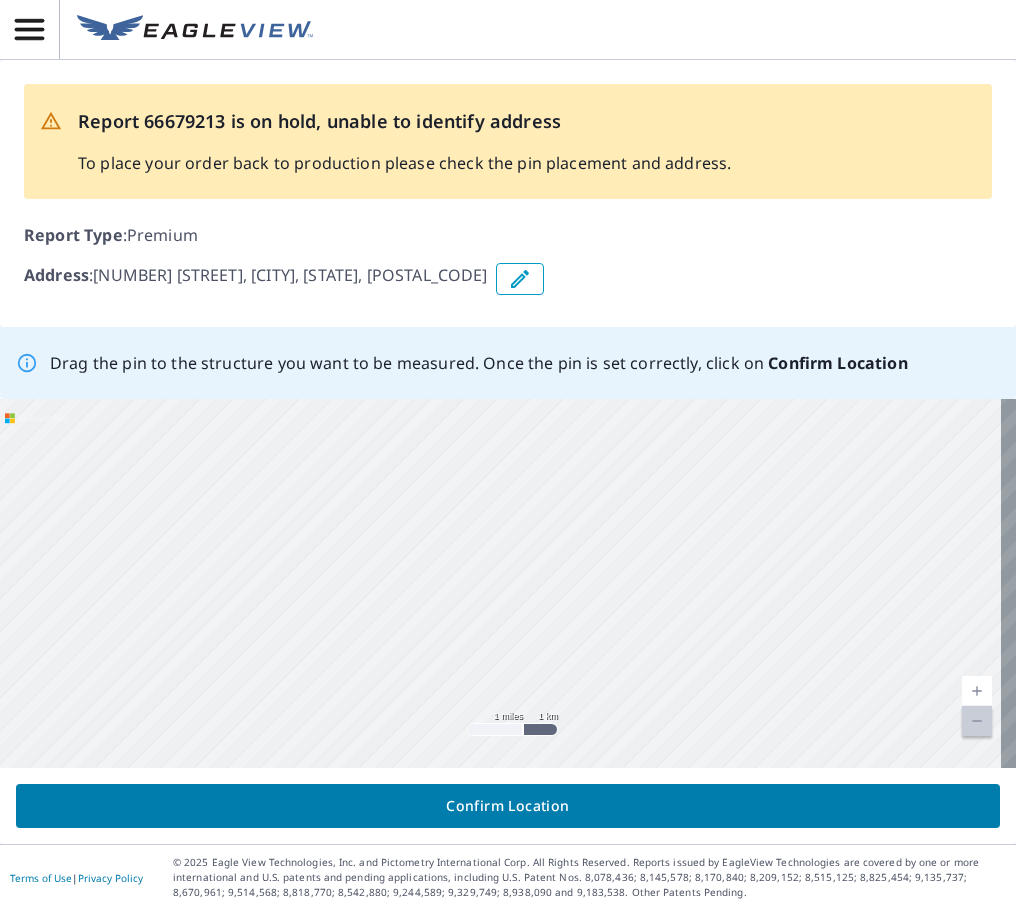 drag, startPoint x: 862, startPoint y: 489, endPoint x: 245, endPoint y: 610, distance: 628.75275 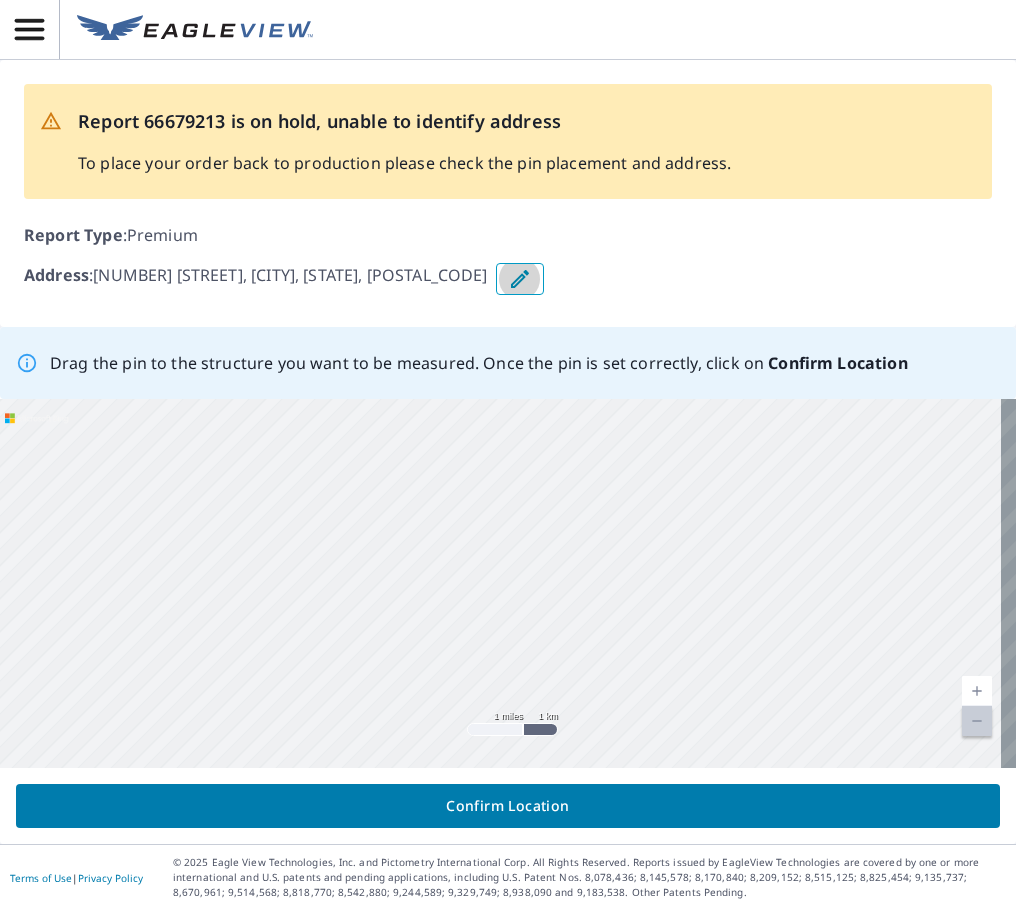 click 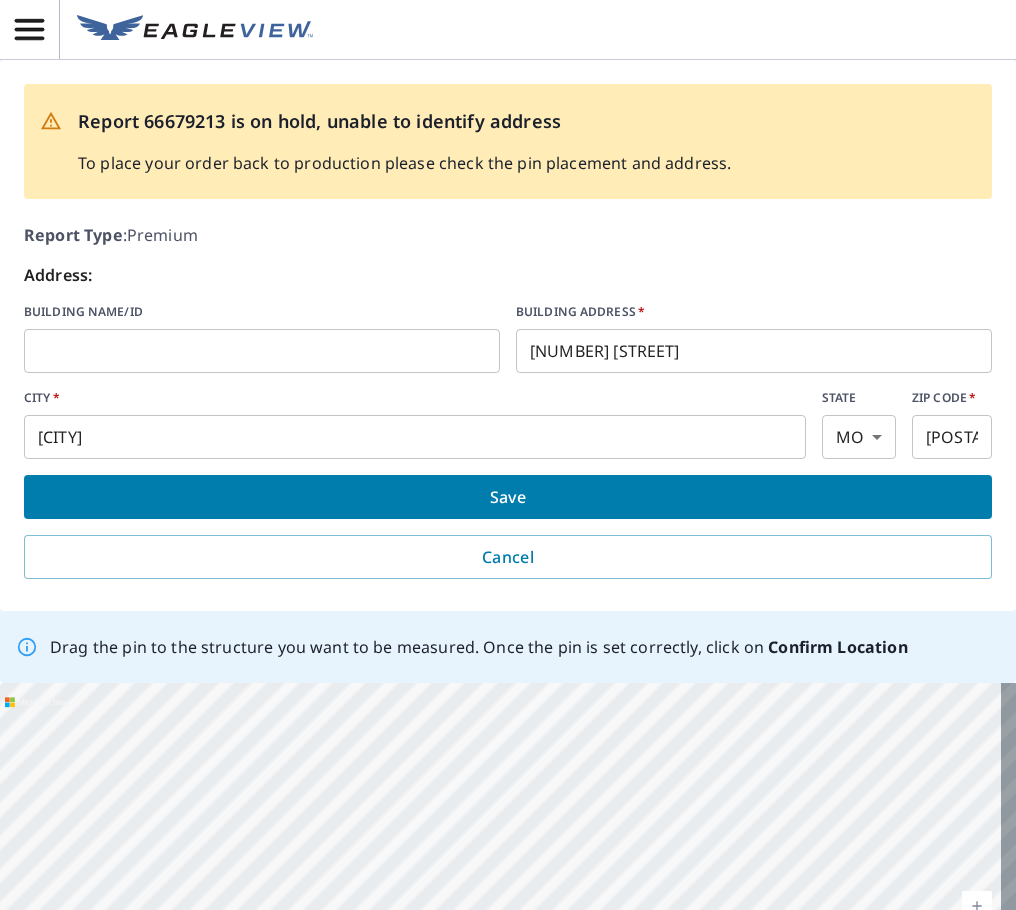 click on "Save" at bounding box center [508, 497] 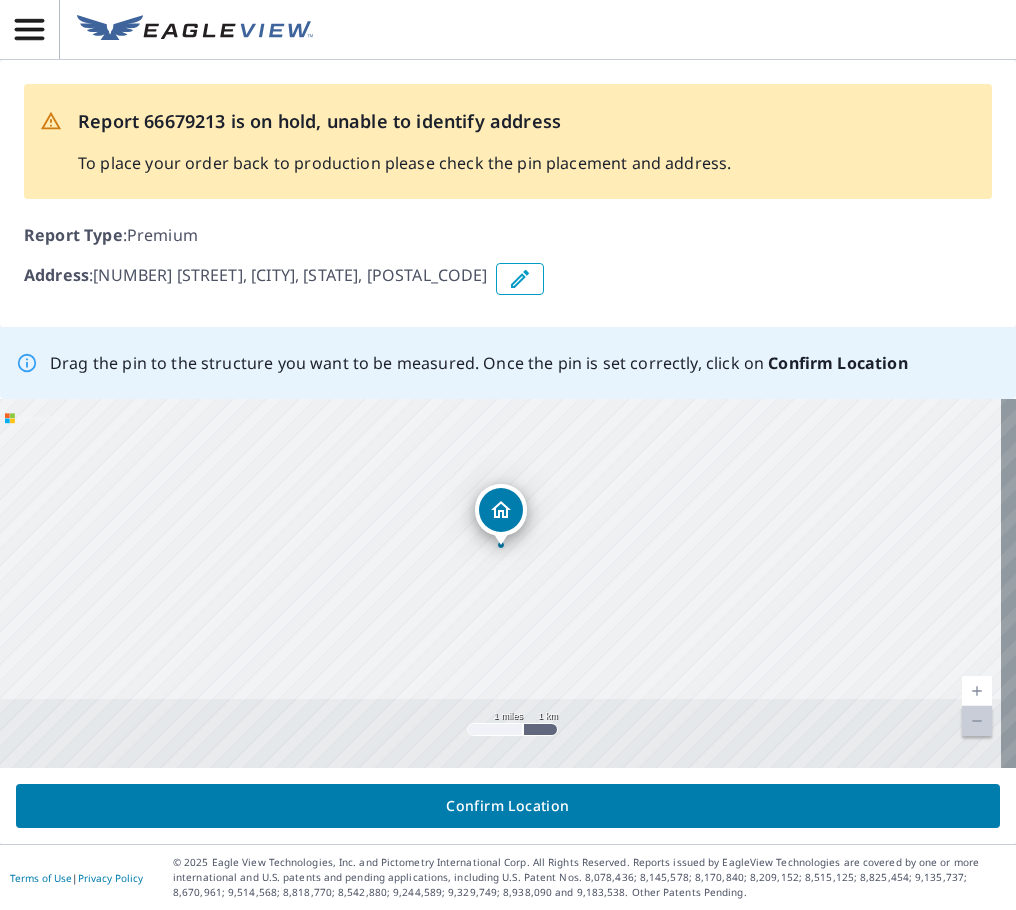 click 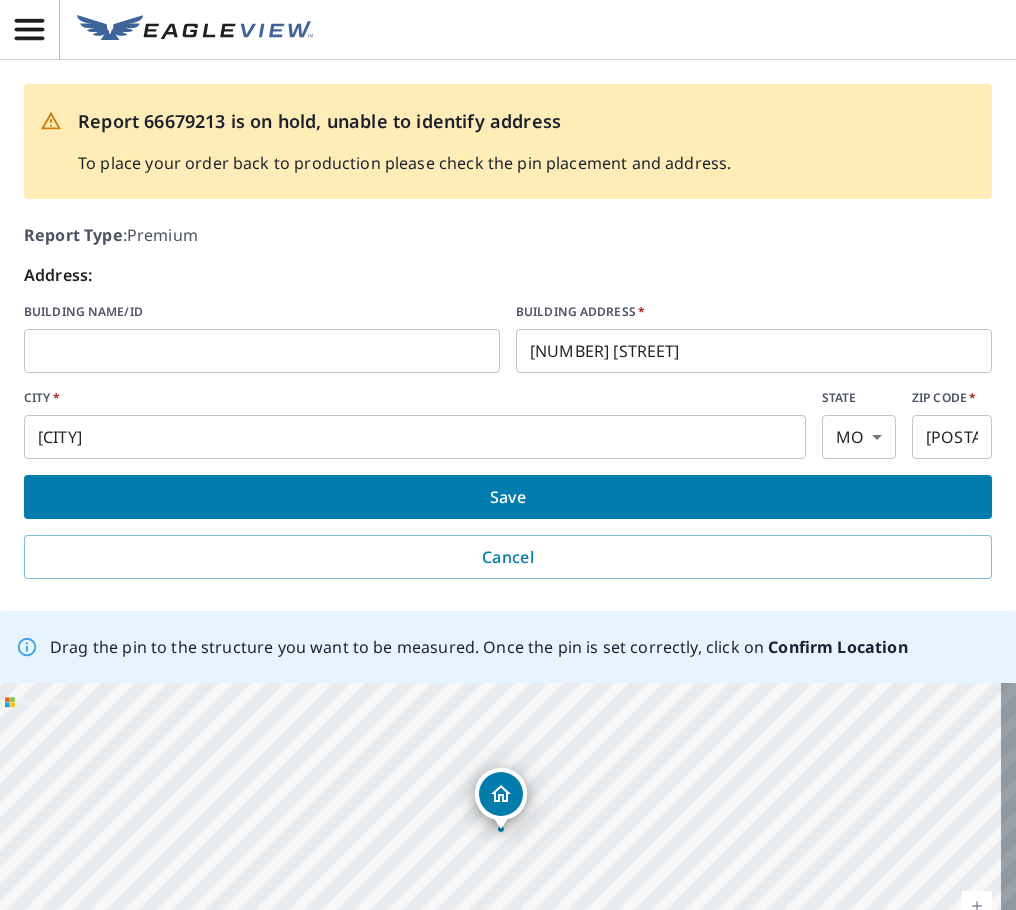 click on "Save" at bounding box center [508, 497] 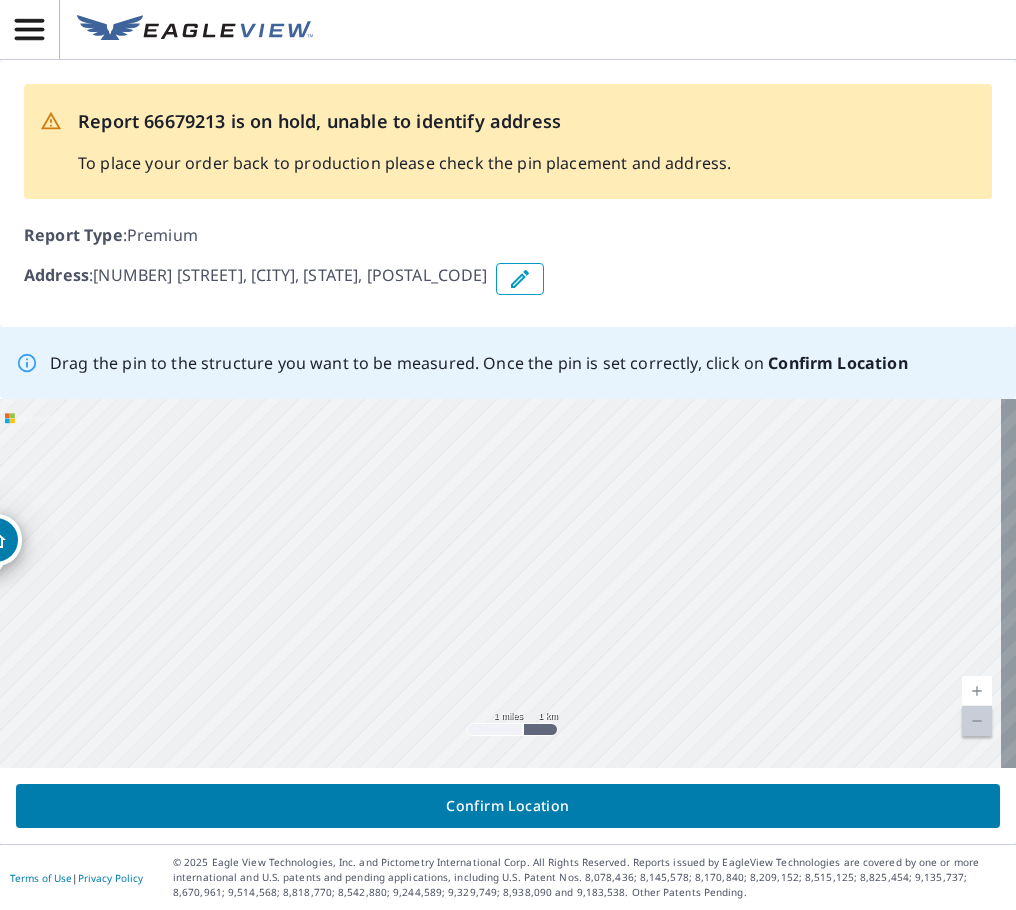 drag, startPoint x: 813, startPoint y: 583, endPoint x: 233, endPoint y: 604, distance: 580.38007 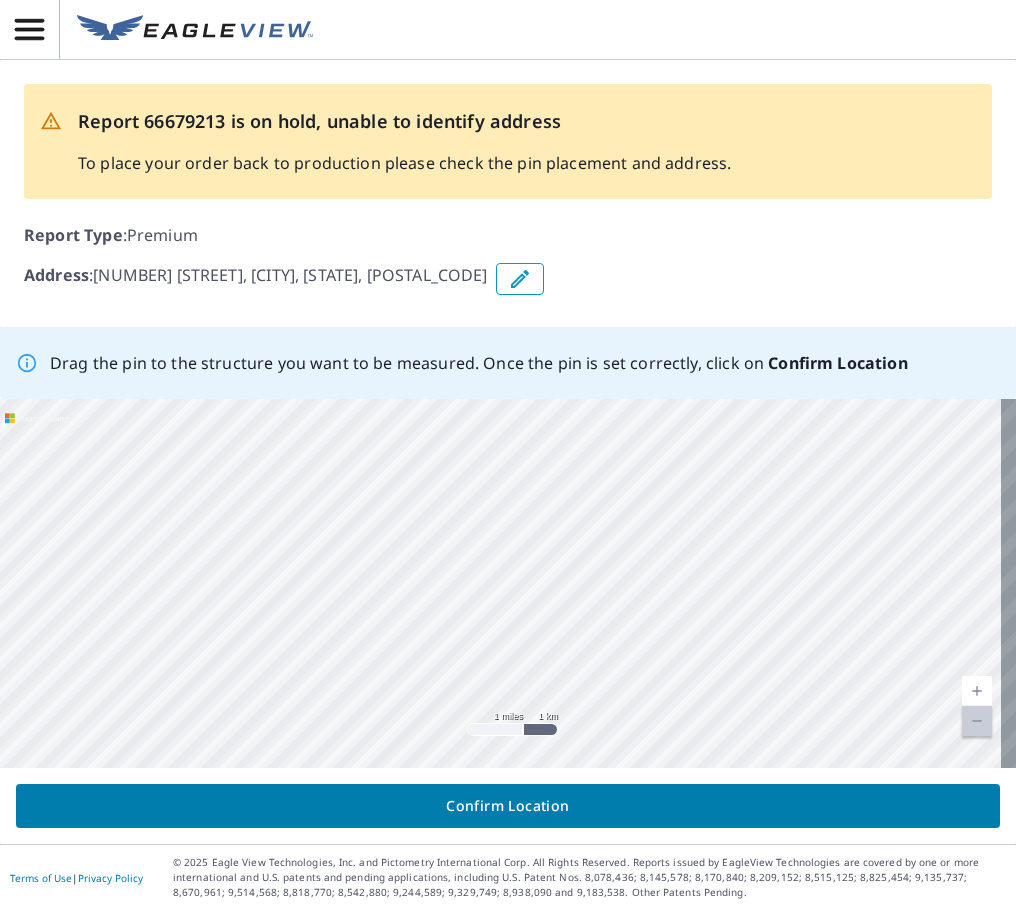 drag, startPoint x: 828, startPoint y: 497, endPoint x: 305, endPoint y: 632, distance: 540.1426 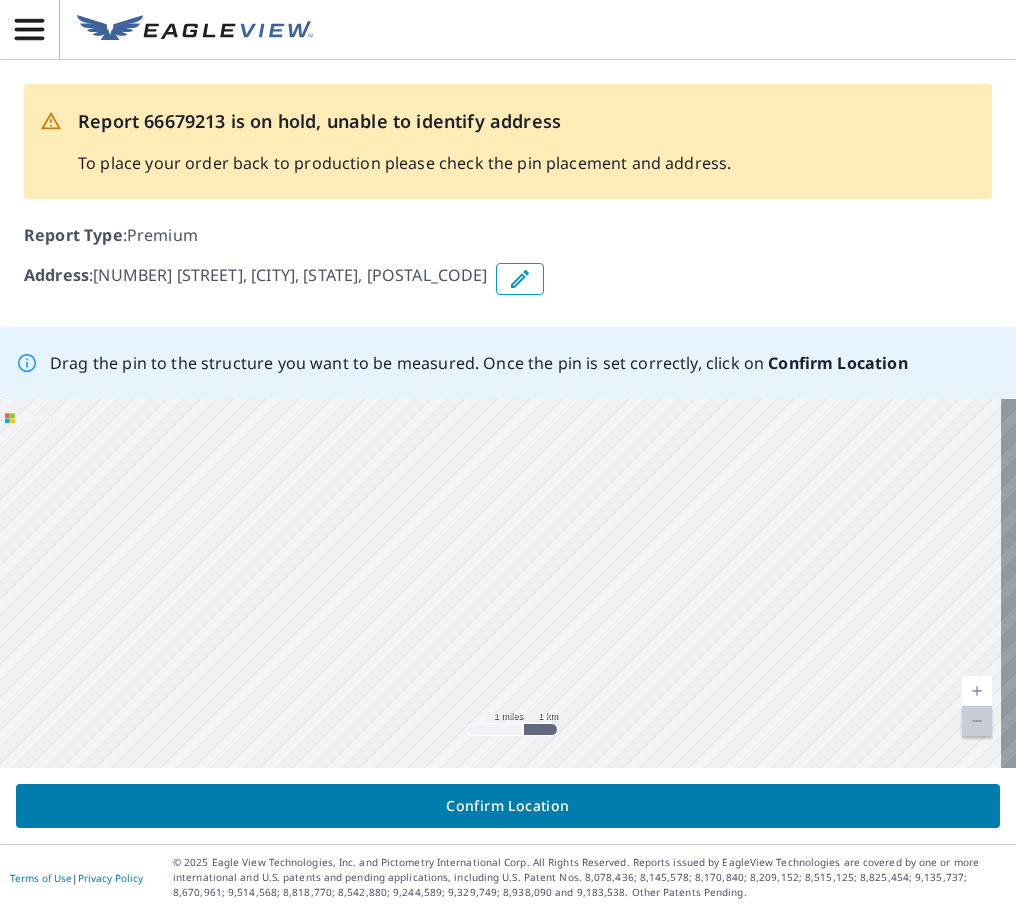 drag, startPoint x: 785, startPoint y: 455, endPoint x: 86, endPoint y: 542, distance: 704.3934 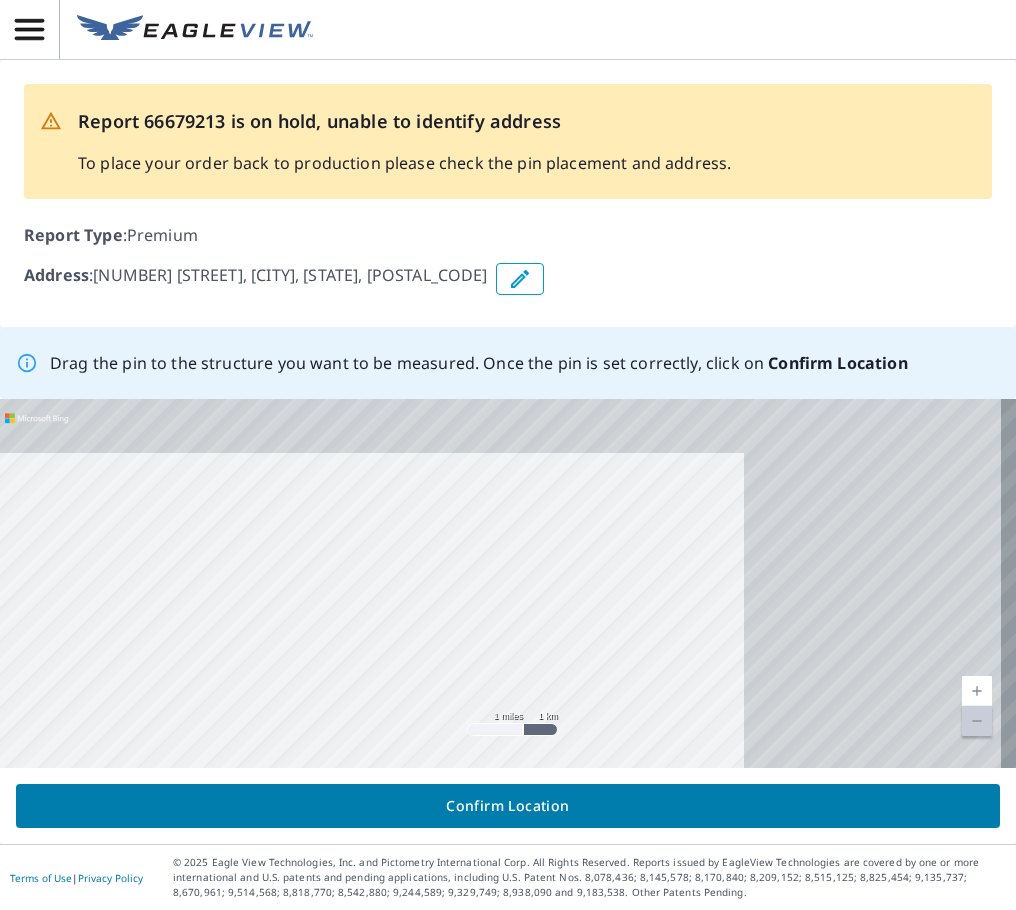 drag, startPoint x: 608, startPoint y: 543, endPoint x: 2, endPoint y: 628, distance: 611.9322 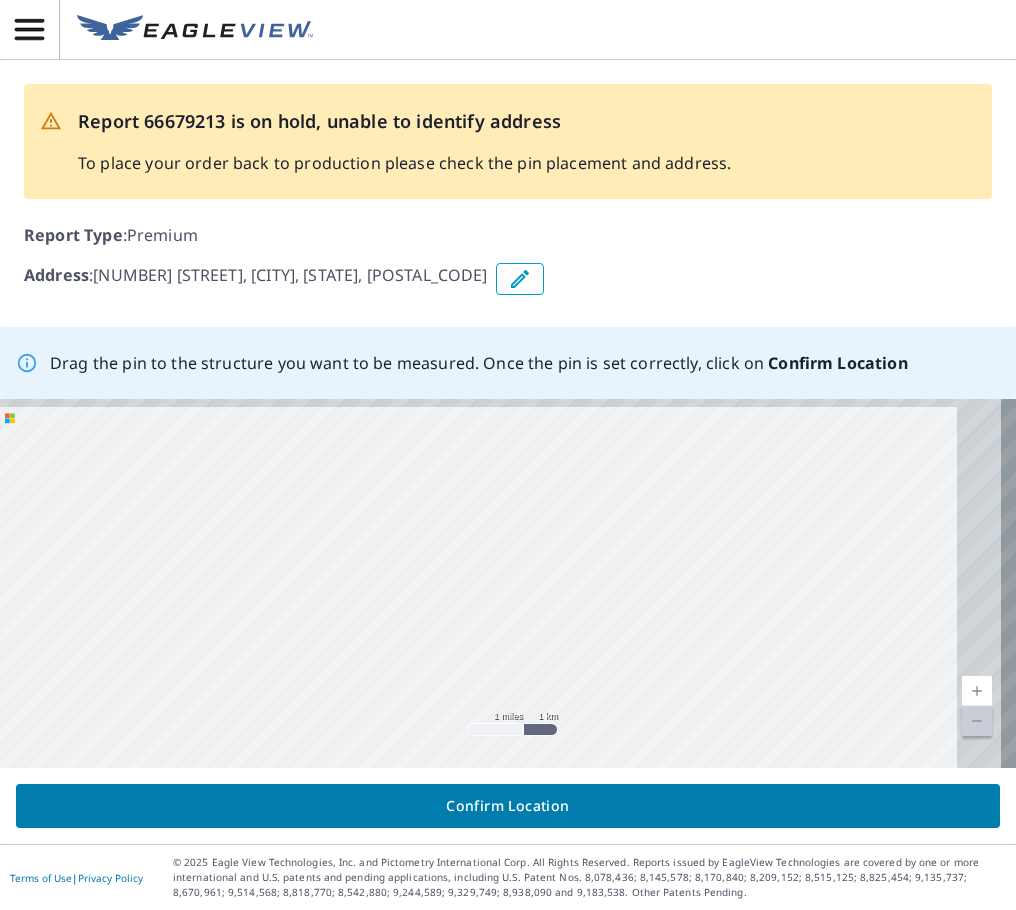 drag, startPoint x: 857, startPoint y: 495, endPoint x: 153, endPoint y: 629, distance: 716.6394 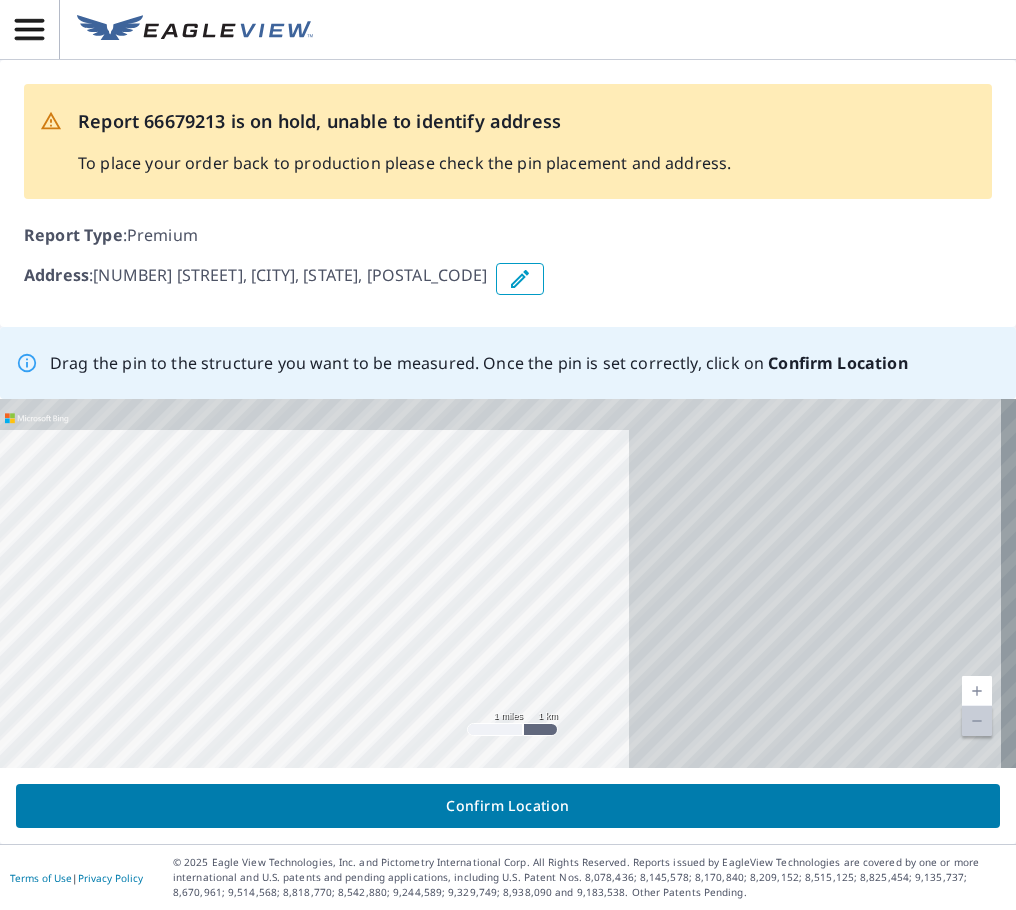drag, startPoint x: 866, startPoint y: 557, endPoint x: 226, endPoint y: 616, distance: 642.7138 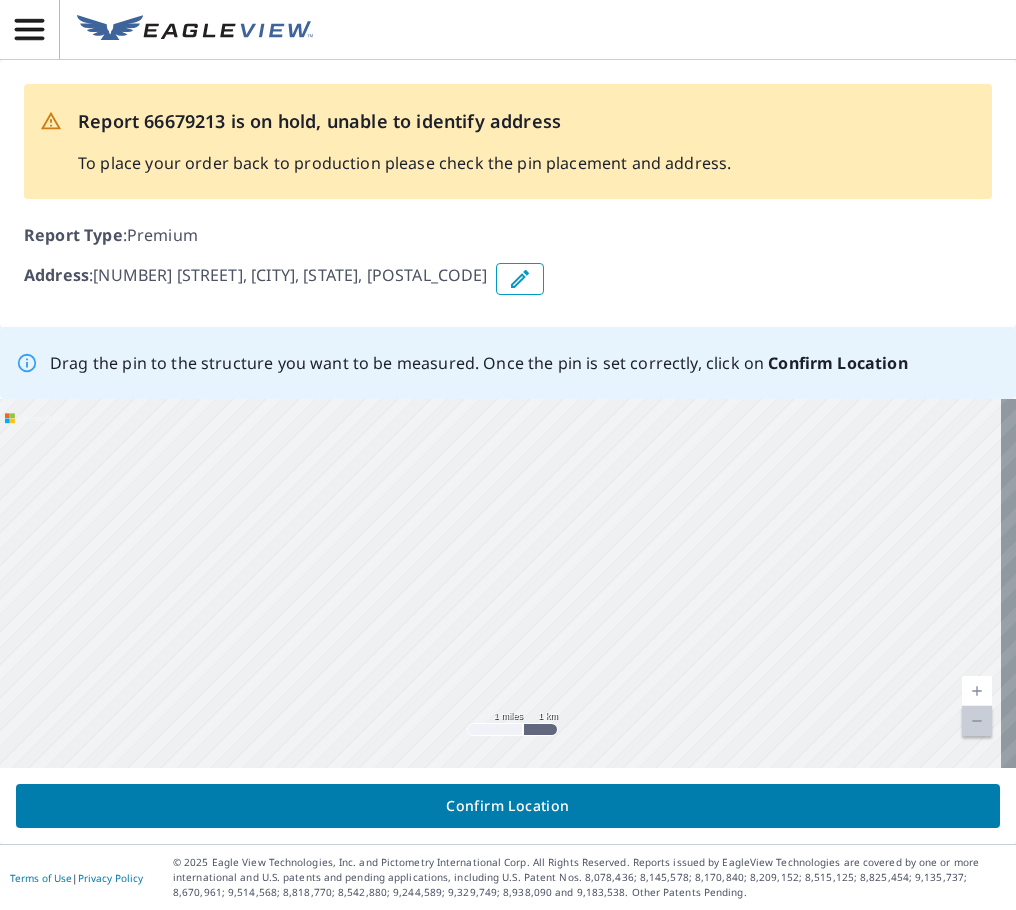 drag, startPoint x: 836, startPoint y: 526, endPoint x: 707, endPoint y: 538, distance: 129.55693 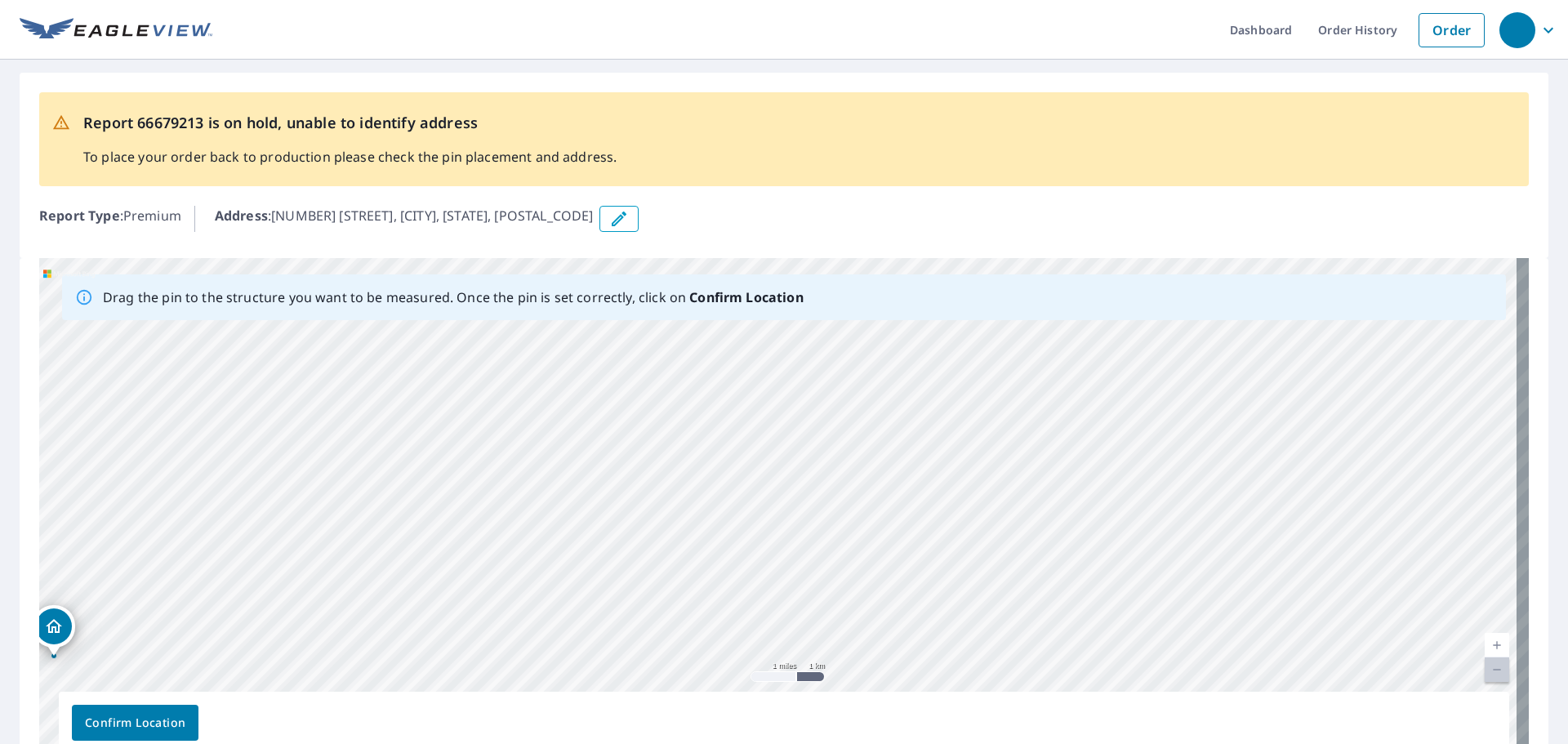 drag, startPoint x: 1297, startPoint y: 483, endPoint x: 442, endPoint y: 641, distance: 869.4763 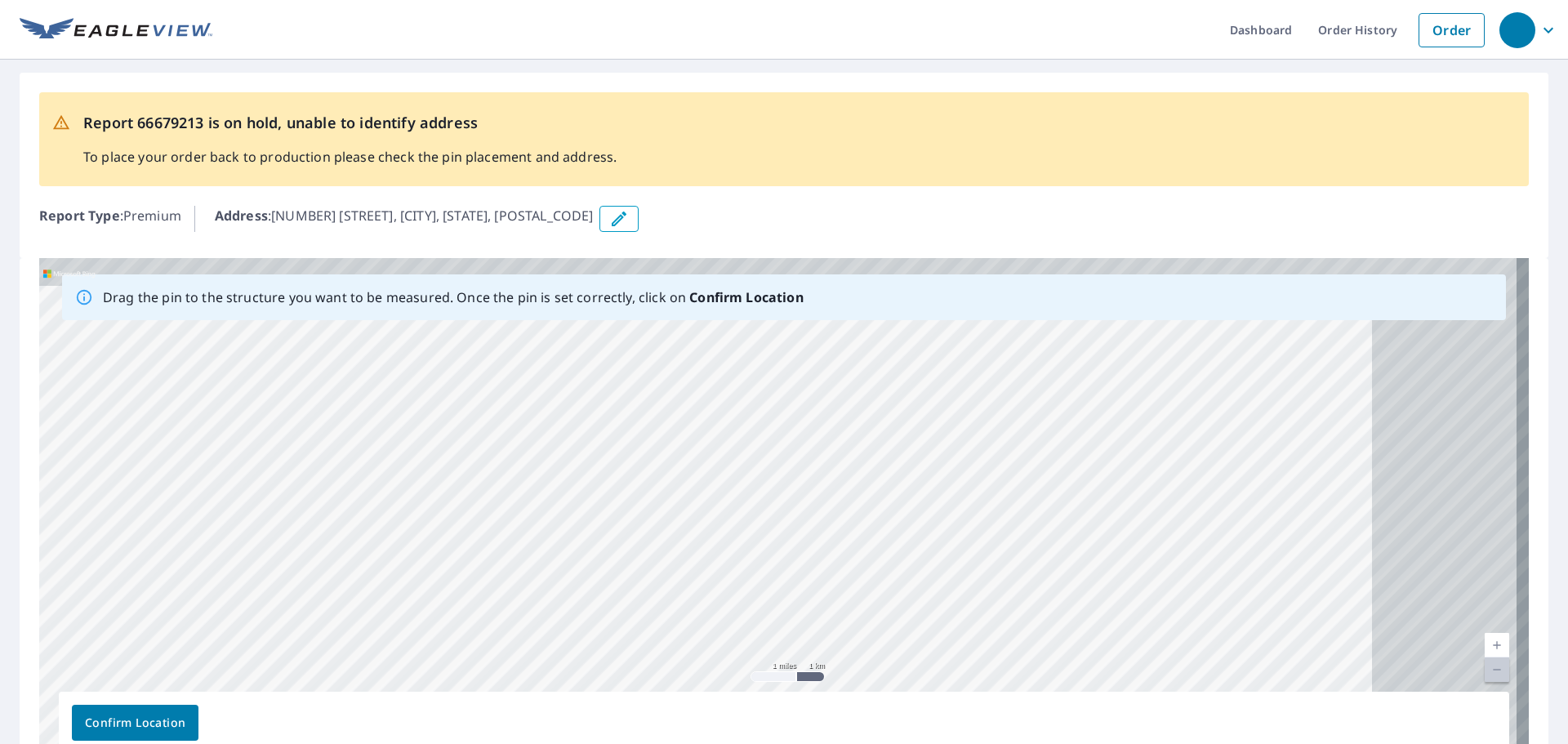 drag, startPoint x: 1322, startPoint y: 401, endPoint x: 183, endPoint y: 568, distance: 1151.1777 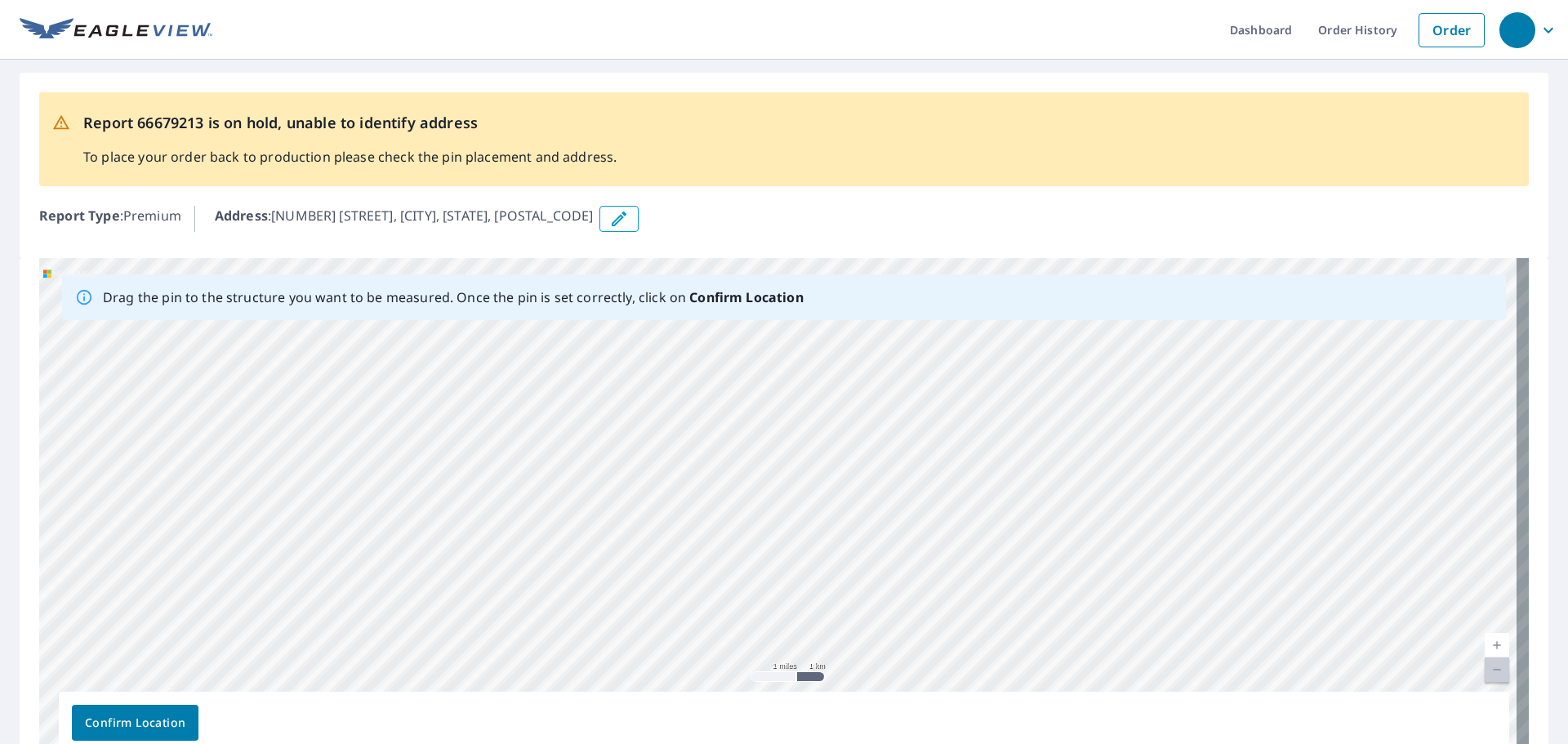 drag, startPoint x: 1289, startPoint y: 403, endPoint x: 0, endPoint y: 513, distance: 1293.685 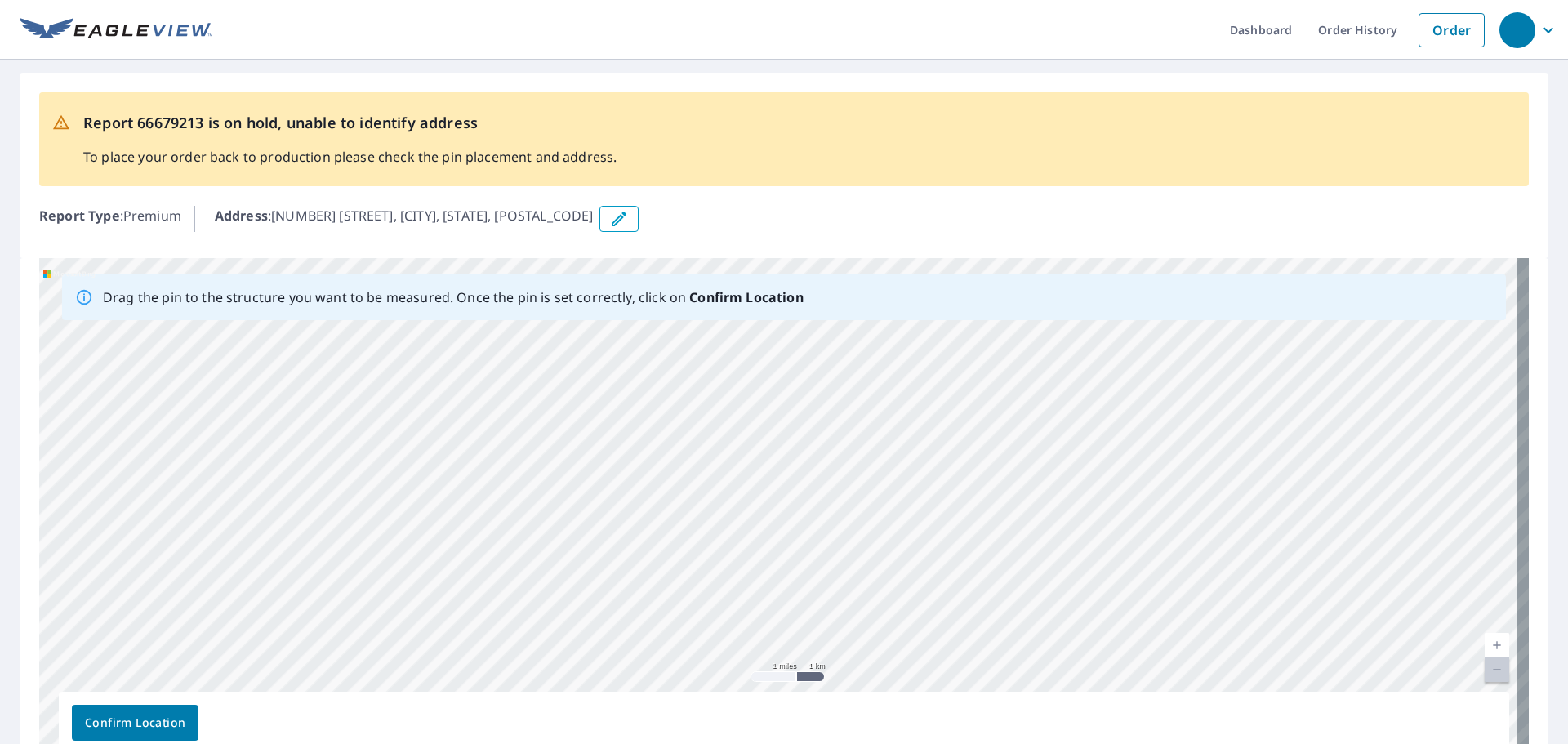 drag, startPoint x: 1346, startPoint y: 494, endPoint x: 399, endPoint y: 470, distance: 947.3041 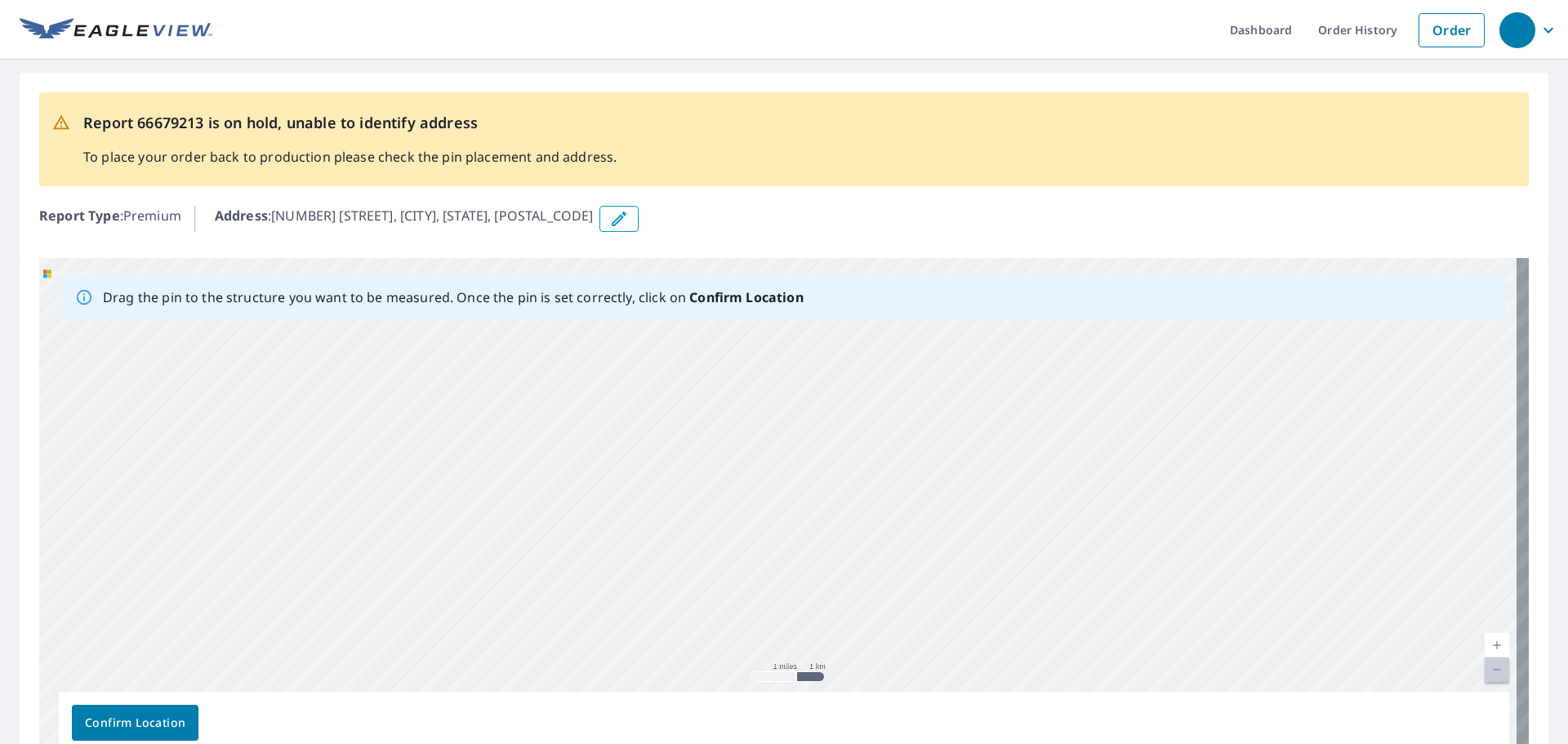 drag, startPoint x: 1156, startPoint y: 561, endPoint x: 544, endPoint y: 559, distance: 612.003 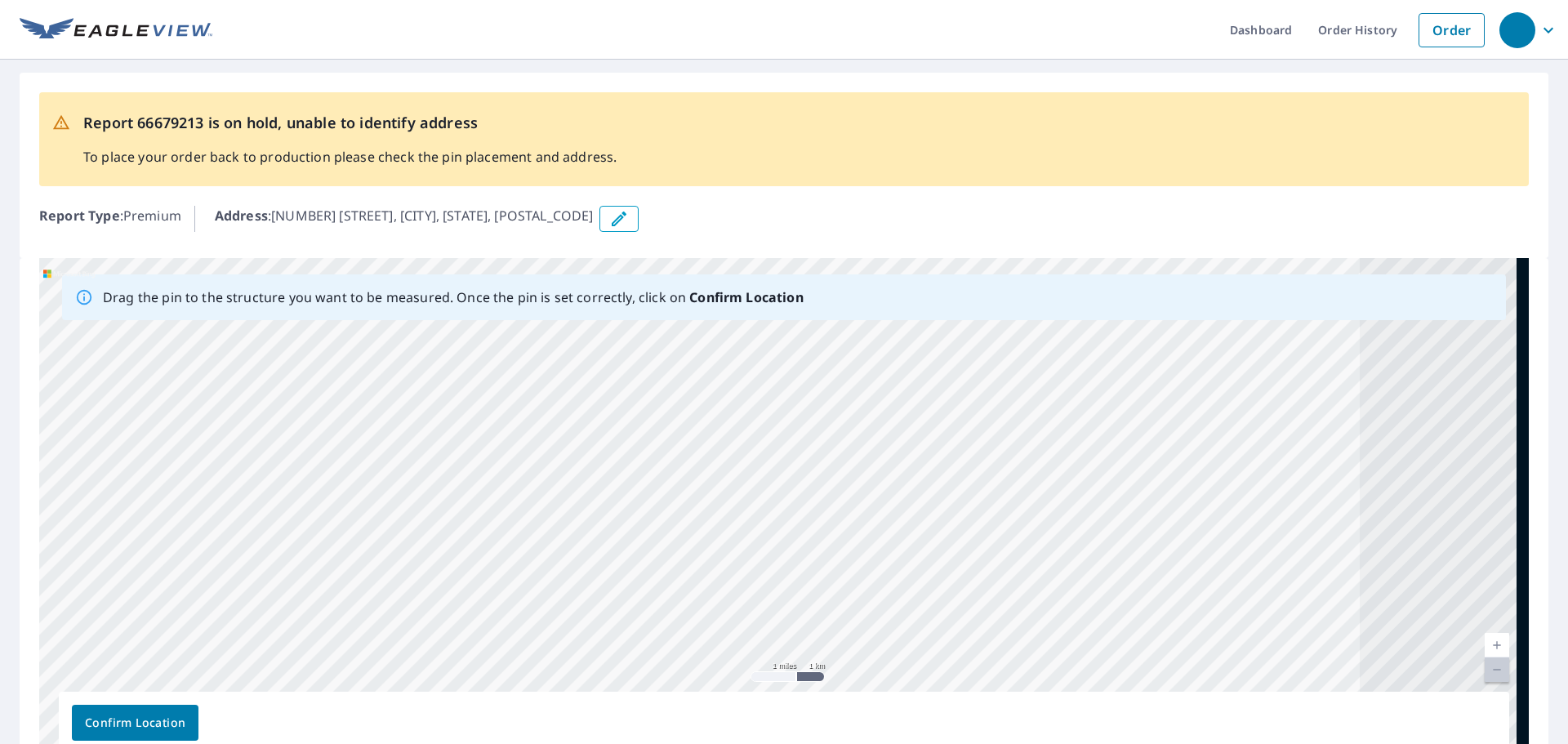 drag, startPoint x: 1279, startPoint y: 381, endPoint x: 673, endPoint y: 604, distance: 645.72827 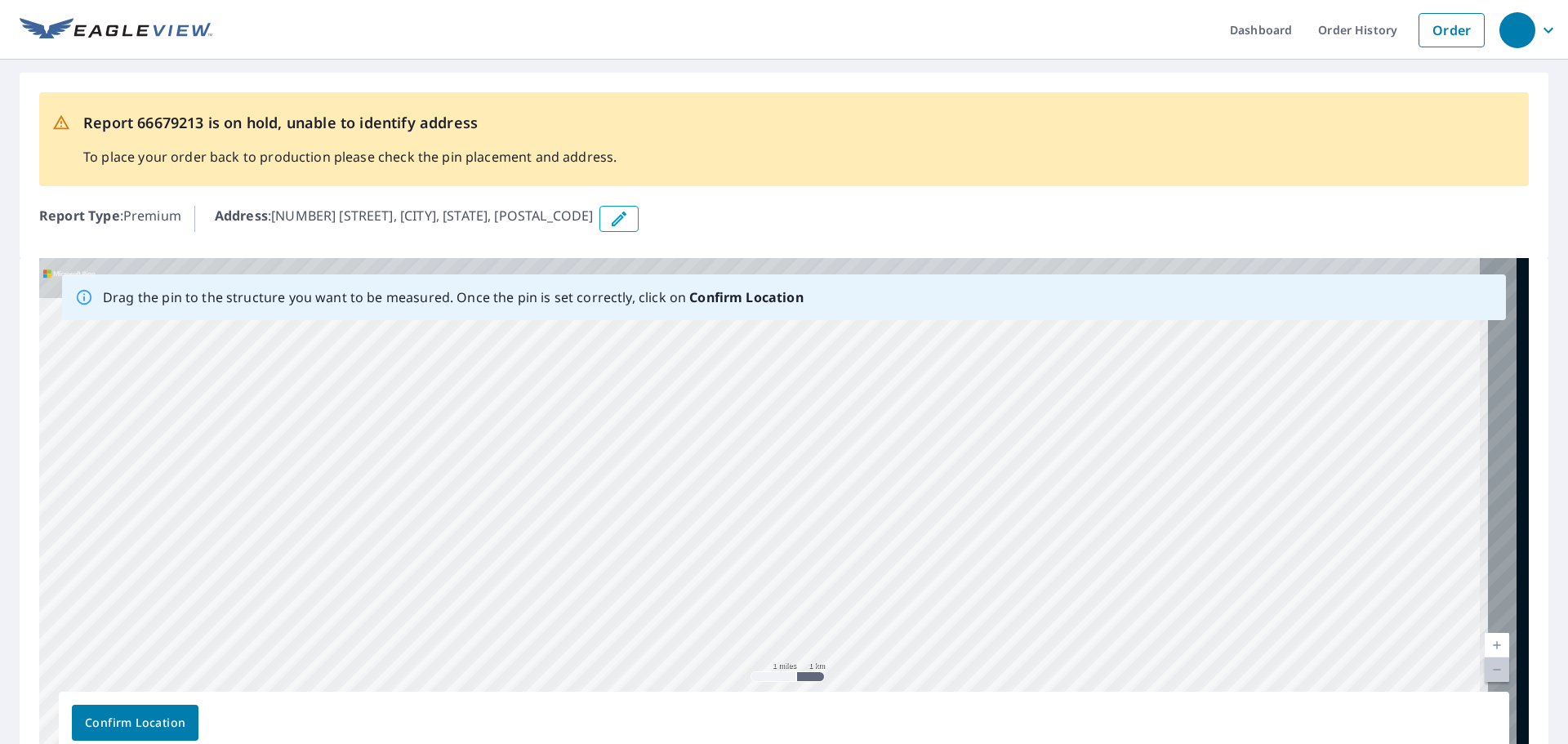 drag, startPoint x: 1260, startPoint y: 408, endPoint x: 973, endPoint y: 632, distance: 364.0673 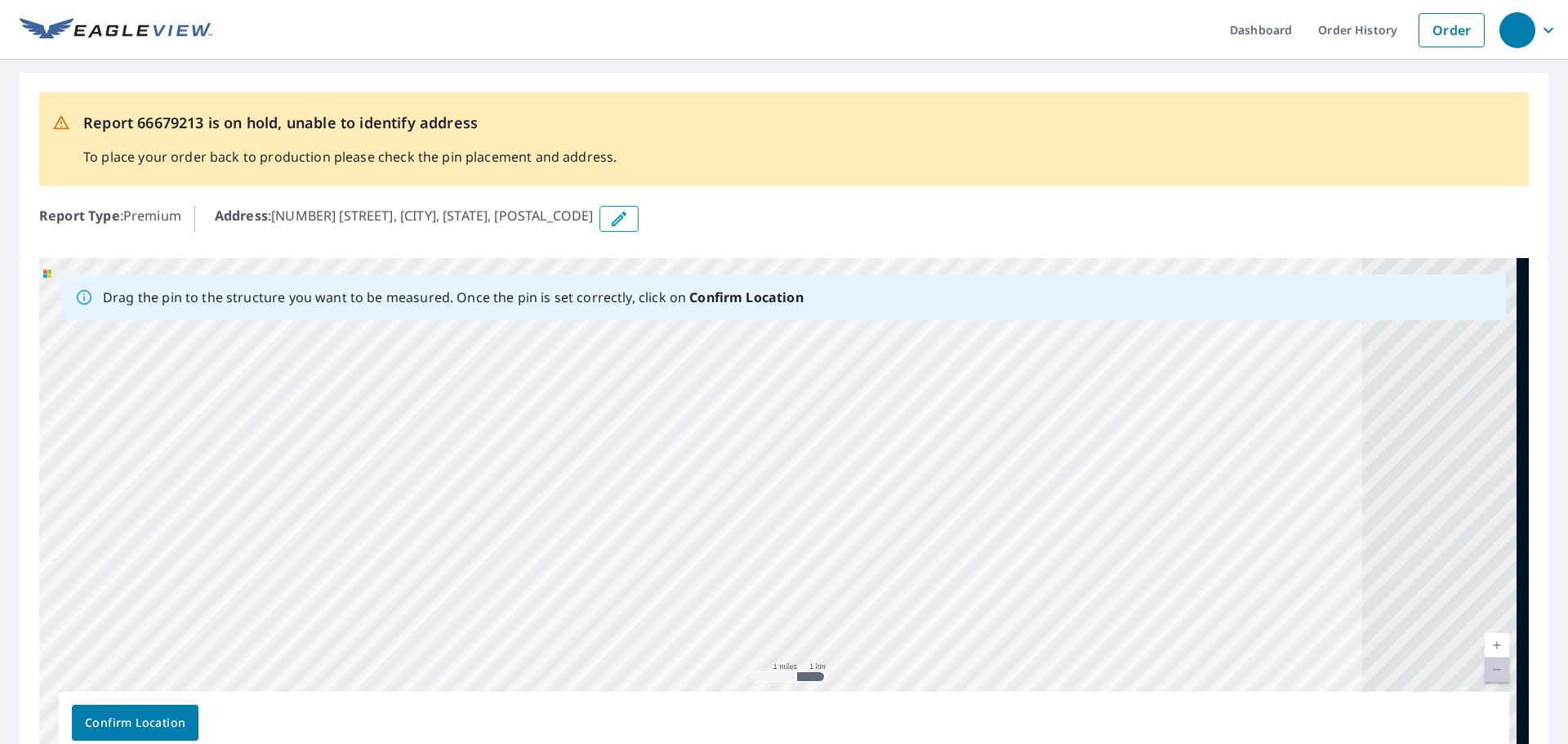 drag, startPoint x: 1283, startPoint y: 395, endPoint x: 738, endPoint y: 601, distance: 582.63282 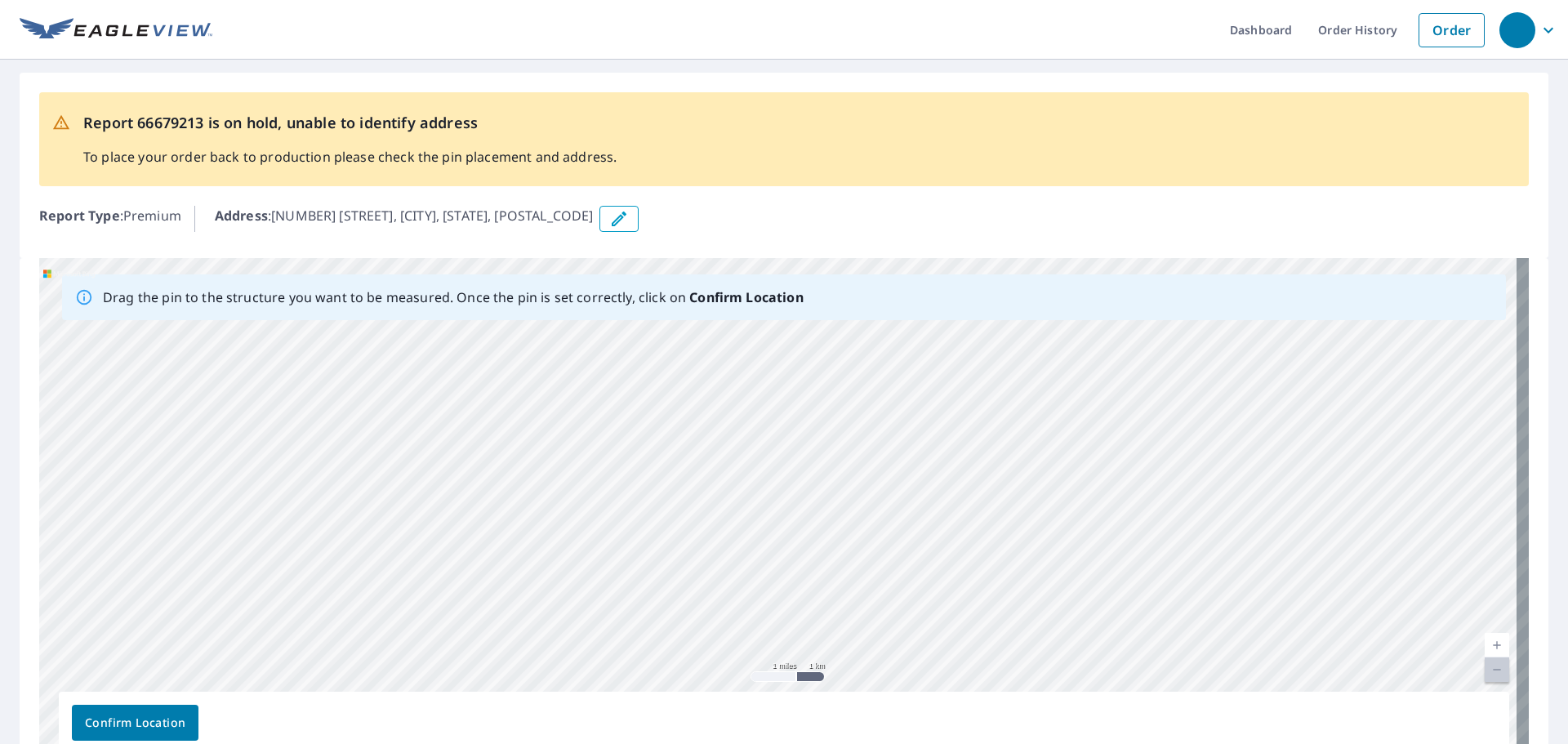 drag, startPoint x: 1277, startPoint y: 387, endPoint x: 331, endPoint y: 547, distance: 959.435 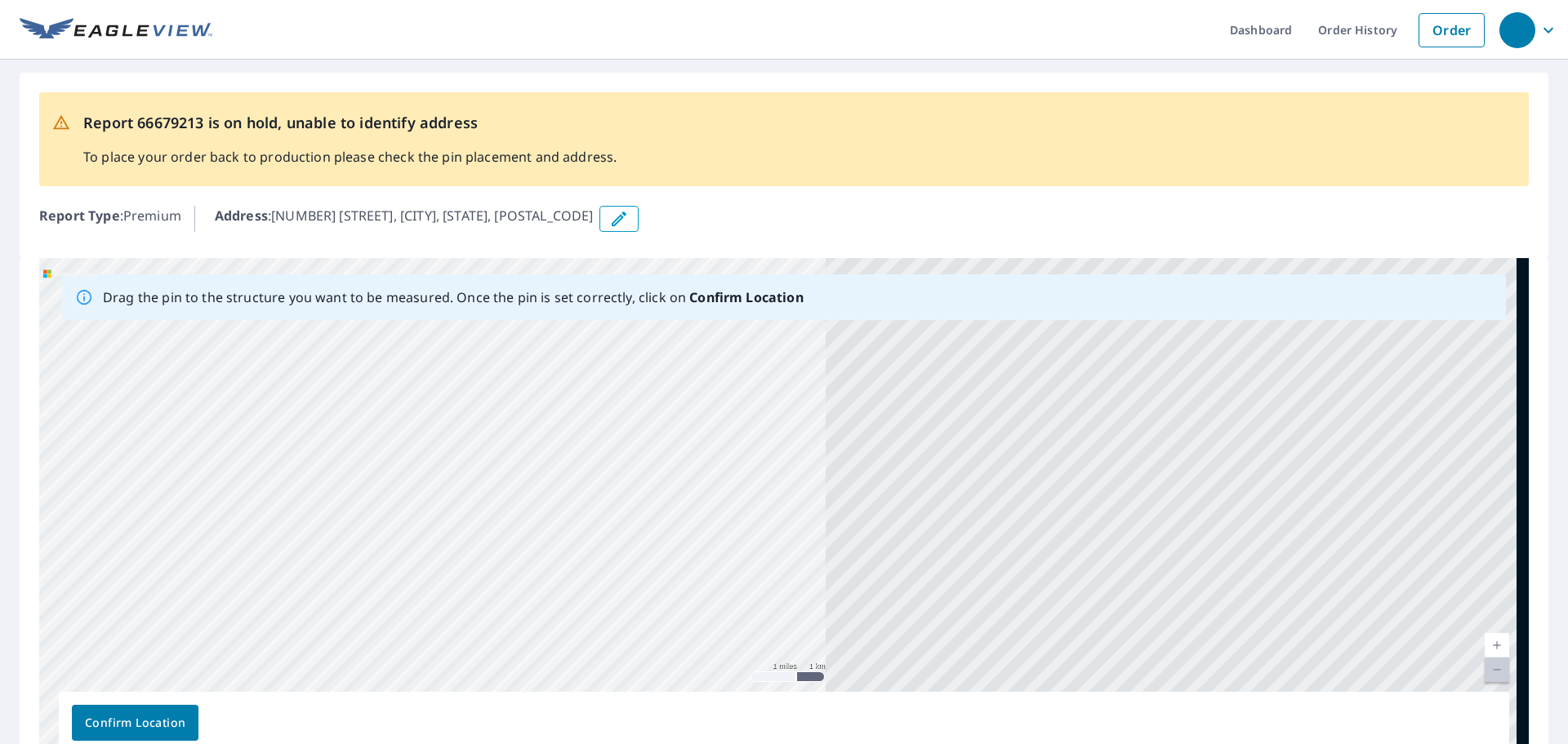 drag, startPoint x: 1064, startPoint y: 381, endPoint x: 82, endPoint y: 592, distance: 1004.4128 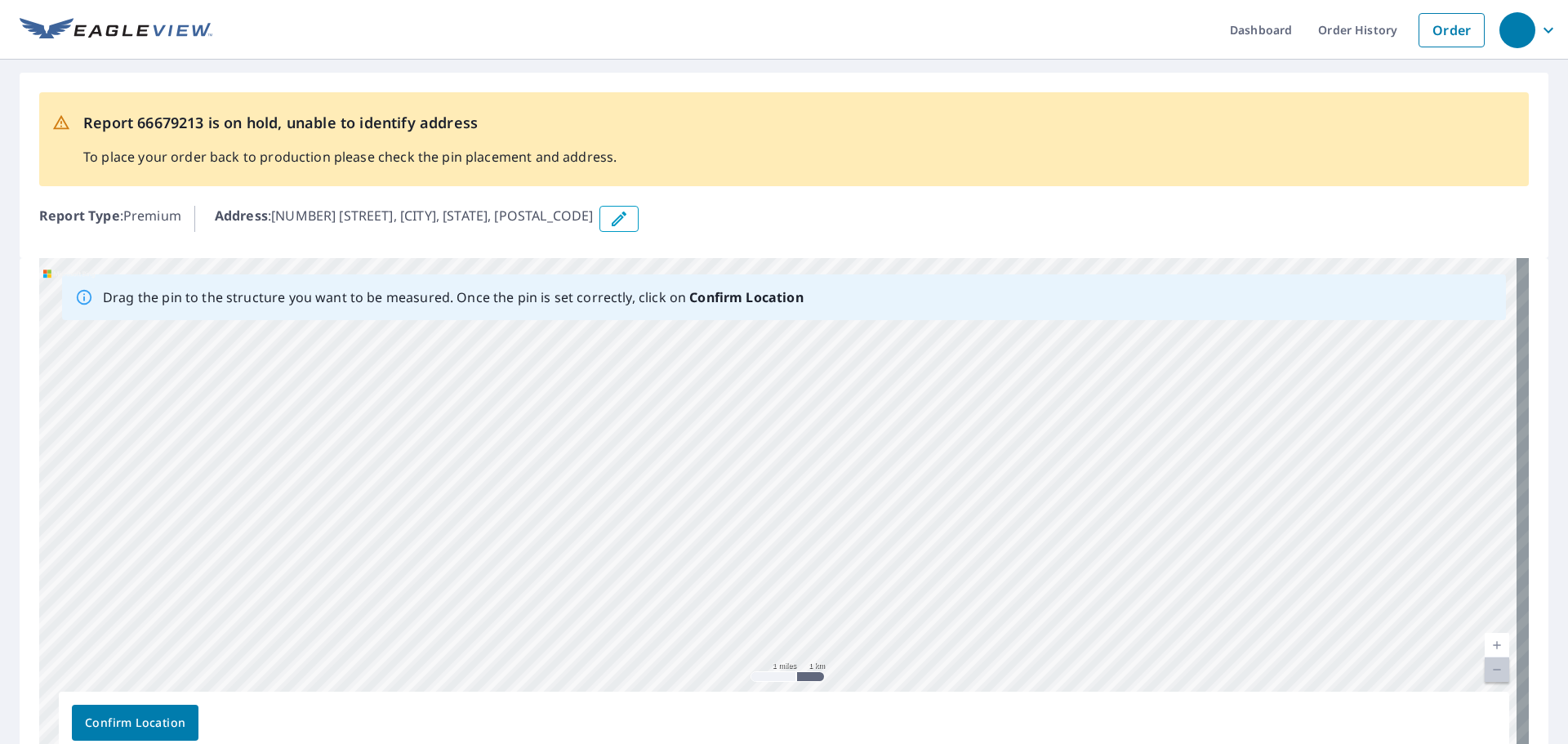 drag, startPoint x: 1427, startPoint y: 381, endPoint x: 421, endPoint y: 526, distance: 1016.3961 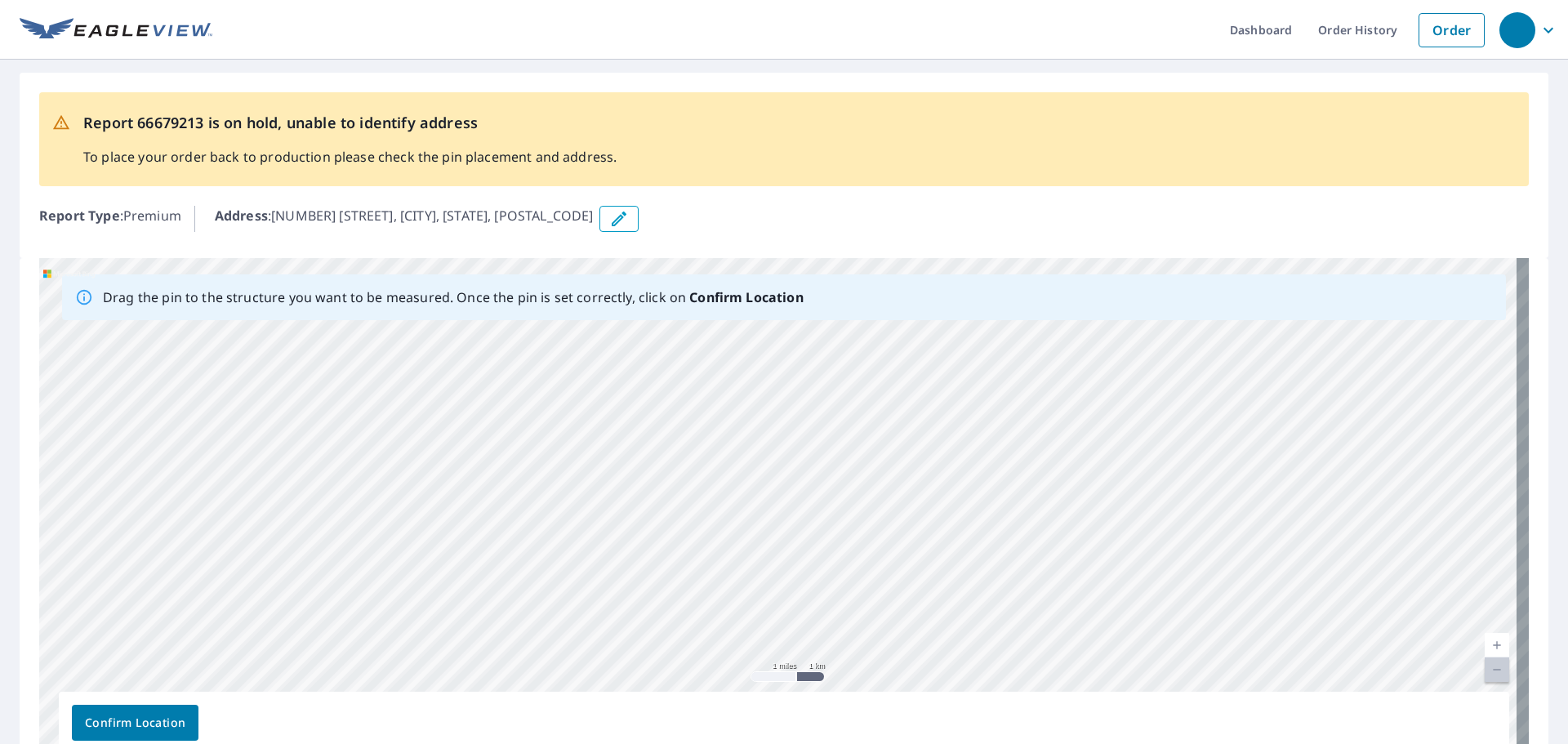 drag, startPoint x: 1382, startPoint y: 394, endPoint x: 293, endPoint y: 428, distance: 1089.5306 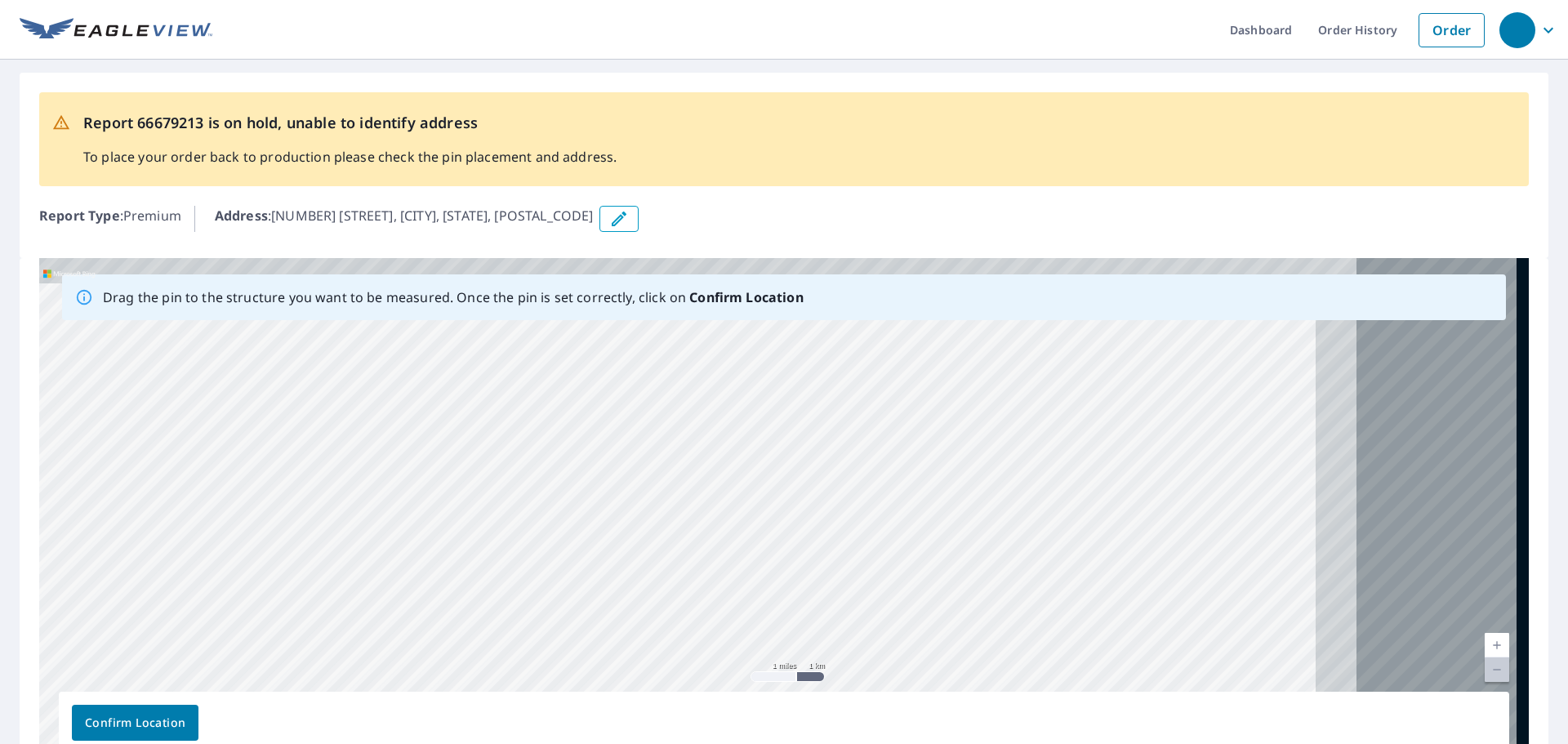 drag, startPoint x: 1311, startPoint y: 417, endPoint x: 203, endPoint y: 502, distance: 1111.2556 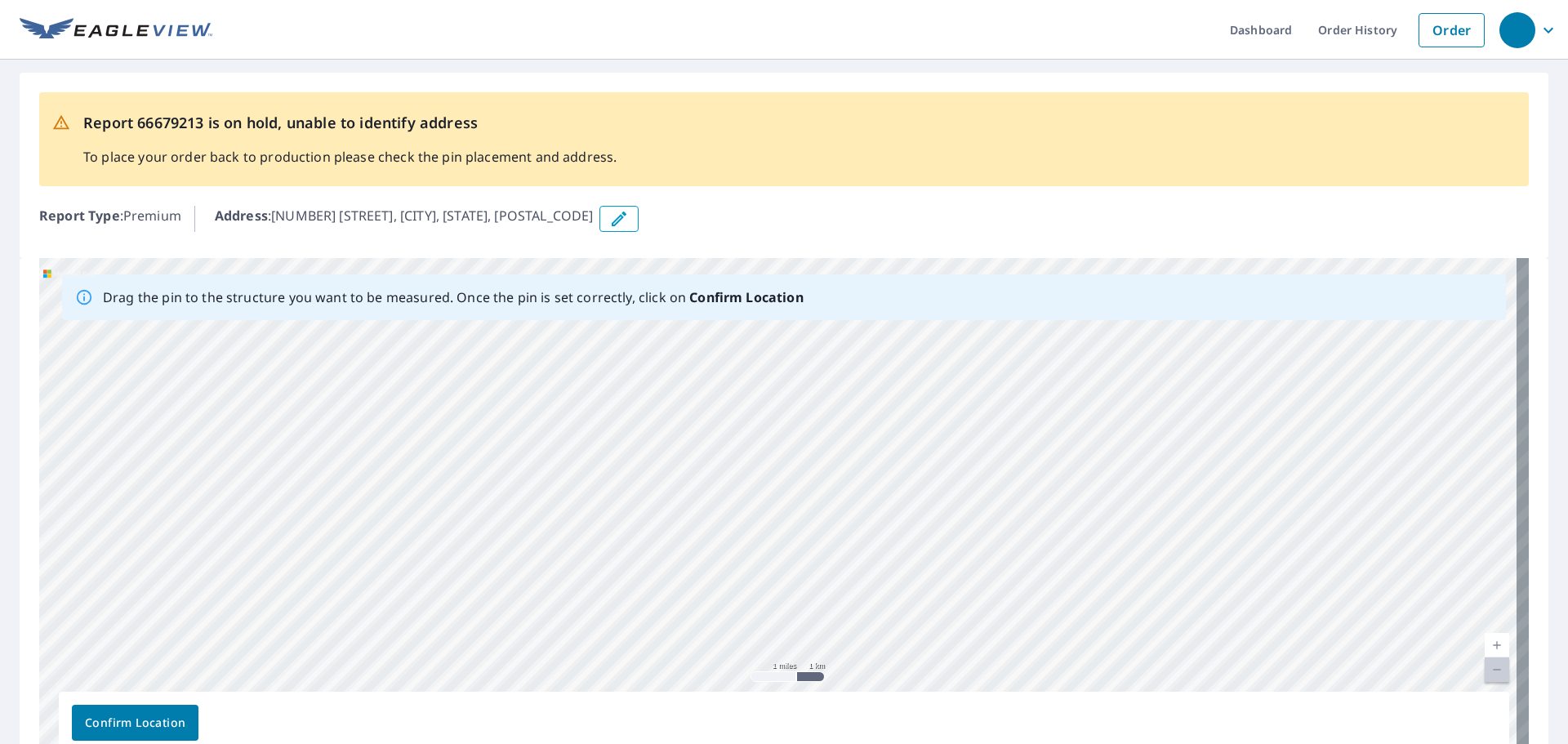 drag, startPoint x: 1357, startPoint y: 393, endPoint x: 11, endPoint y: 501, distance: 1350.3259 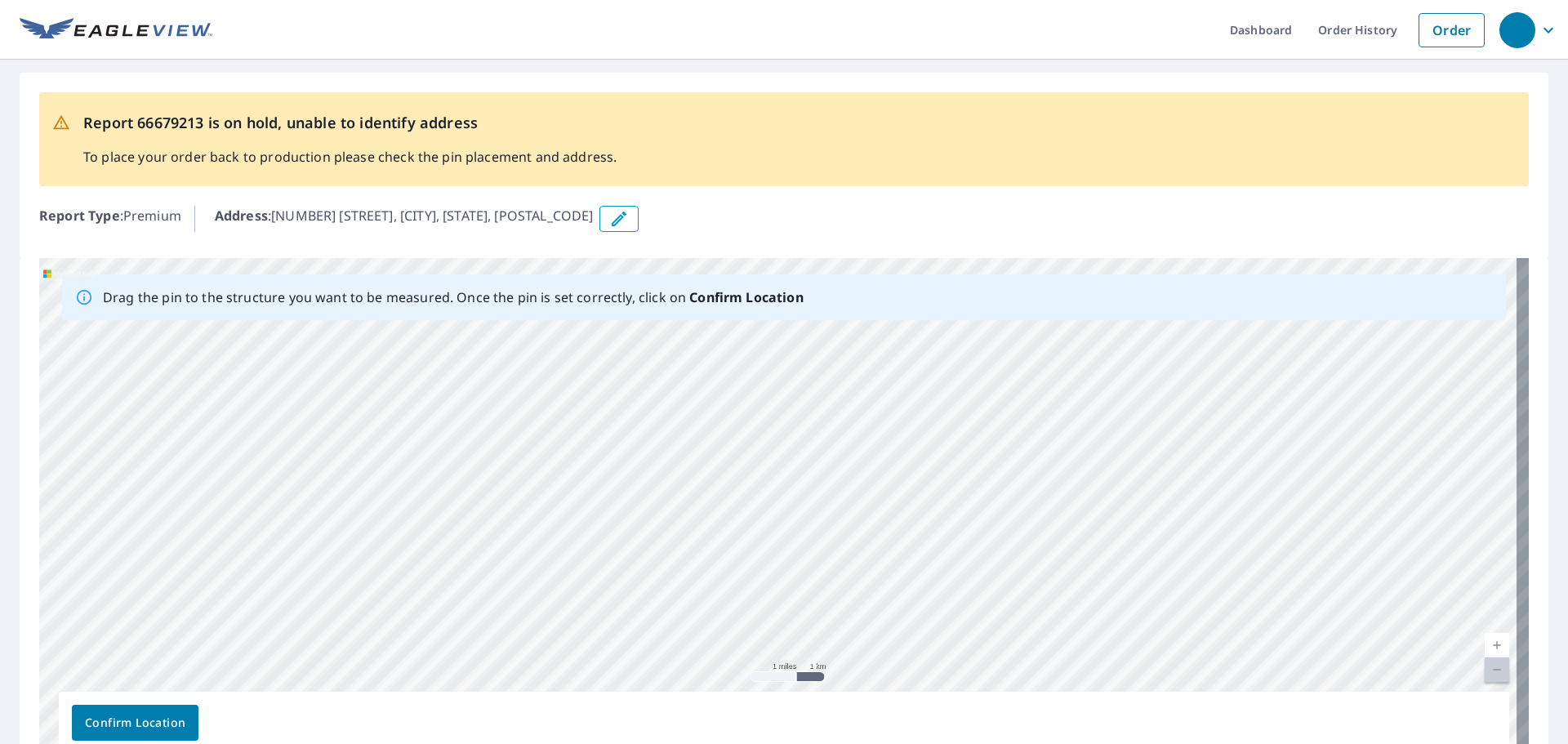 drag, startPoint x: 1422, startPoint y: 365, endPoint x: 136, endPoint y: 590, distance: 1305.5348 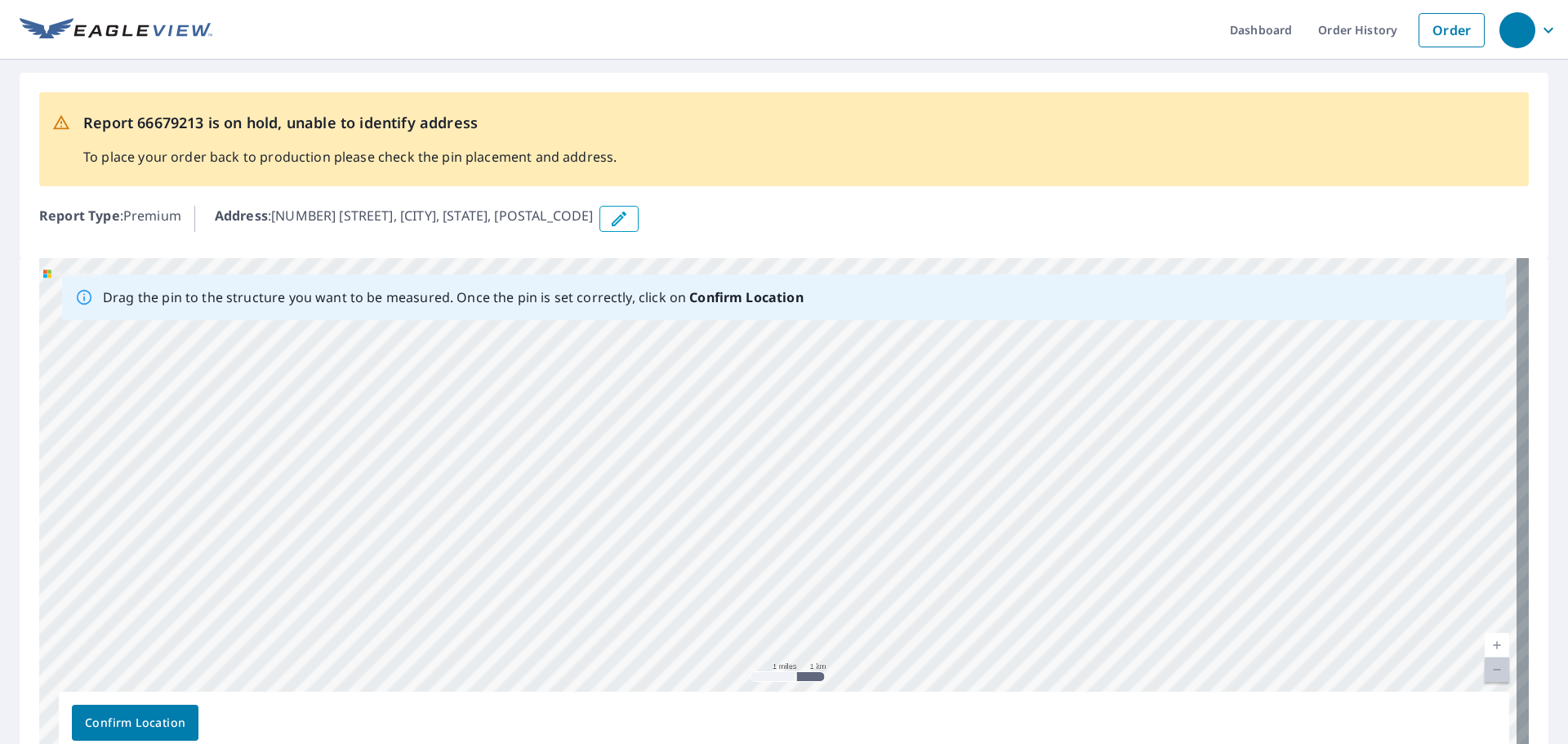 drag, startPoint x: 1355, startPoint y: 373, endPoint x: 168, endPoint y: 595, distance: 1207.5815 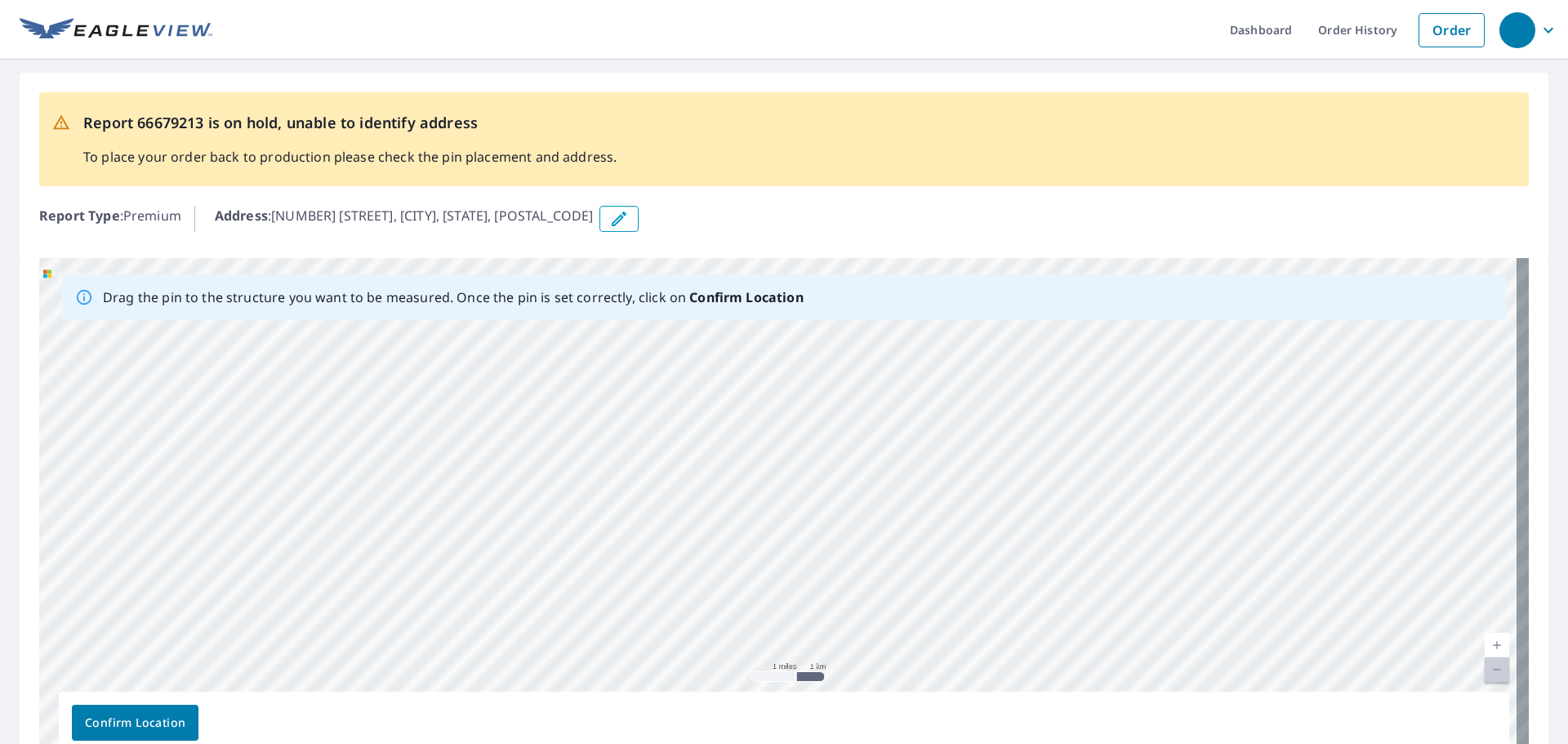 drag, startPoint x: 1549, startPoint y: 391, endPoint x: 1692, endPoint y: 385, distance: 143.12582 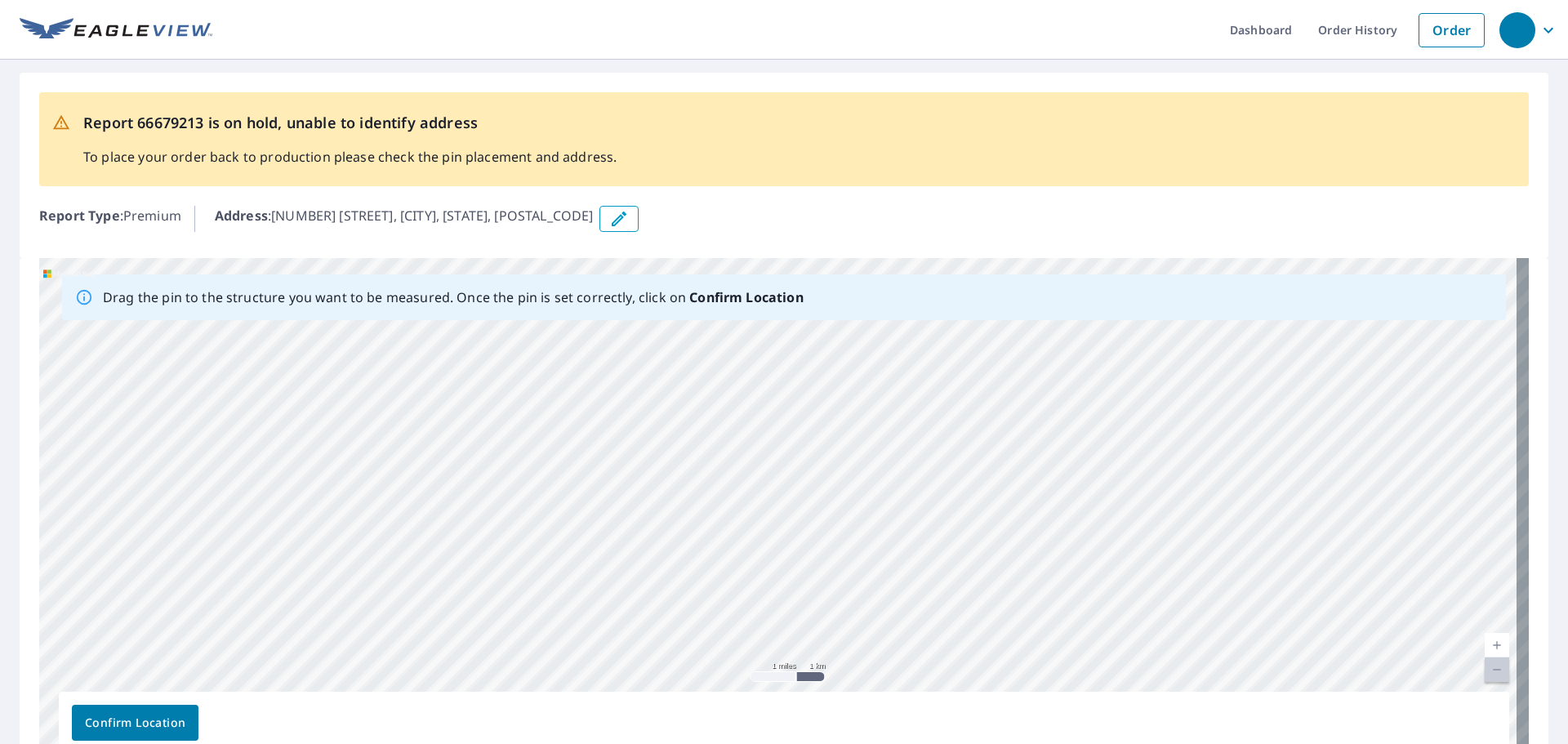 drag, startPoint x: 197, startPoint y: 519, endPoint x: 1399, endPoint y: 378, distance: 1210.2417 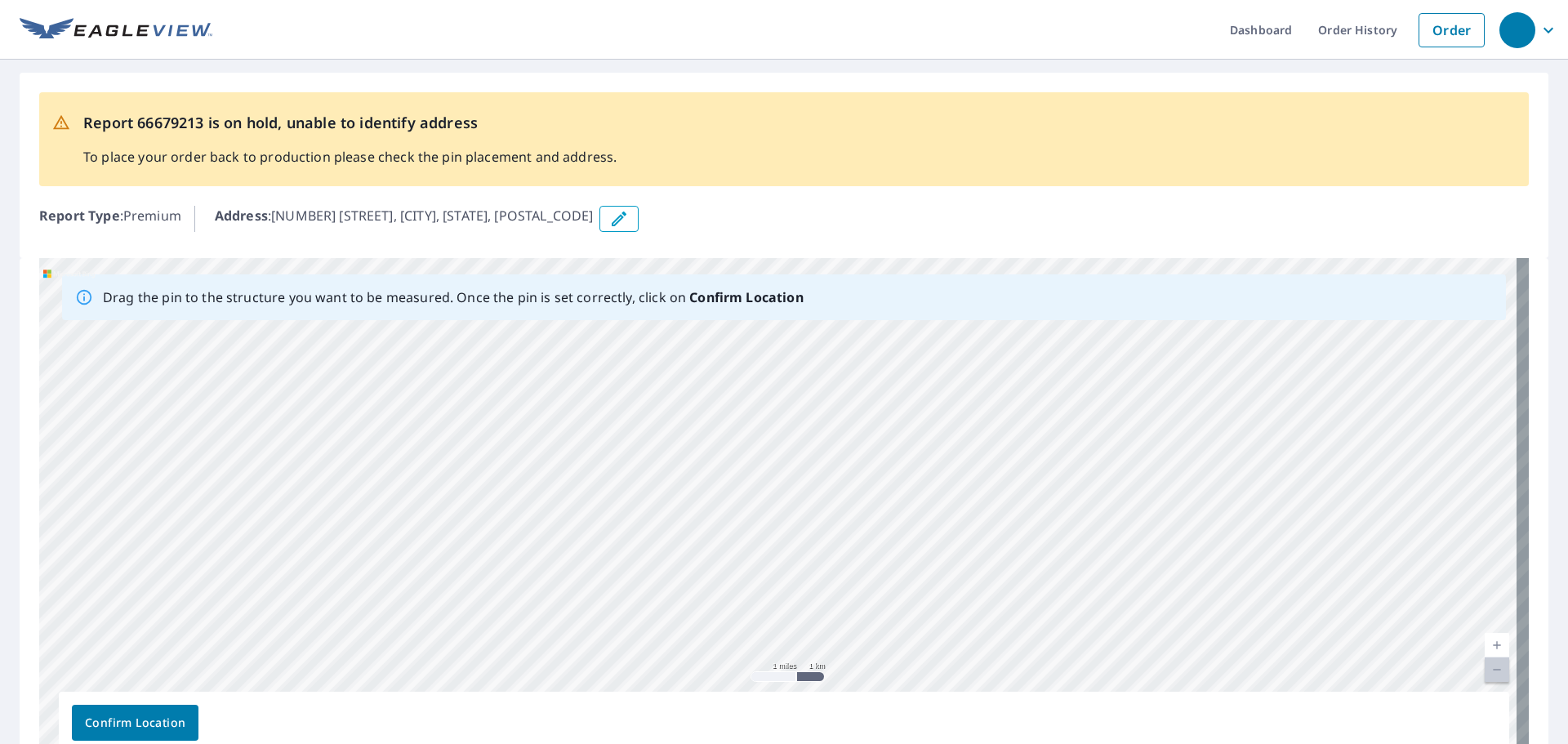 drag, startPoint x: 243, startPoint y: 522, endPoint x: 1267, endPoint y: 255, distance: 1058.2367 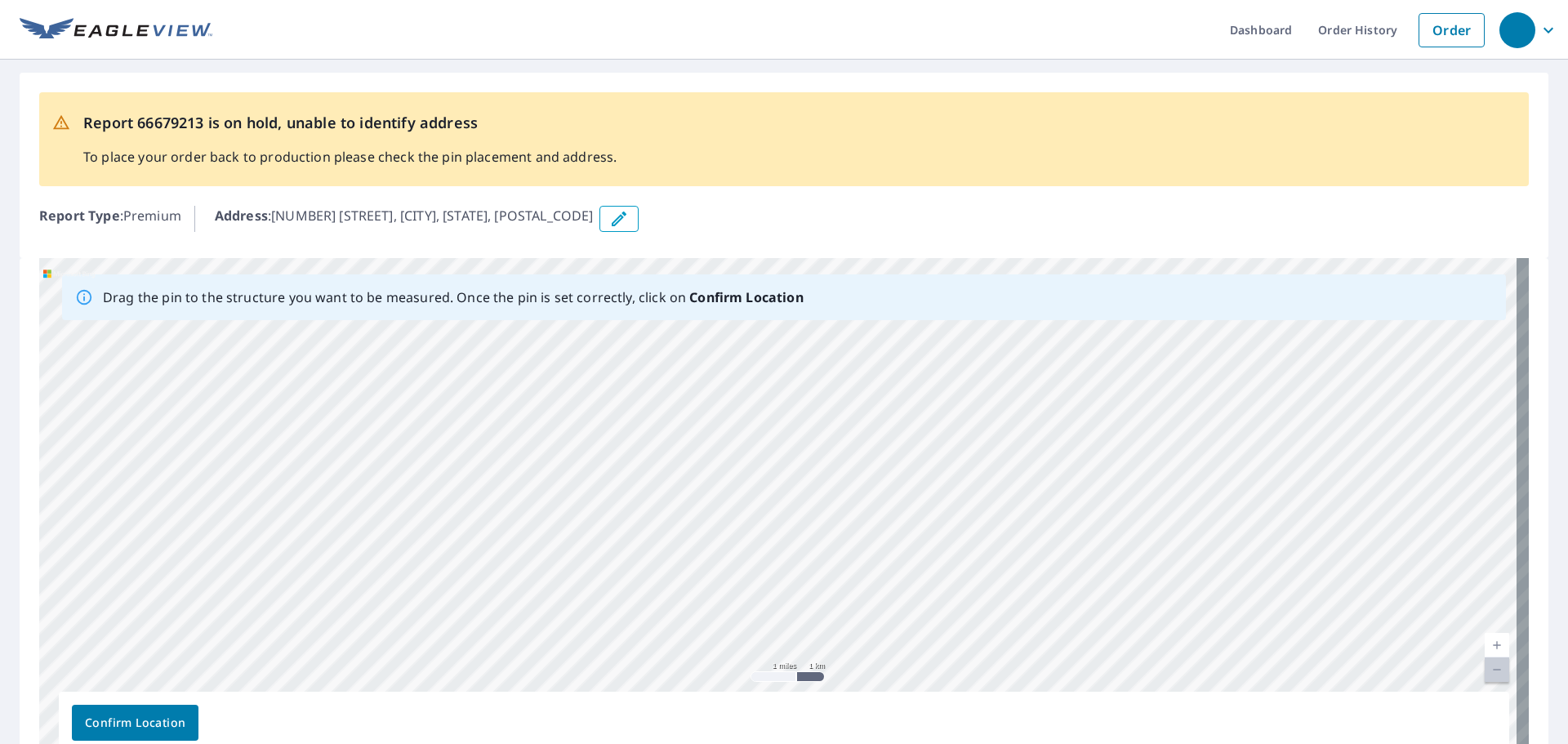 drag, startPoint x: 739, startPoint y: 559, endPoint x: 781, endPoint y: 405, distance: 159.62456 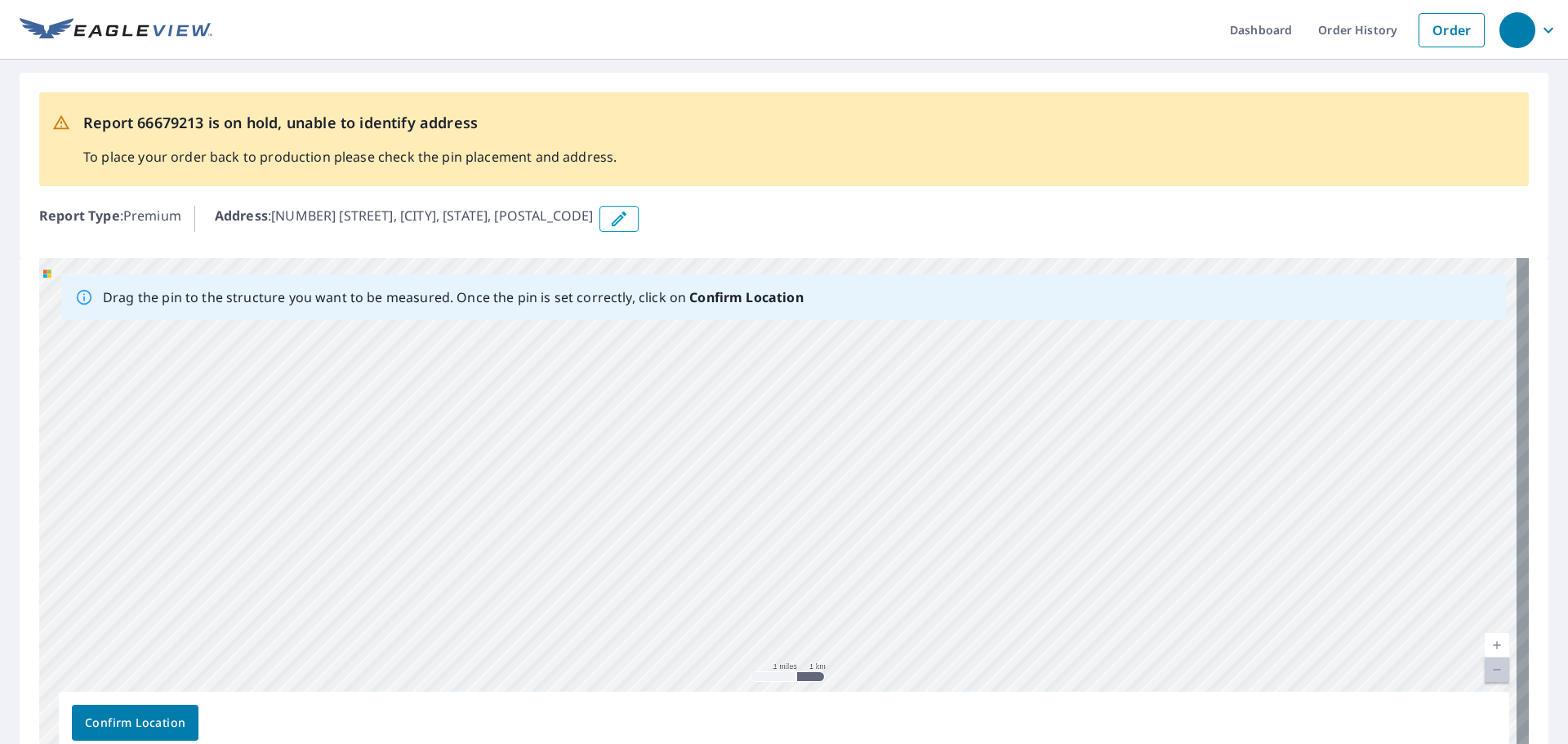 drag, startPoint x: 581, startPoint y: 595, endPoint x: 947, endPoint y: 267, distance: 491.46719 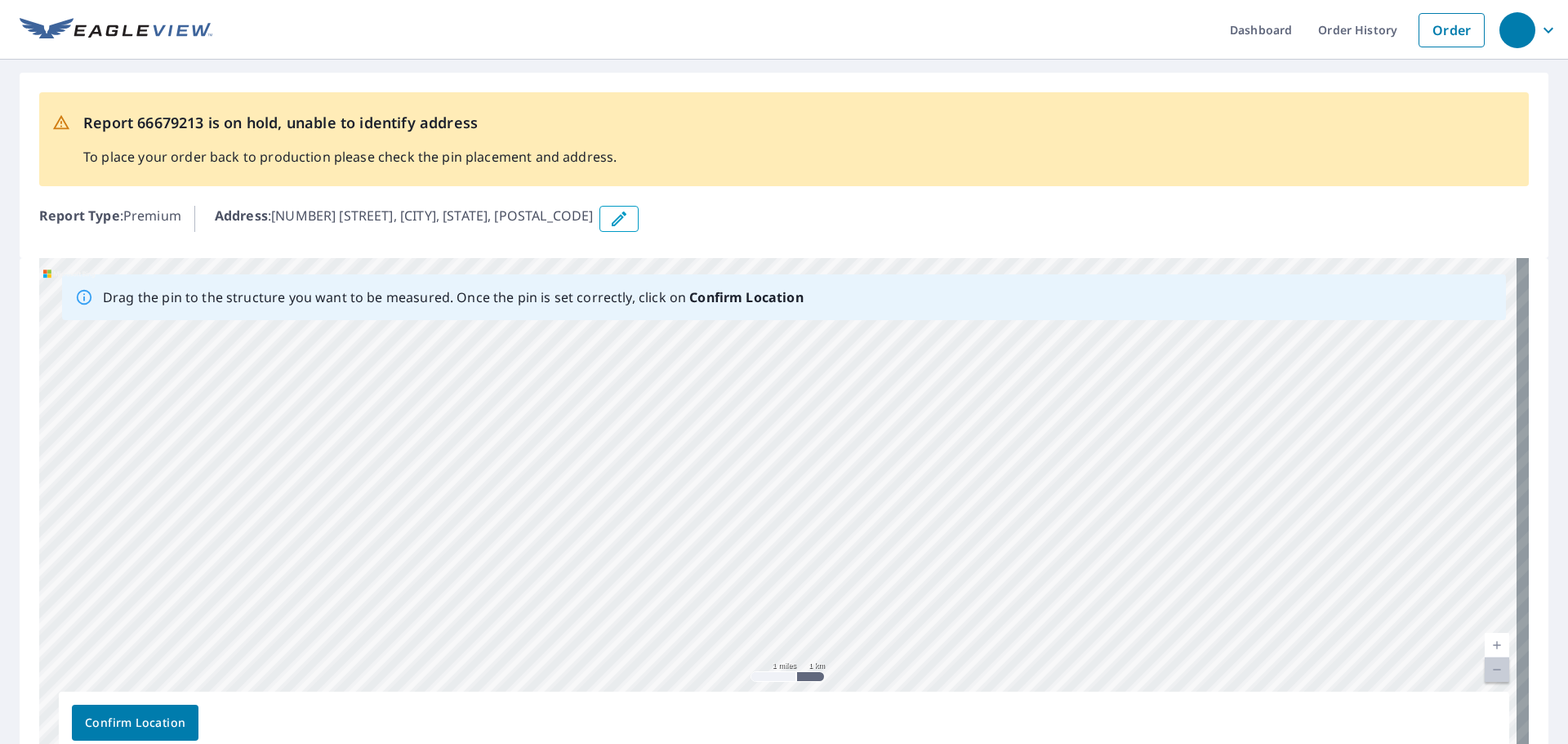 drag, startPoint x: 470, startPoint y: 696, endPoint x: 481, endPoint y: 684, distance: 16.27882 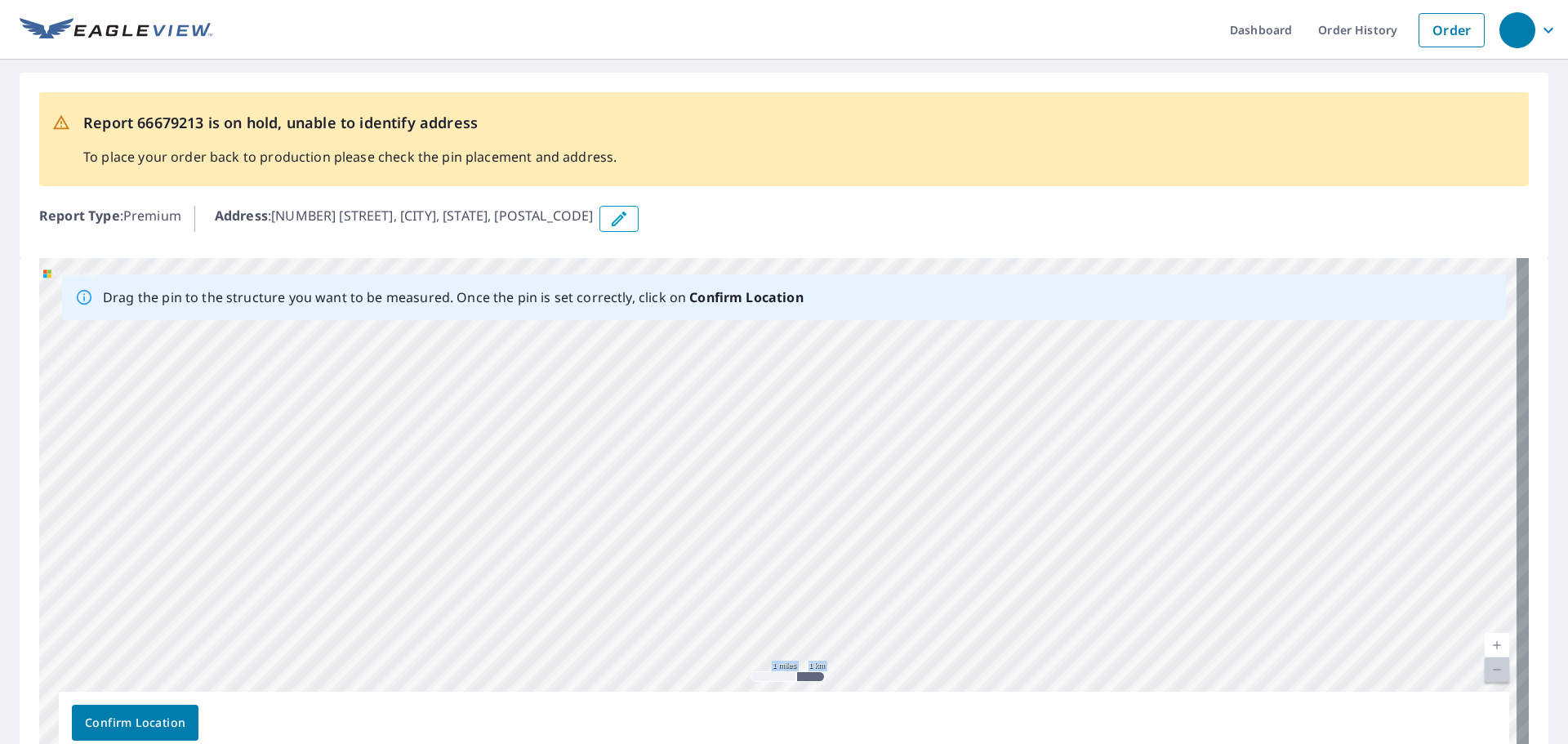click on "9949 brook ave Stl, MO 63125" at bounding box center (784, 514) 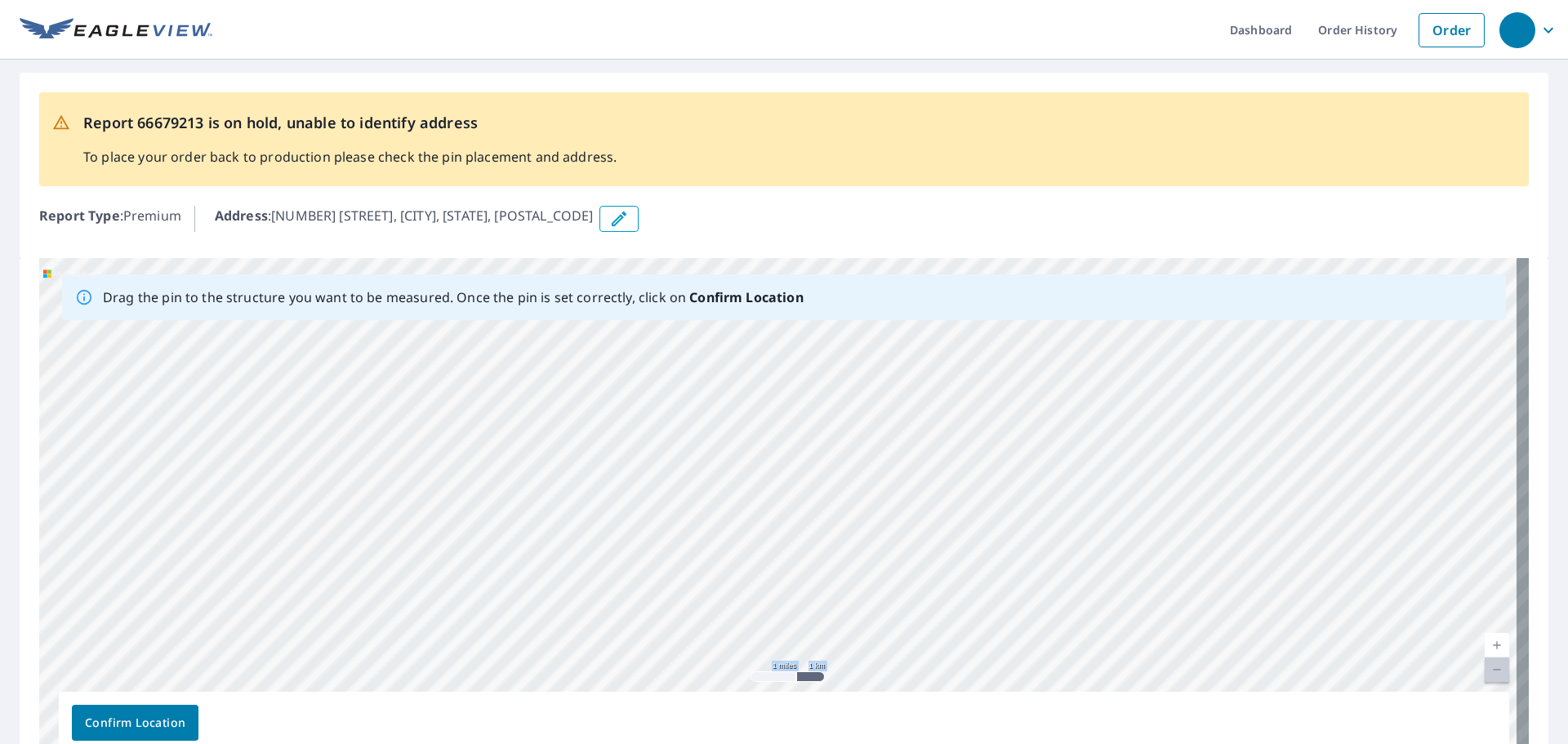 drag, startPoint x: 506, startPoint y: 575, endPoint x: 787, endPoint y: 348, distance: 361.234 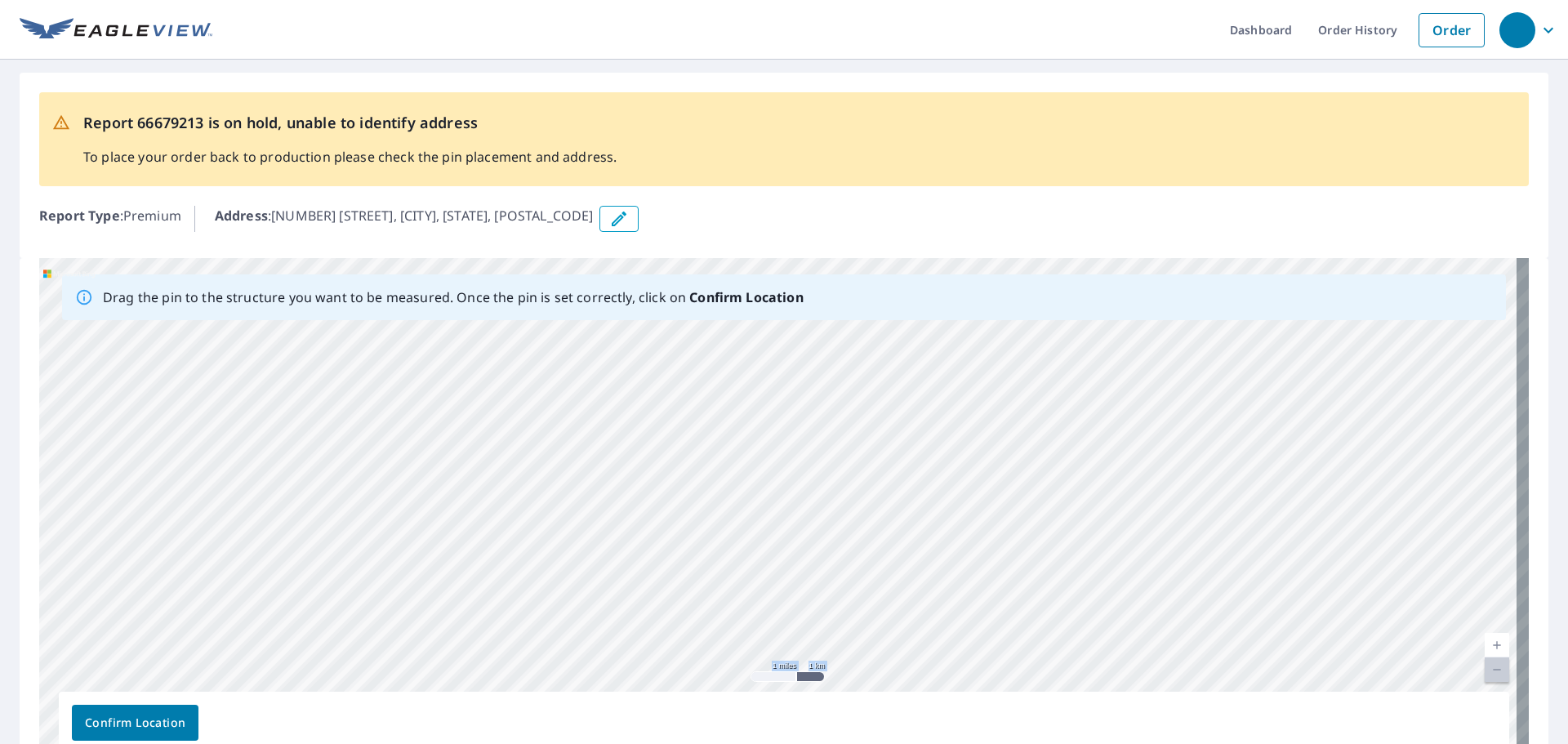 drag, startPoint x: 348, startPoint y: 609, endPoint x: 690, endPoint y: 390, distance: 406.10959 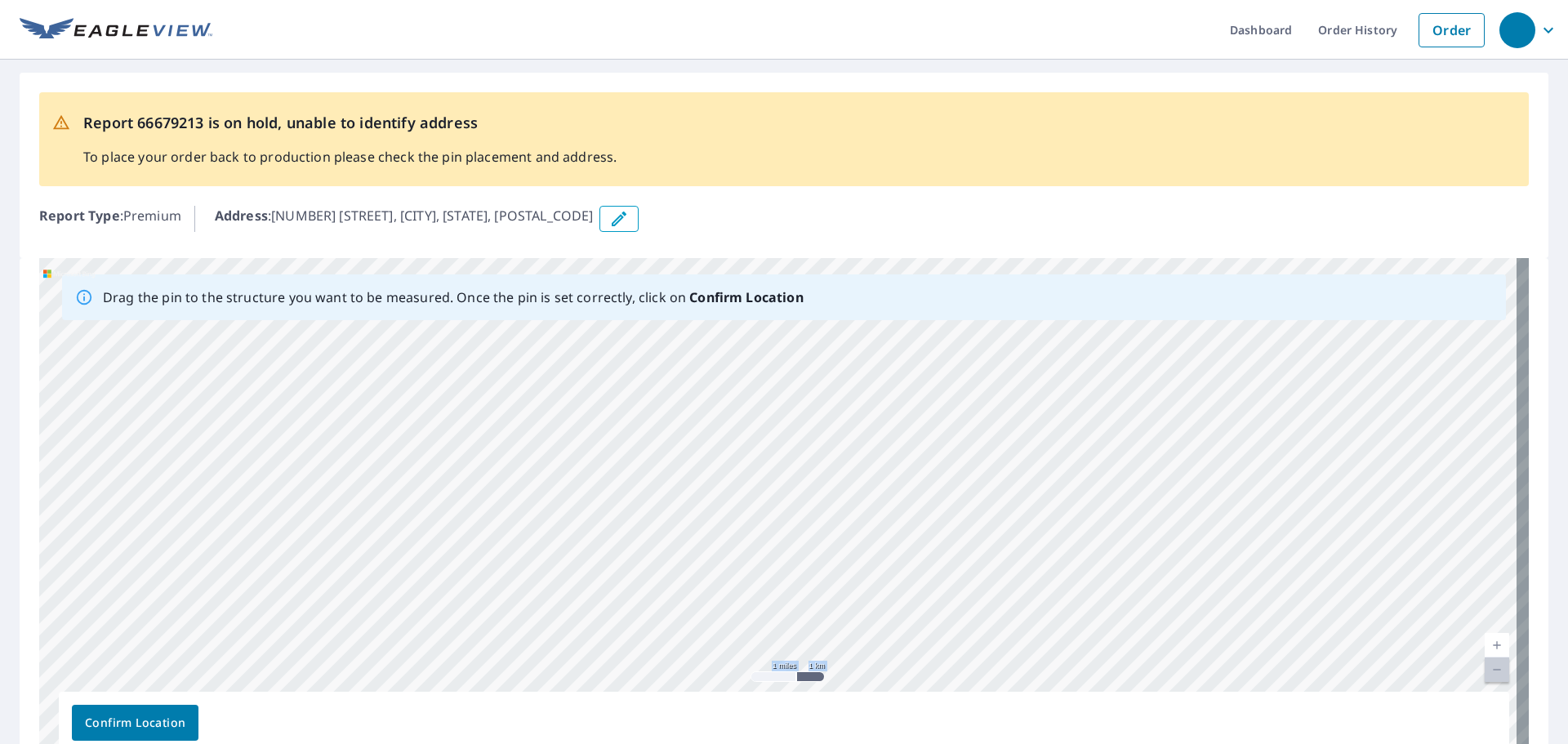 drag, startPoint x: 473, startPoint y: 627, endPoint x: 912, endPoint y: 345, distance: 521.771 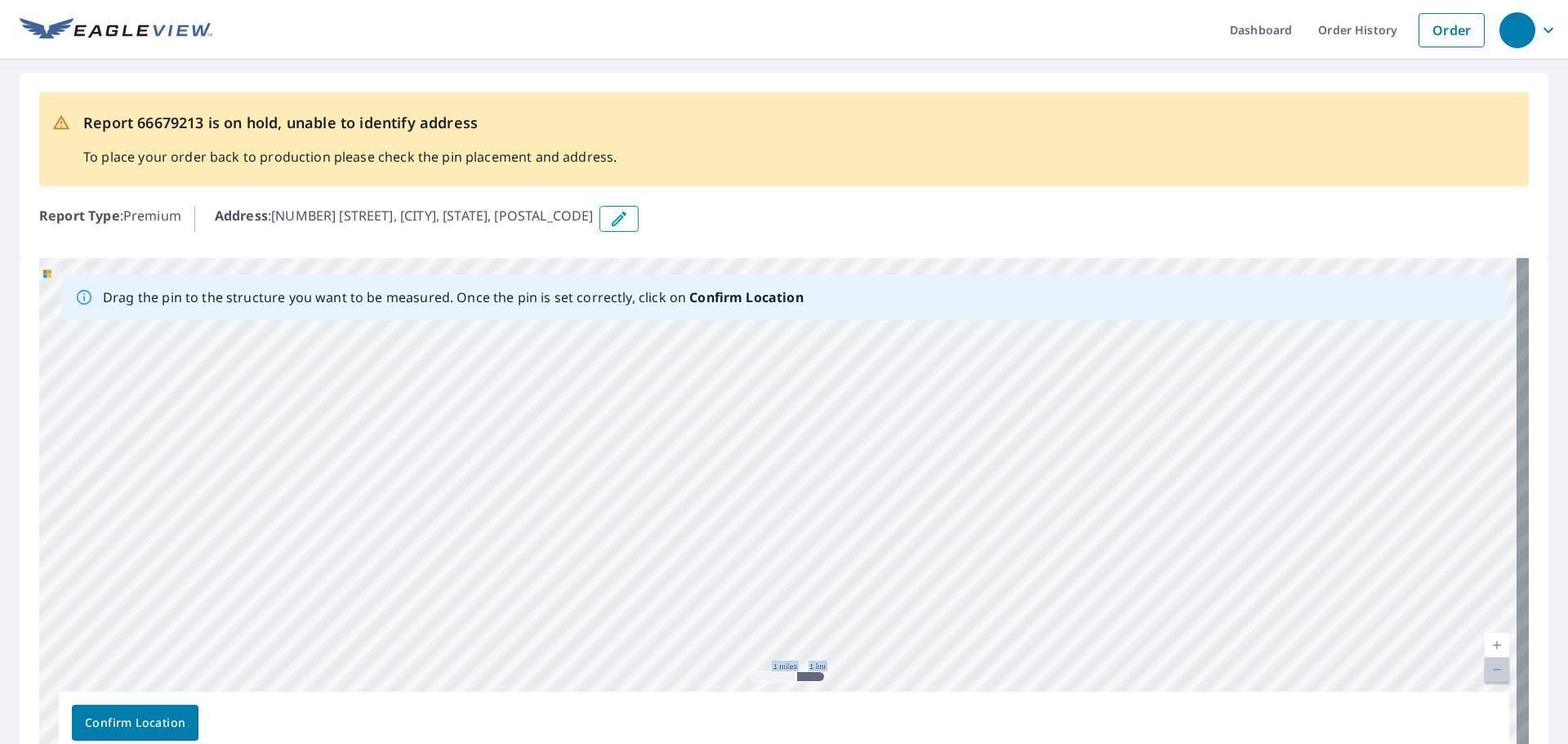 drag, startPoint x: 495, startPoint y: 645, endPoint x: 849, endPoint y: 408, distance: 426.011 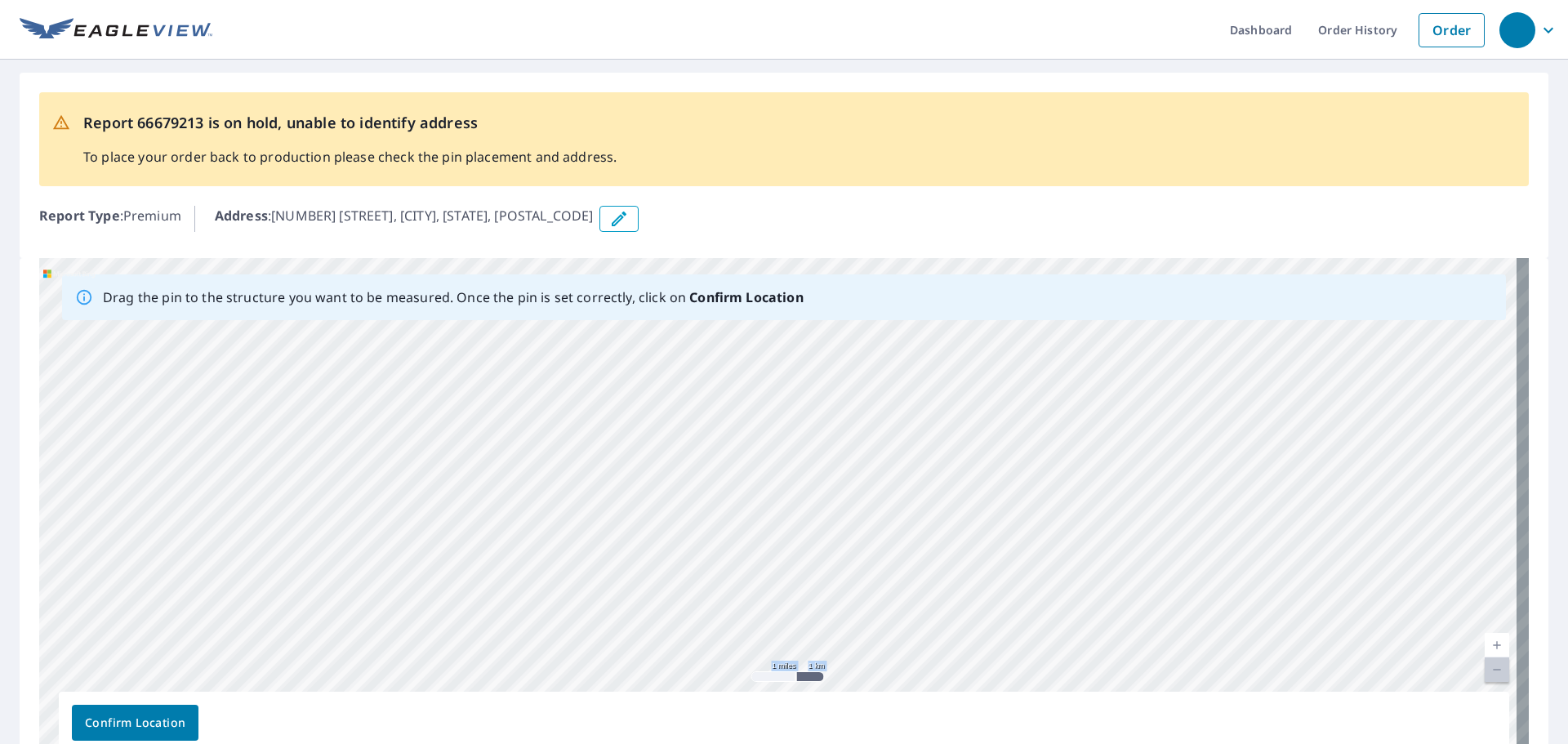 drag, startPoint x: 569, startPoint y: 595, endPoint x: 679, endPoint y: 365, distance: 254.95098 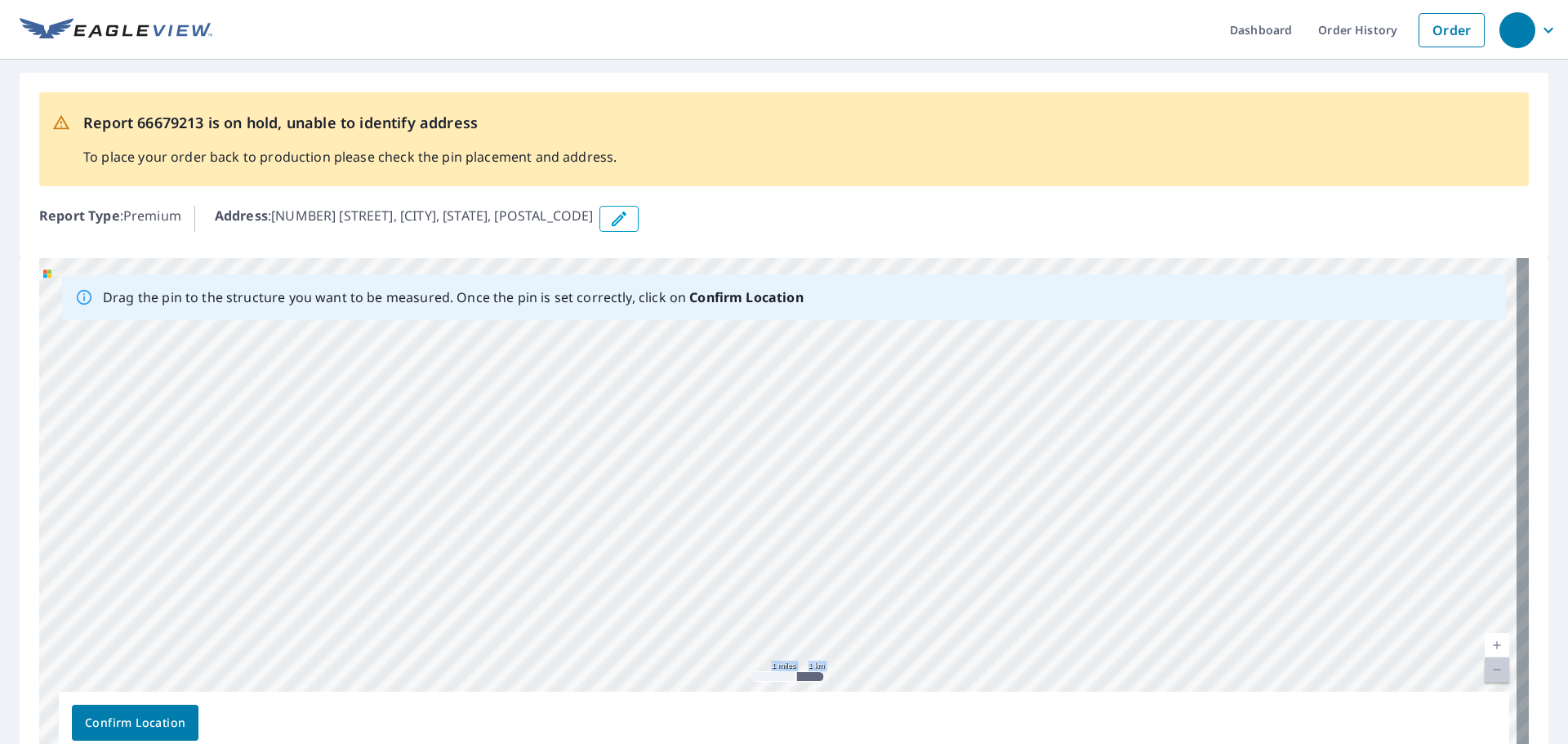 drag, startPoint x: 890, startPoint y: 597, endPoint x: 846, endPoint y: 384, distance: 217.49713 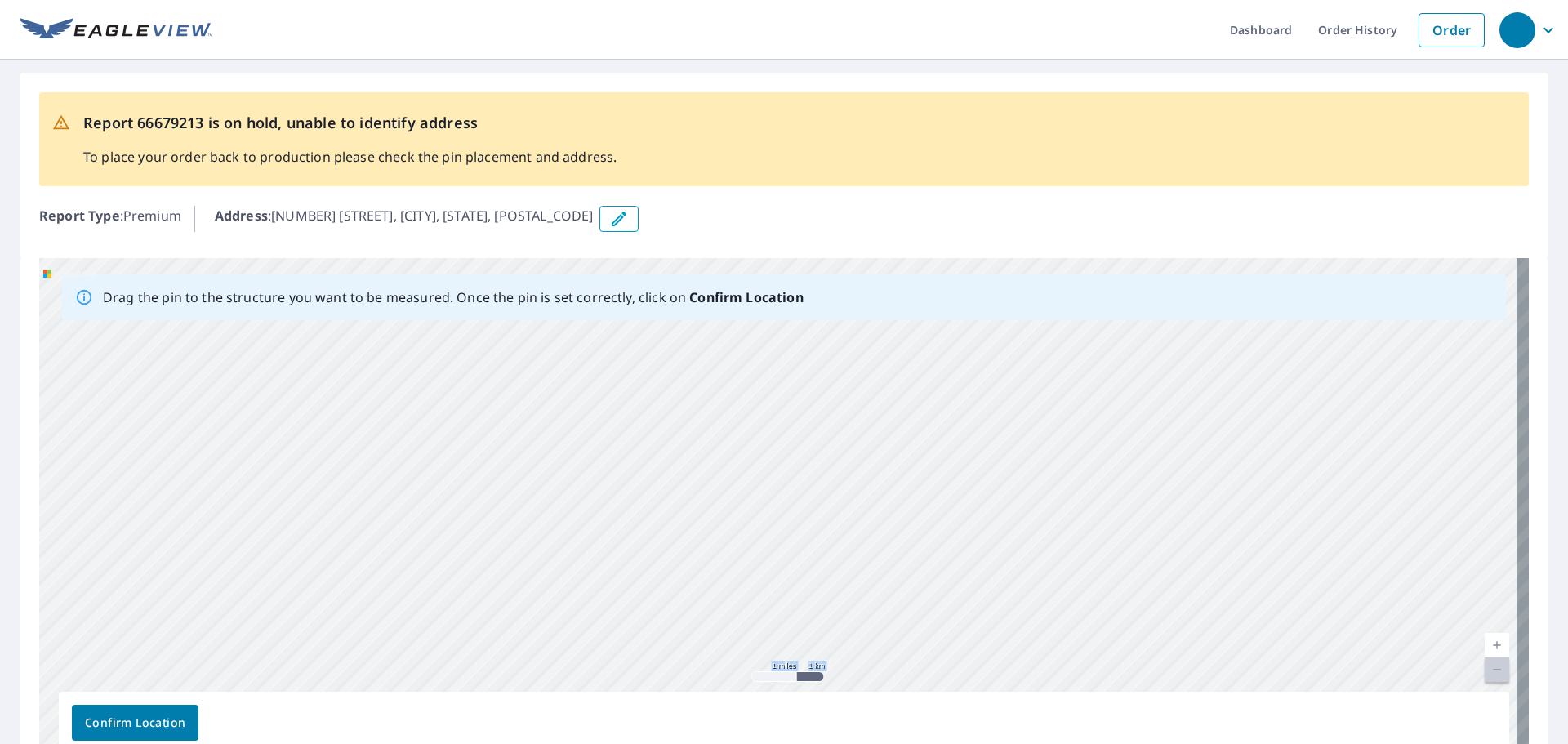 drag, startPoint x: 830, startPoint y: 494, endPoint x: 823, endPoint y: 340, distance: 154.15901 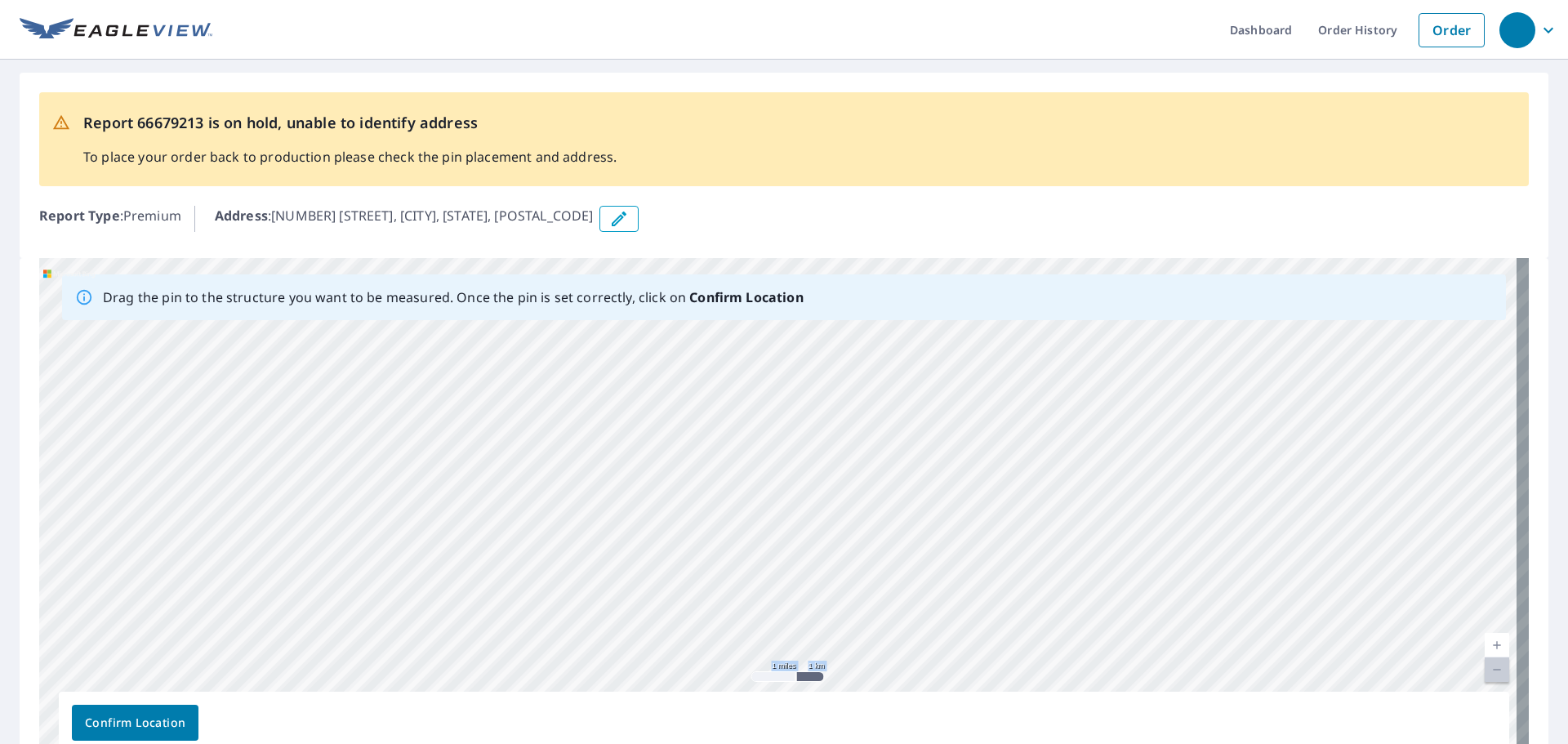 drag, startPoint x: 710, startPoint y: 540, endPoint x: 814, endPoint y: 392, distance: 180.8867 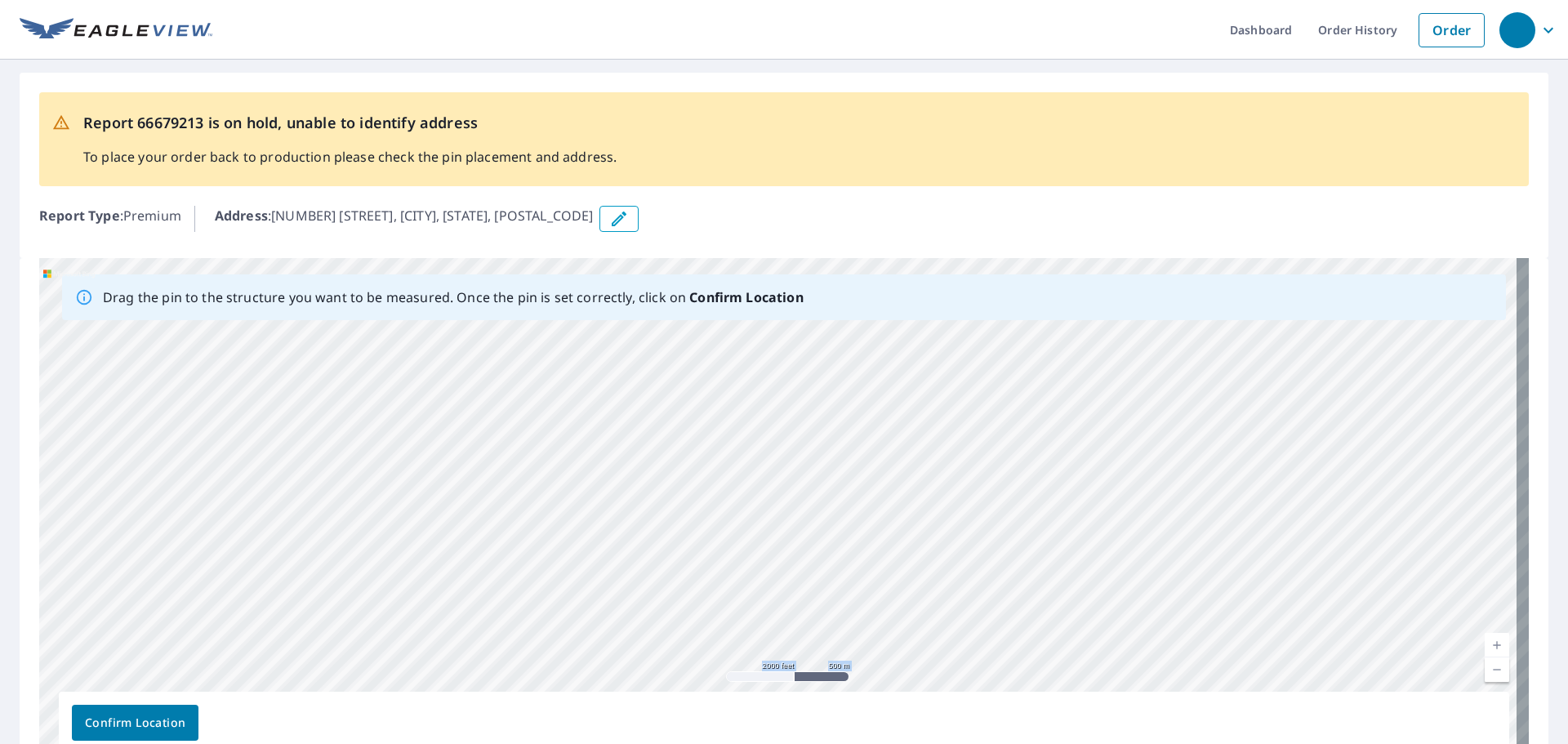 drag, startPoint x: 829, startPoint y: 434, endPoint x: 814, endPoint y: 459, distance: 29.15476 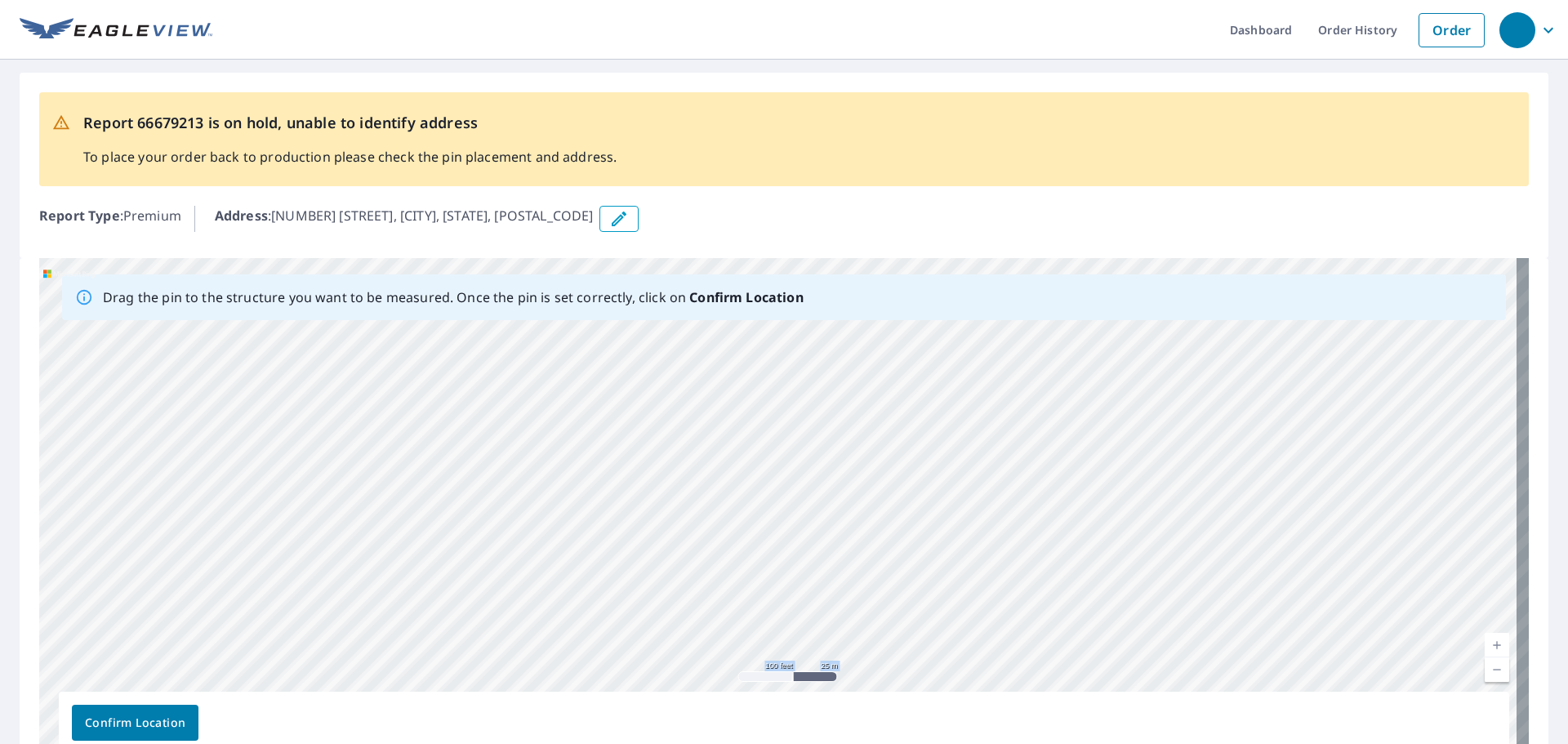 drag, startPoint x: 808, startPoint y: 425, endPoint x: 807, endPoint y: 505, distance: 80.00625 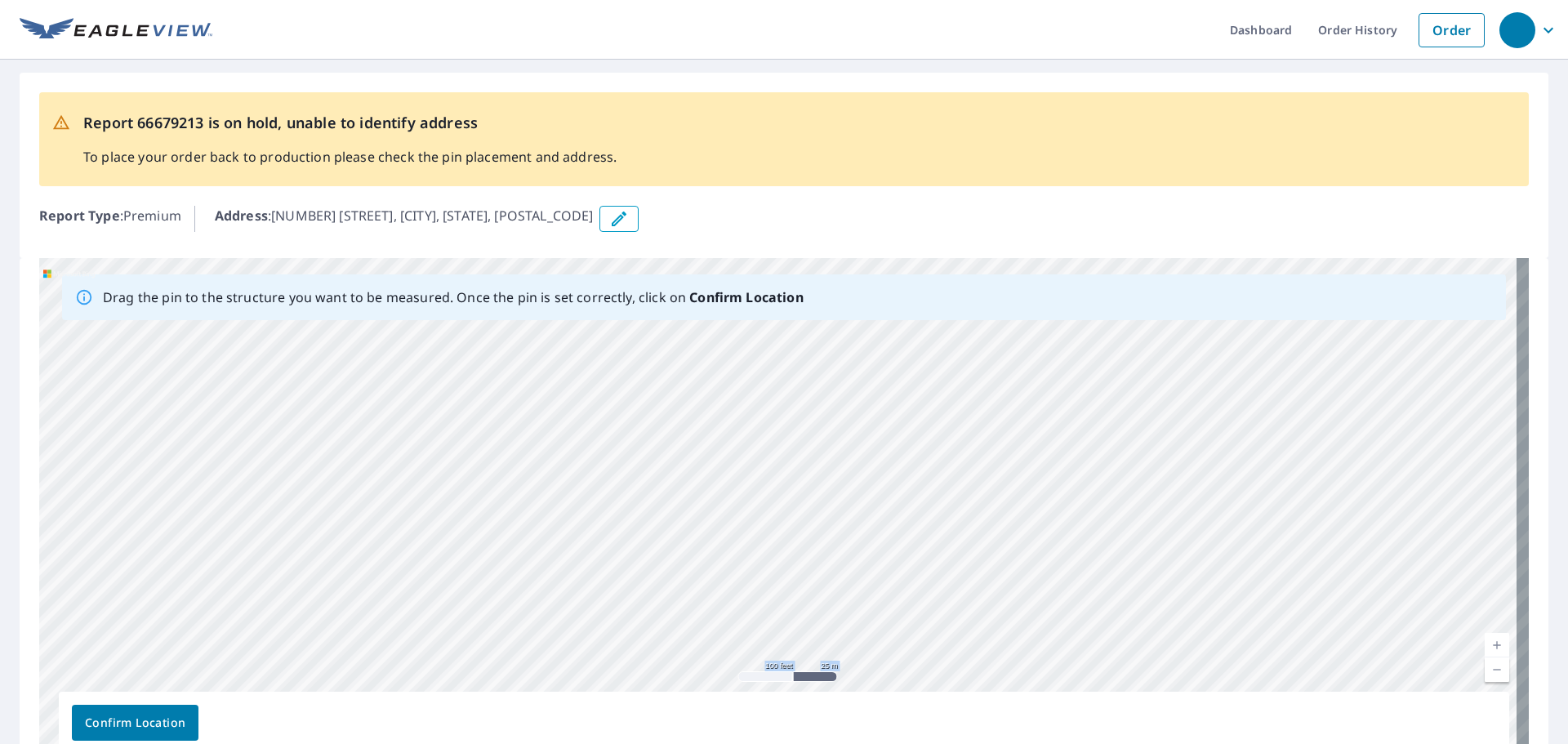 drag, startPoint x: 794, startPoint y: 590, endPoint x: 806, endPoint y: 434, distance: 156.46086 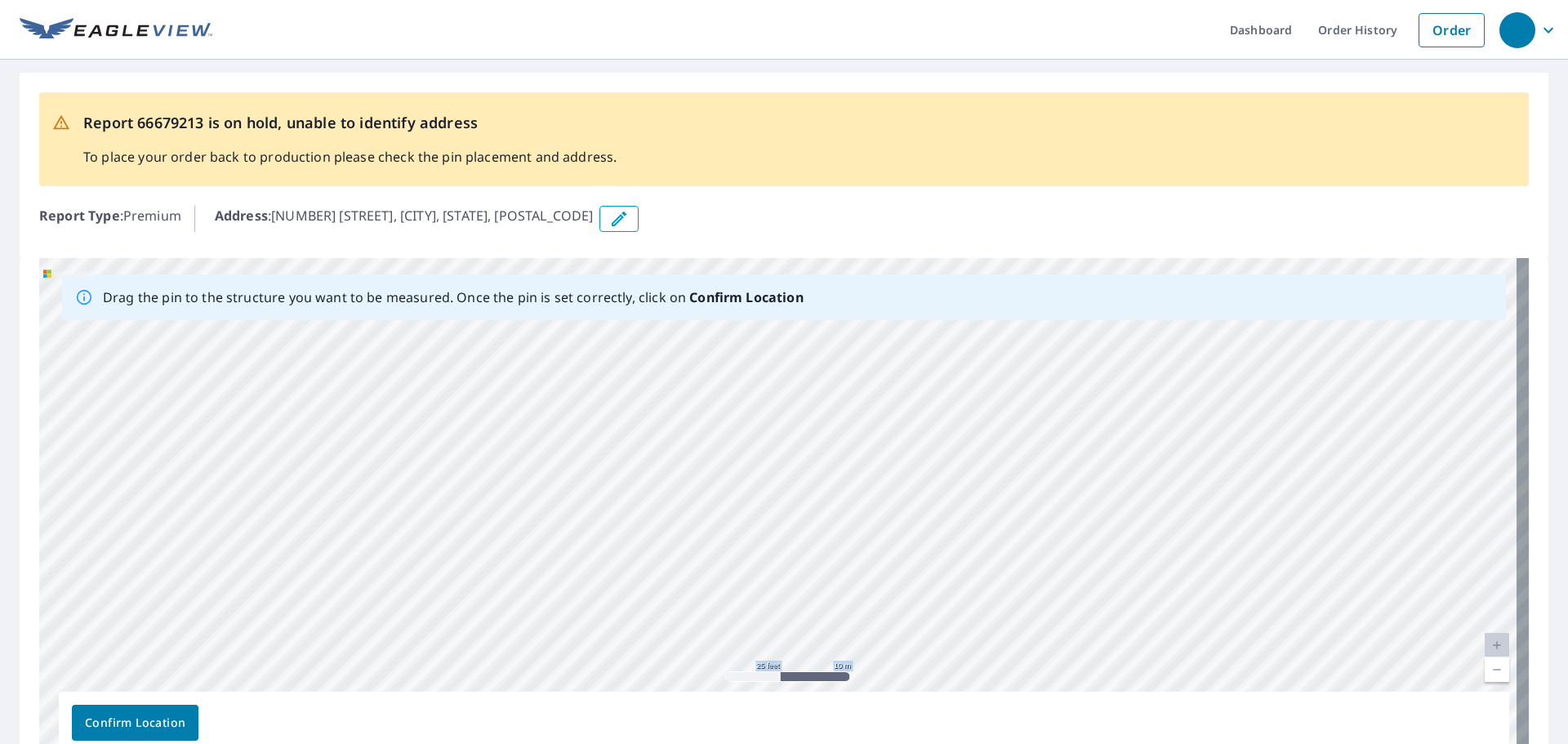 click on "9949 brook ave Stl, MO 63125" at bounding box center (784, 514) 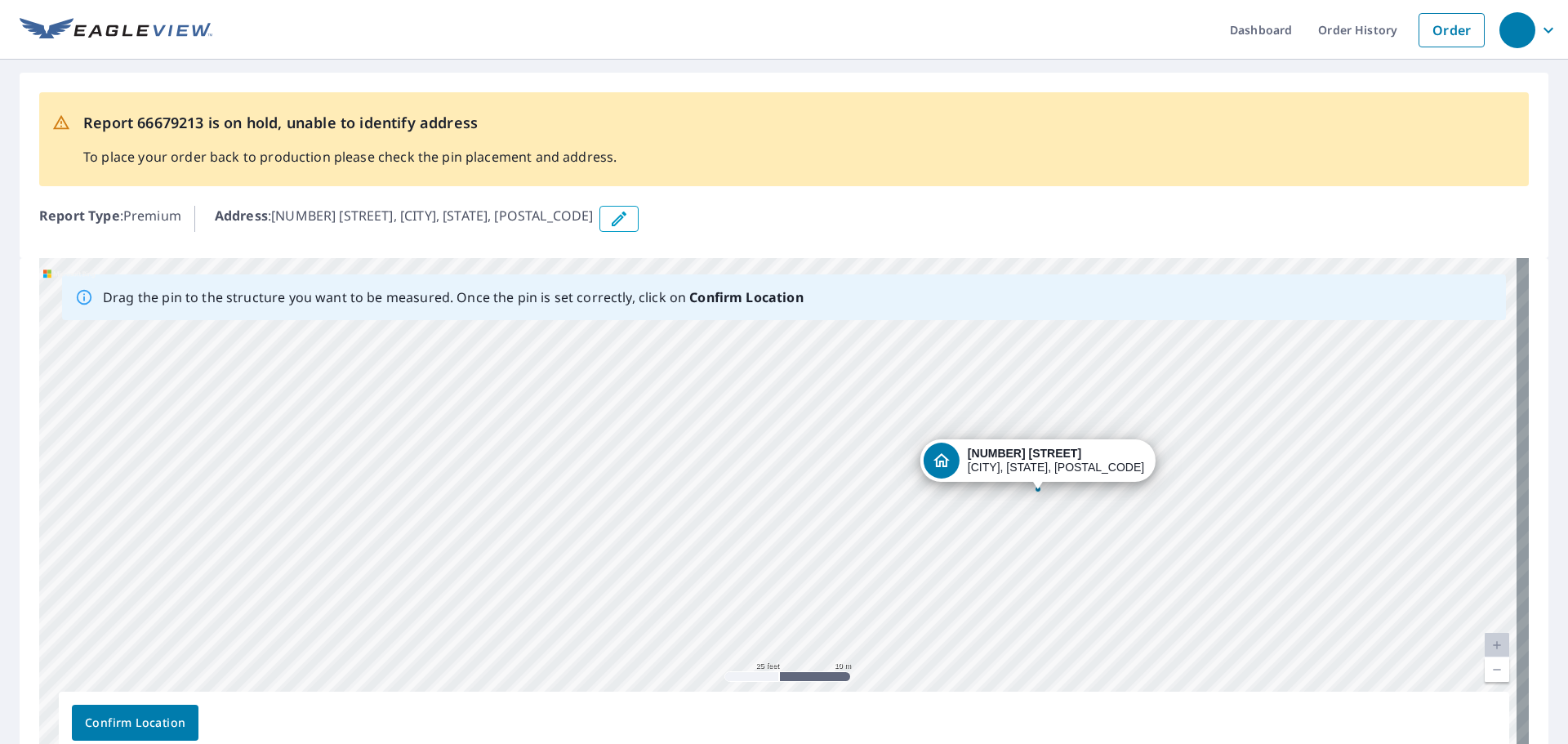 drag, startPoint x: 777, startPoint y: 509, endPoint x: 1040, endPoint y: 486, distance: 264.00379 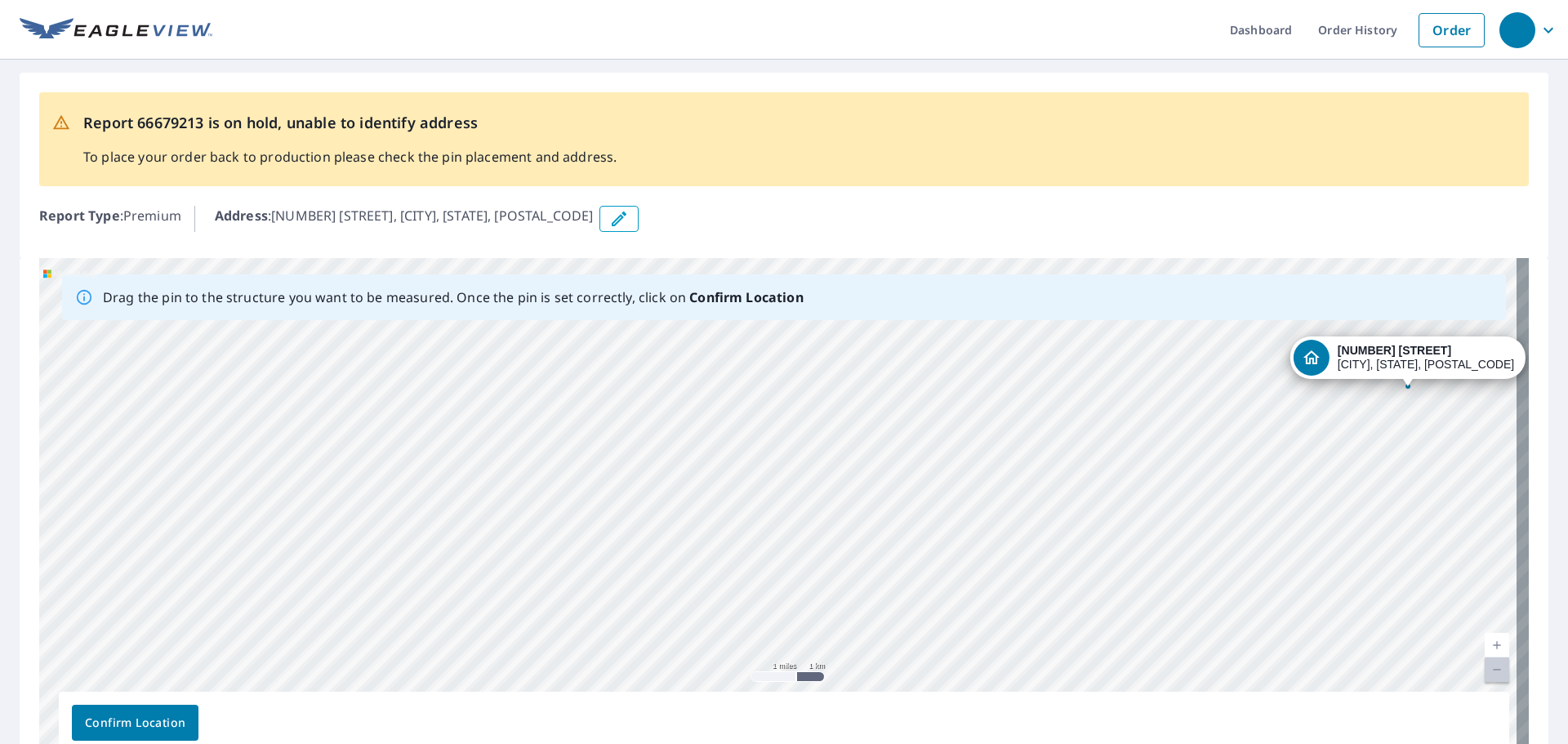 drag, startPoint x: 909, startPoint y: 551, endPoint x: 1413, endPoint y: 390, distance: 529.09073 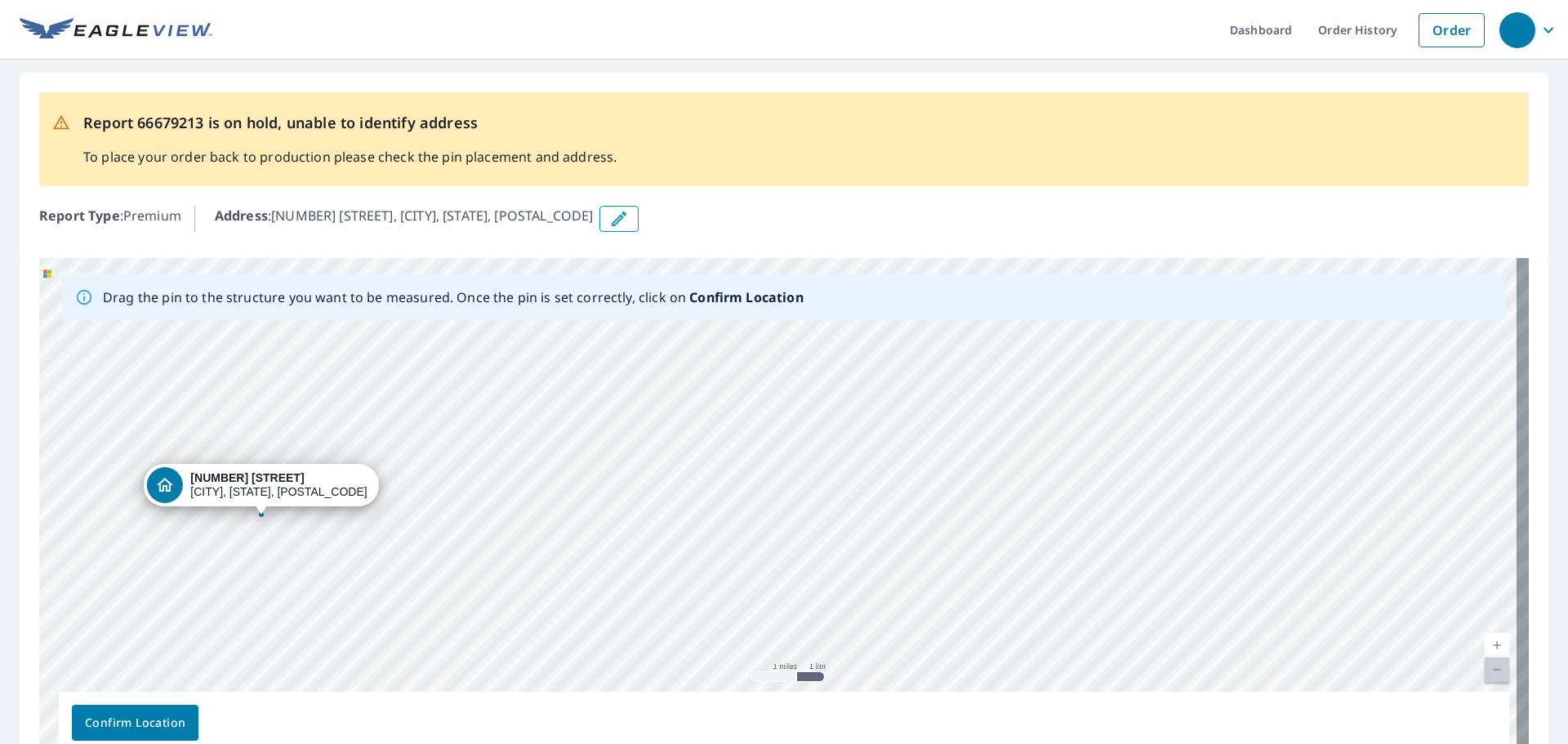 drag, startPoint x: 782, startPoint y: 529, endPoint x: 643, endPoint y: 520, distance: 139.29106 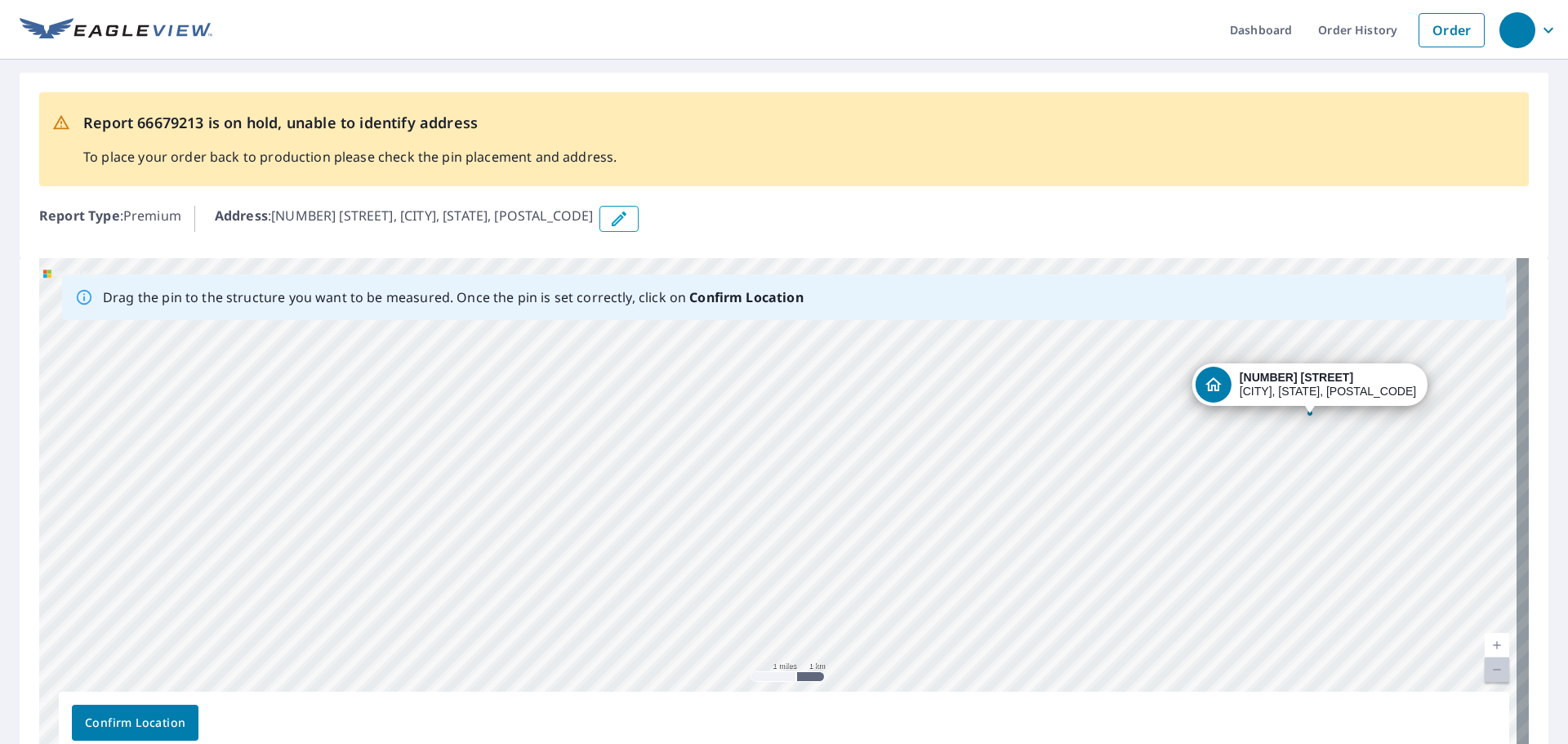 drag, startPoint x: 259, startPoint y: 513, endPoint x: 1309, endPoint y: 412, distance: 1054.8464 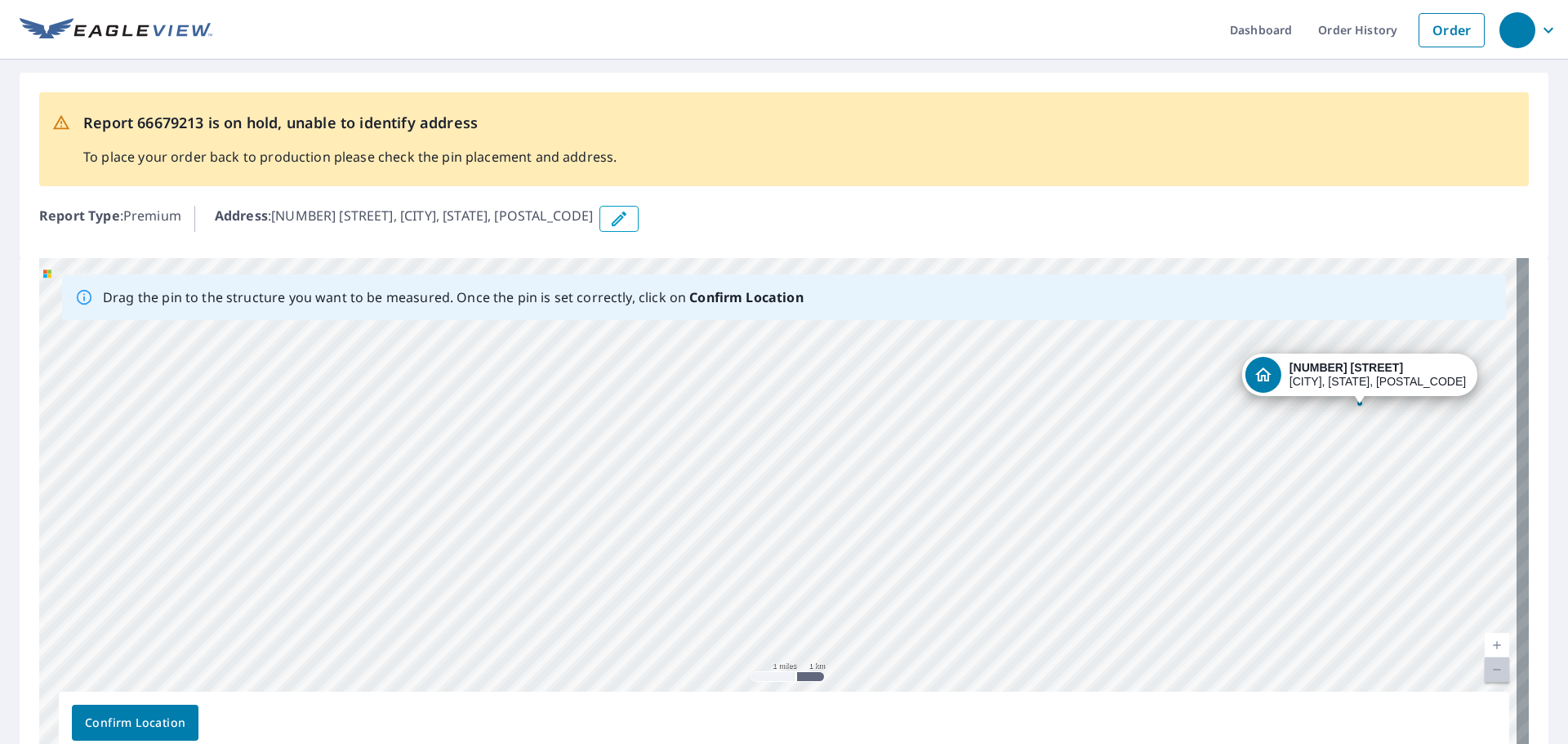 drag, startPoint x: 777, startPoint y: 510, endPoint x: 1392, endPoint y: 394, distance: 625.8442 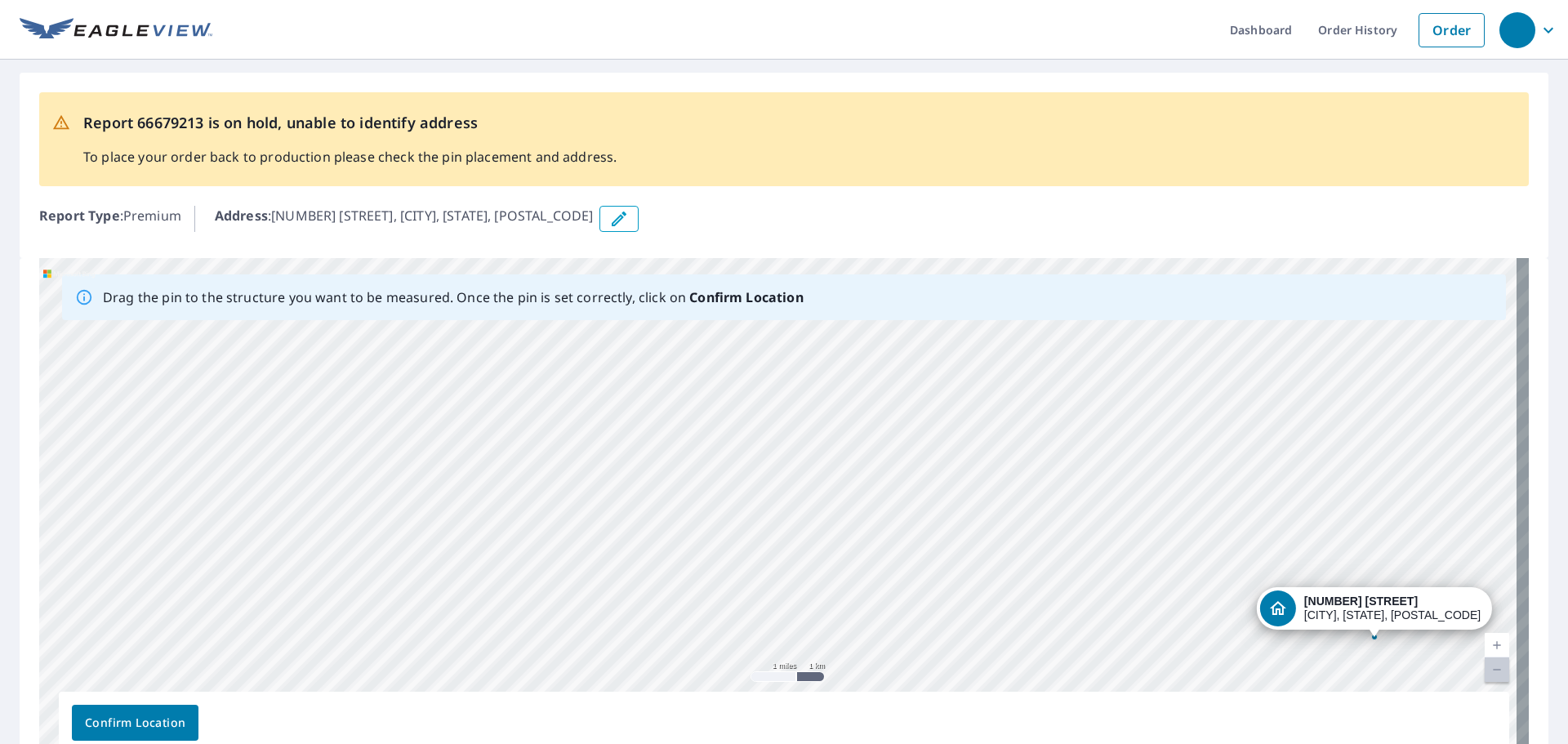 drag, startPoint x: 776, startPoint y: 509, endPoint x: 1376, endPoint y: 638, distance: 613.7108 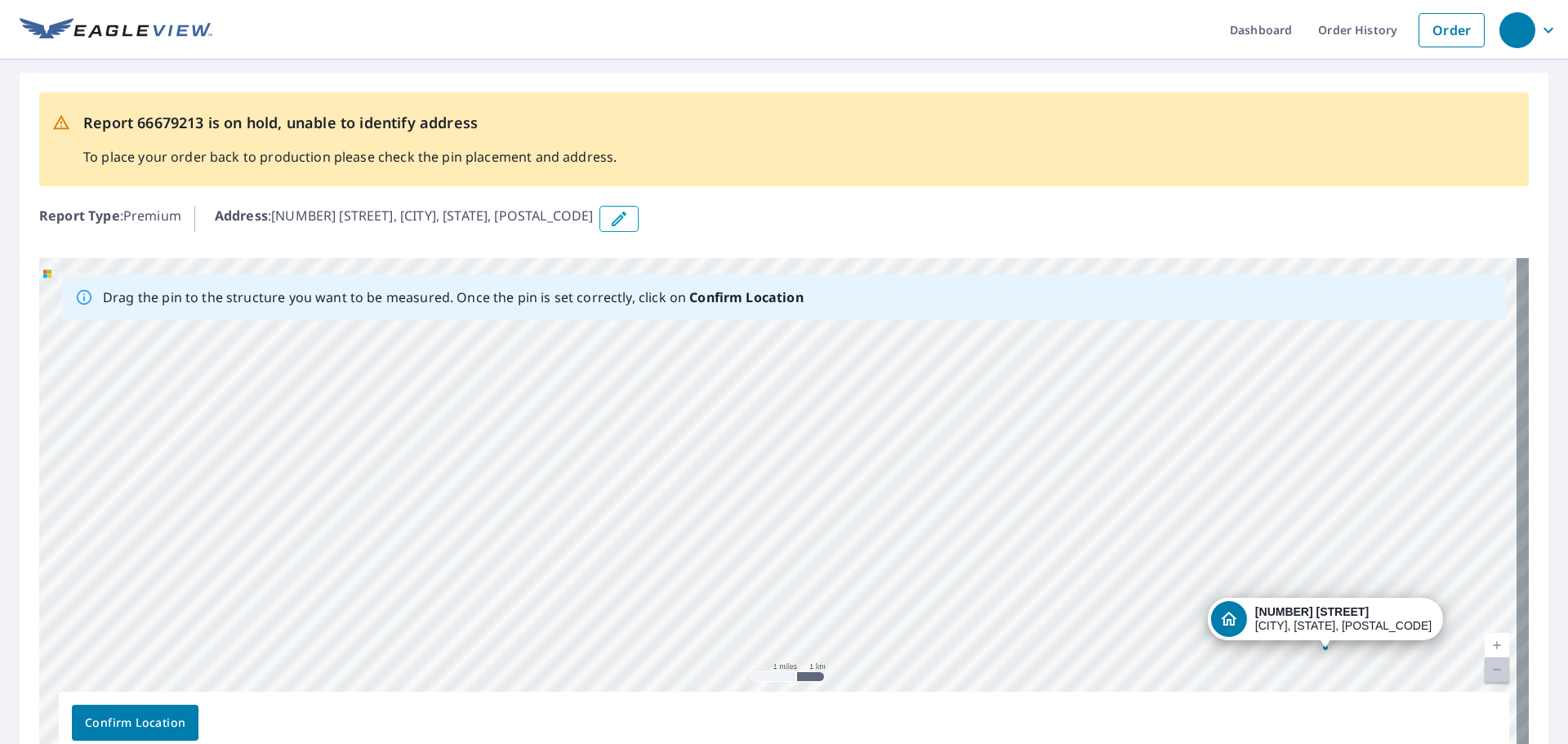 drag, startPoint x: 779, startPoint y: 510, endPoint x: 1326, endPoint y: 646, distance: 563.6533 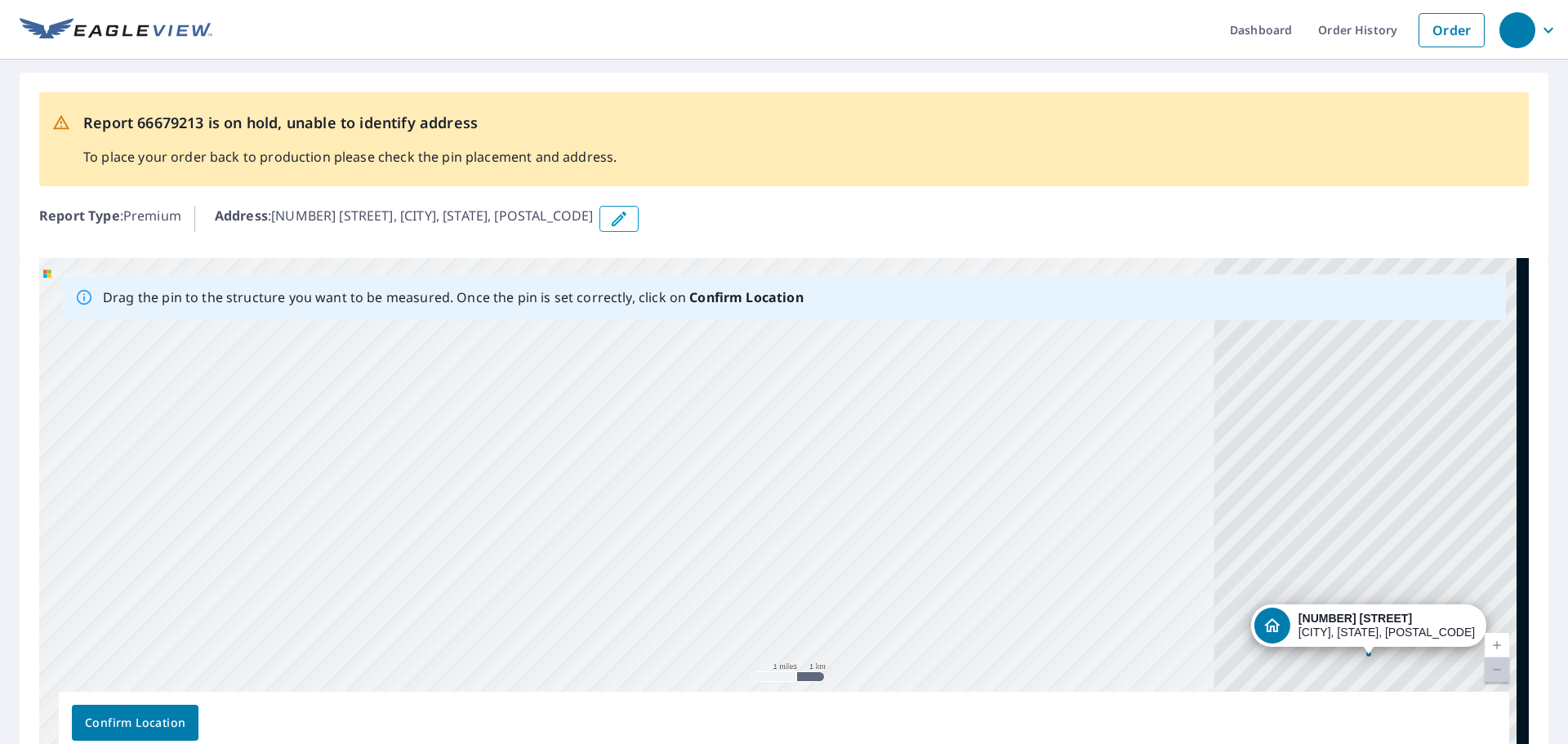 drag, startPoint x: 778, startPoint y: 511, endPoint x: 1370, endPoint y: 654, distance: 609.0263 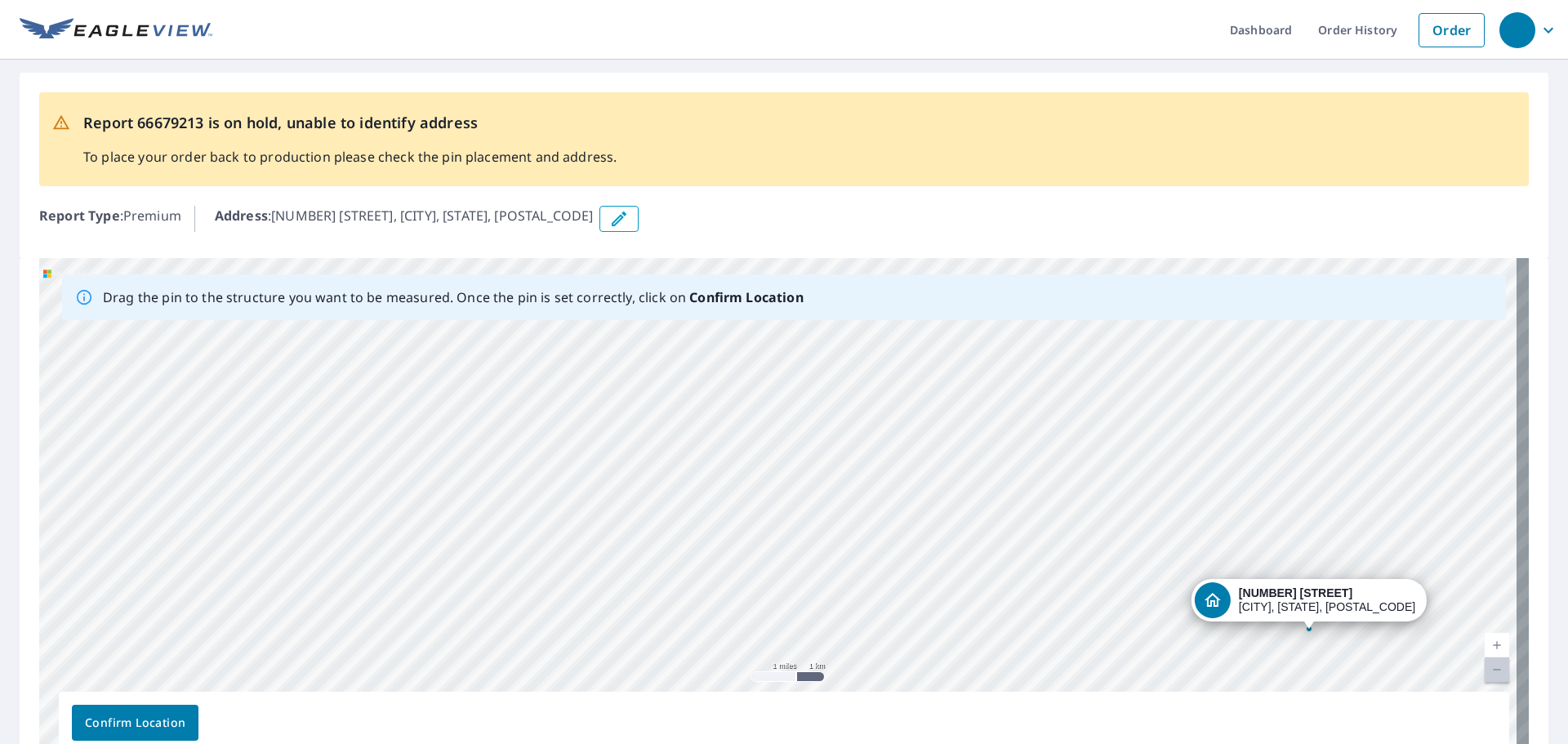 drag, startPoint x: 775, startPoint y: 511, endPoint x: 1306, endPoint y: 629, distance: 543.9531 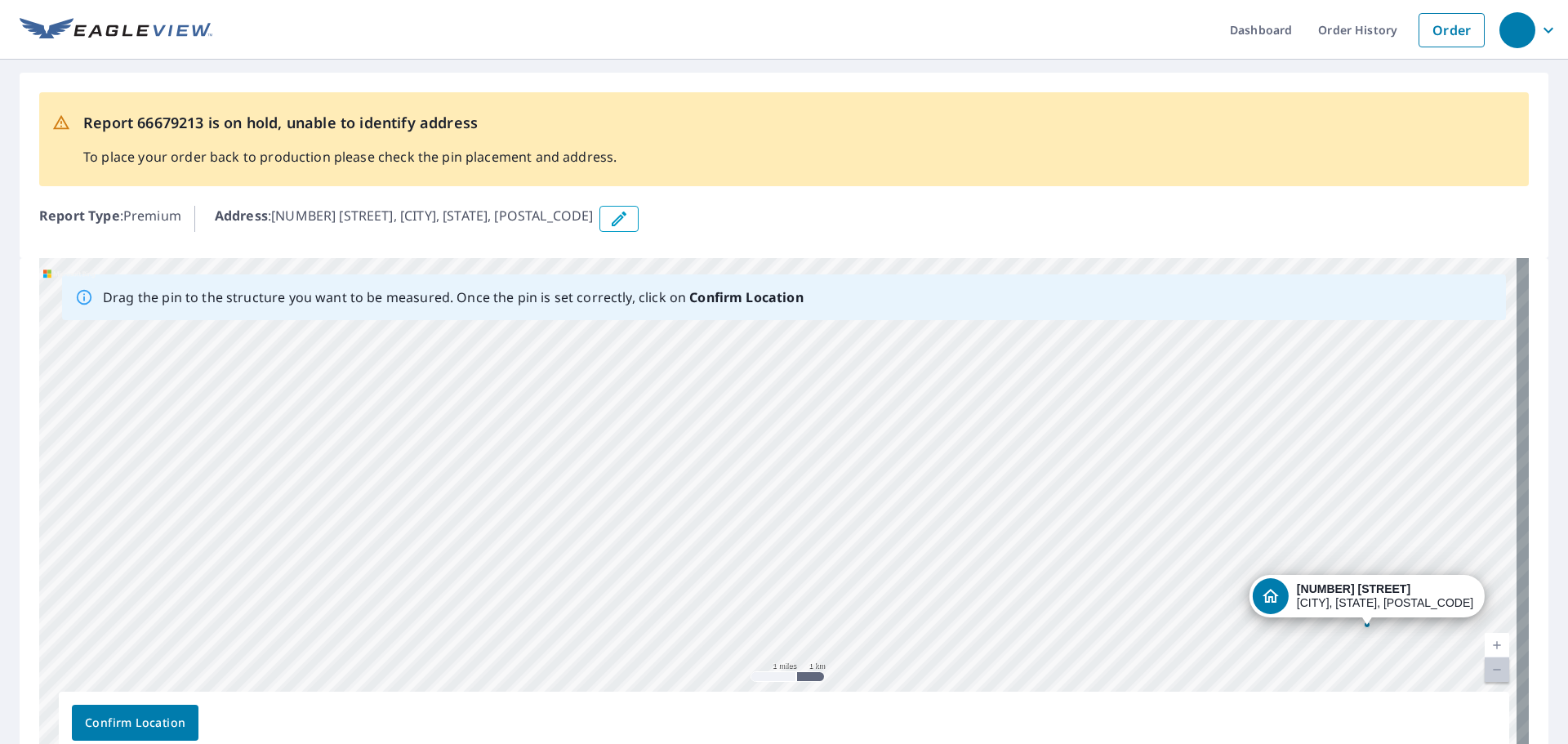 drag, startPoint x: 778, startPoint y: 510, endPoint x: 1367, endPoint y: 623, distance: 599.7416 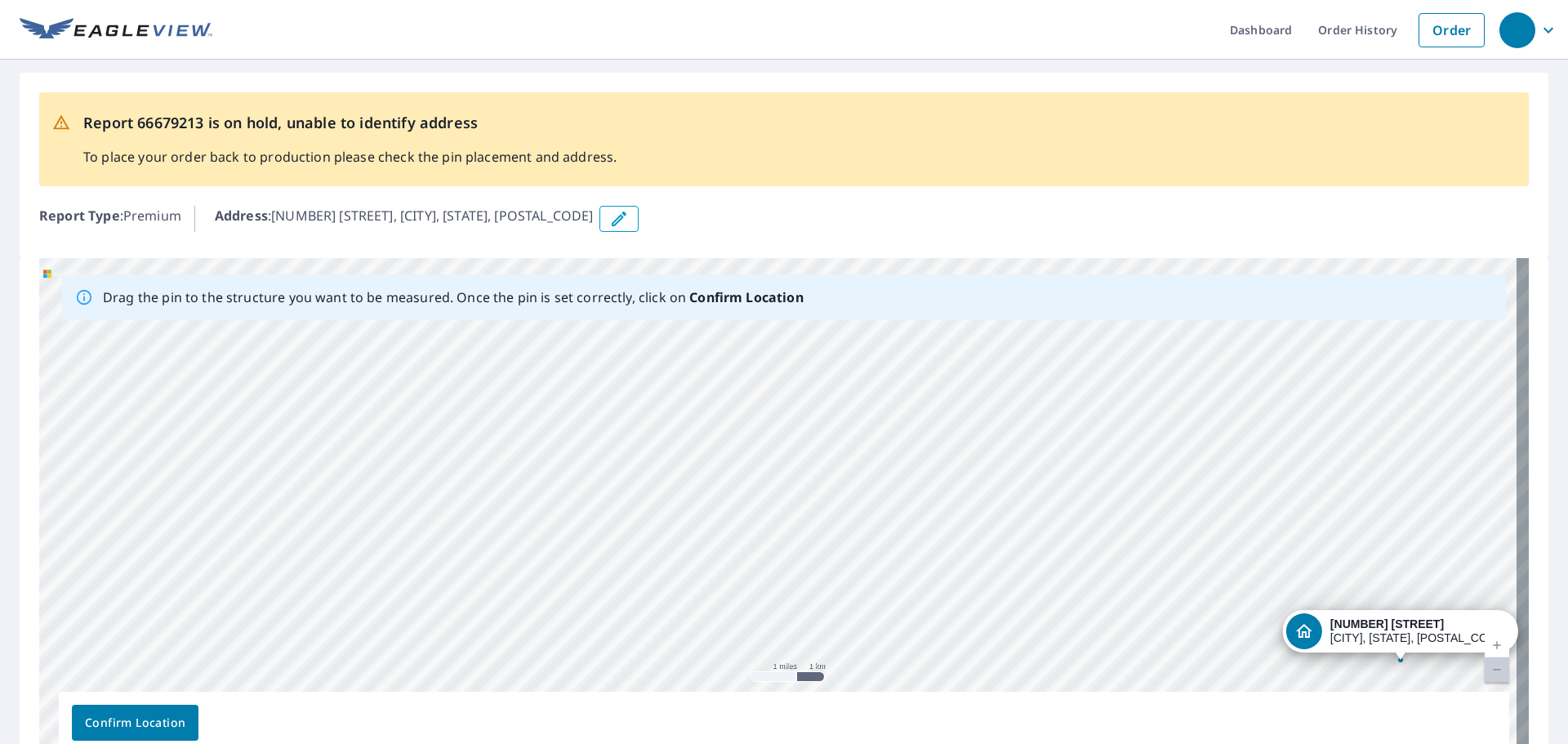 drag, startPoint x: 820, startPoint y: 529, endPoint x: 1403, endPoint y: 661, distance: 597.7566 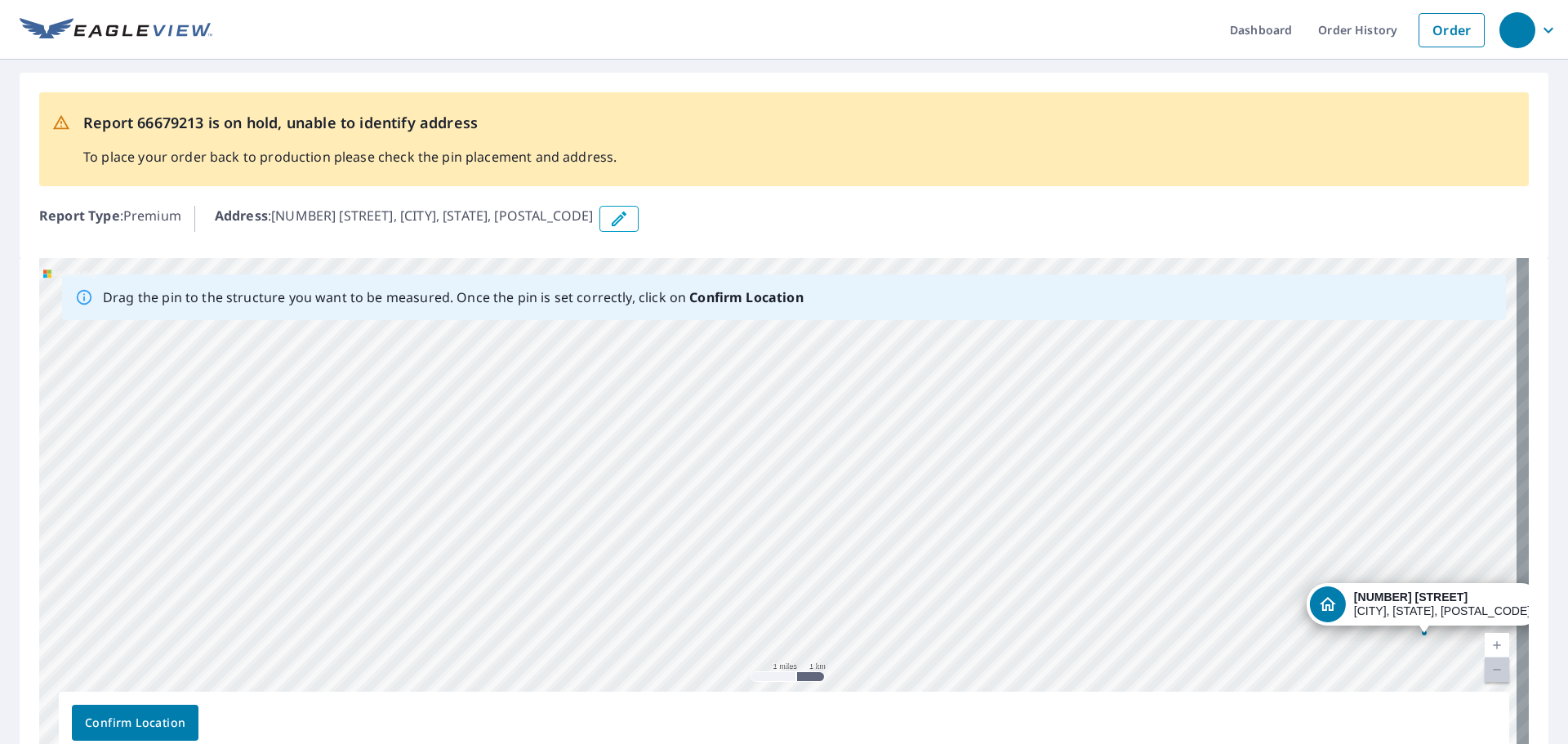 drag, startPoint x: 776, startPoint y: 510, endPoint x: 1422, endPoint y: 632, distance: 657.4192 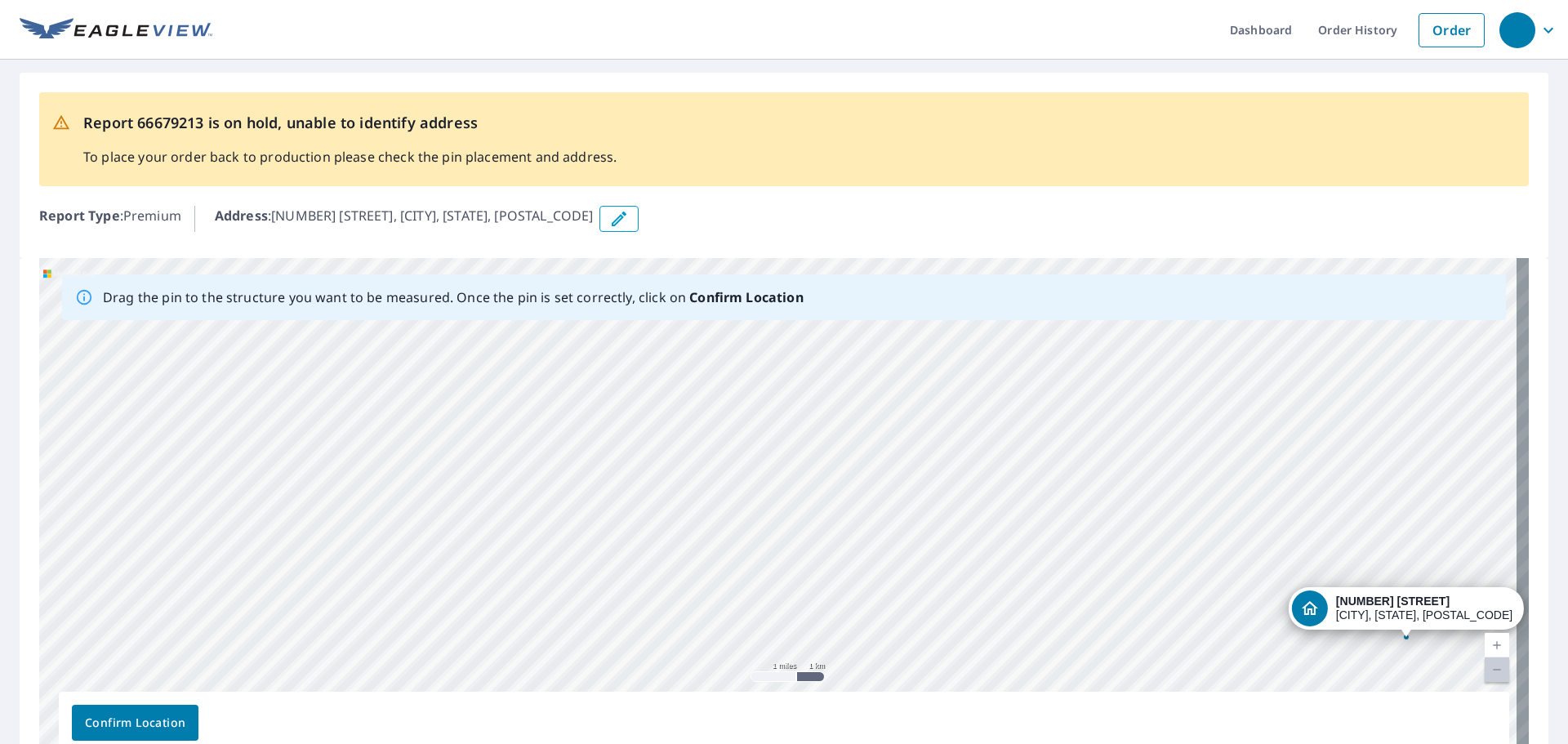 drag, startPoint x: 777, startPoint y: 508, endPoint x: 1405, endPoint y: 634, distance: 640.51542 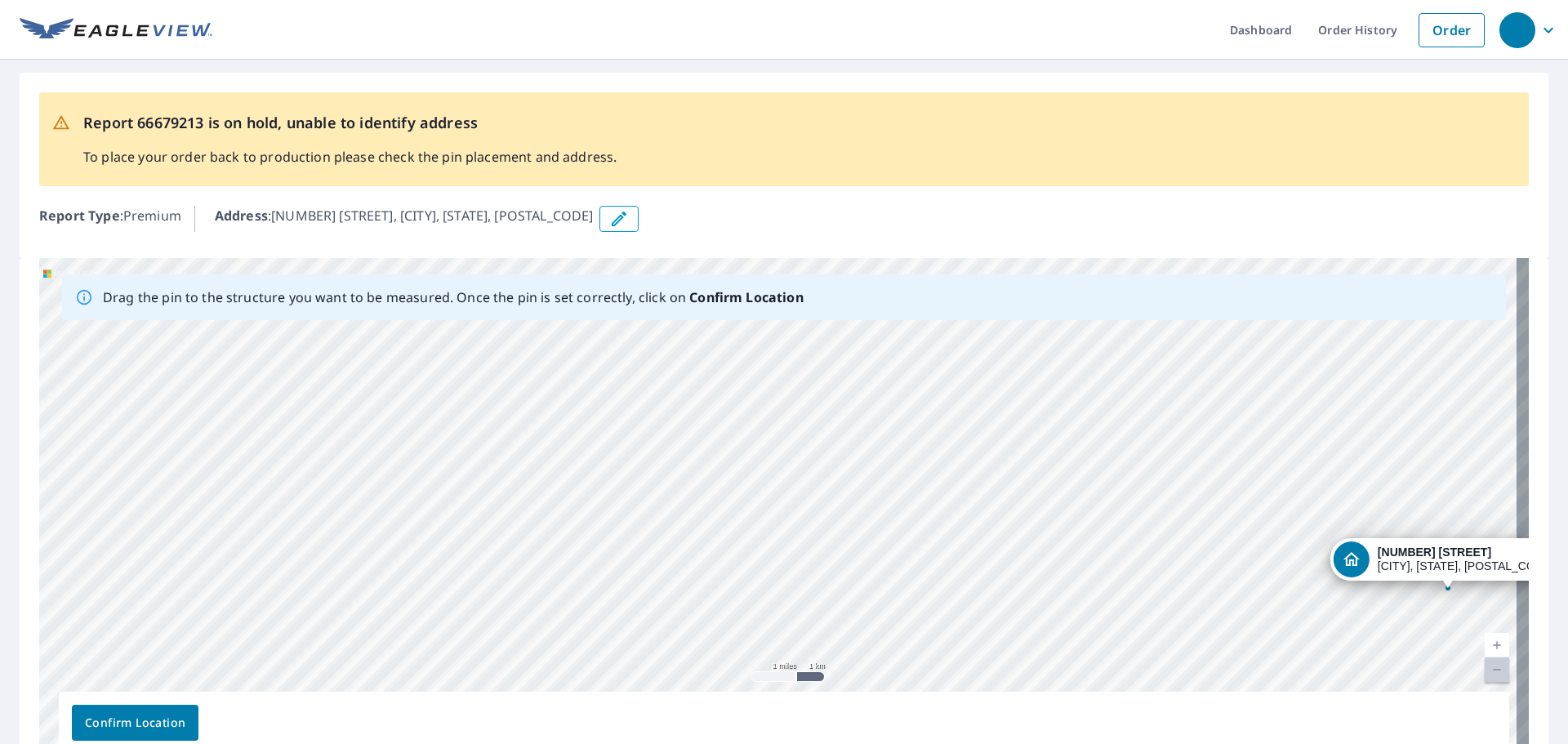 drag, startPoint x: 776, startPoint y: 508, endPoint x: 1446, endPoint y: 585, distance: 674.41011 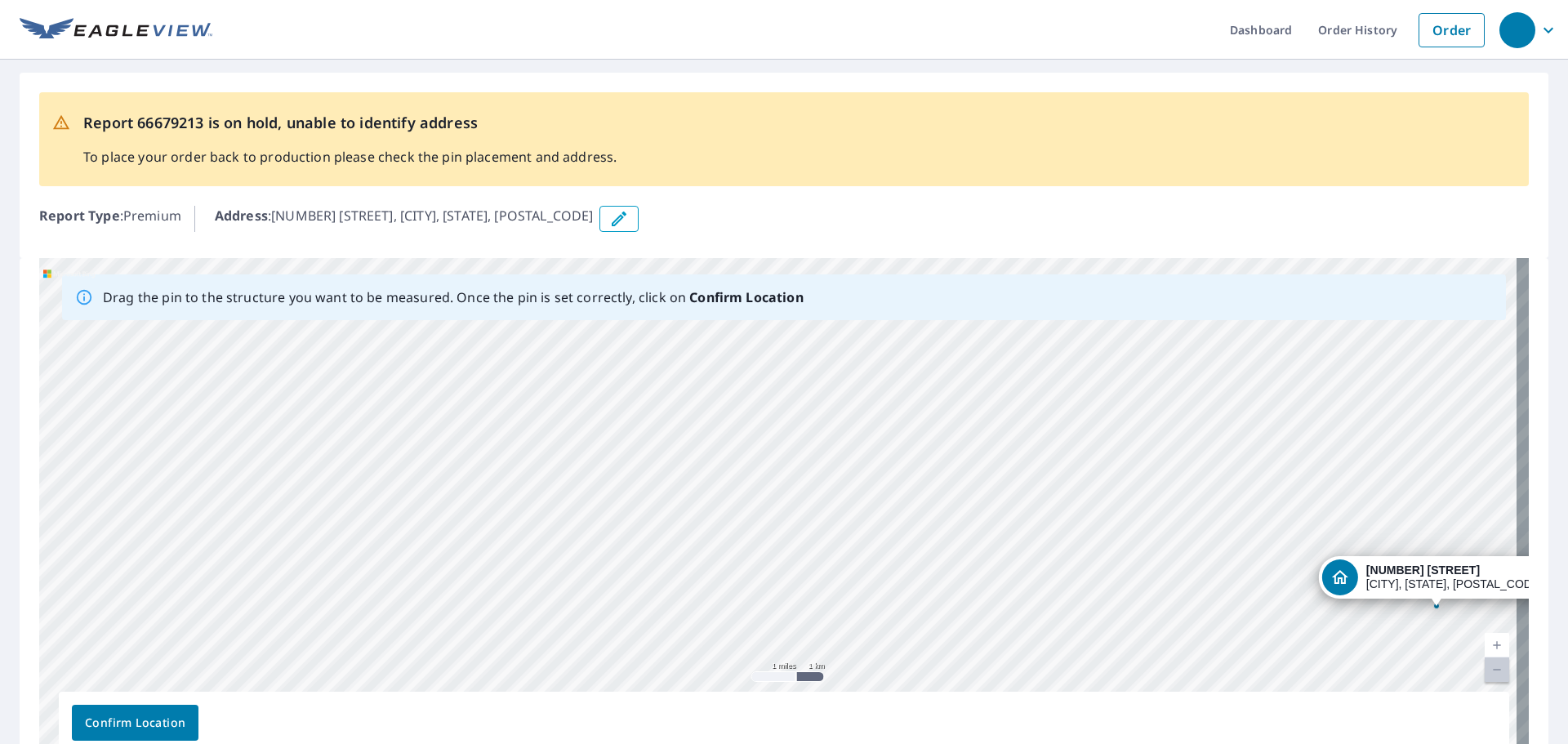 drag, startPoint x: 777, startPoint y: 510, endPoint x: 1435, endPoint y: 605, distance: 664.8225 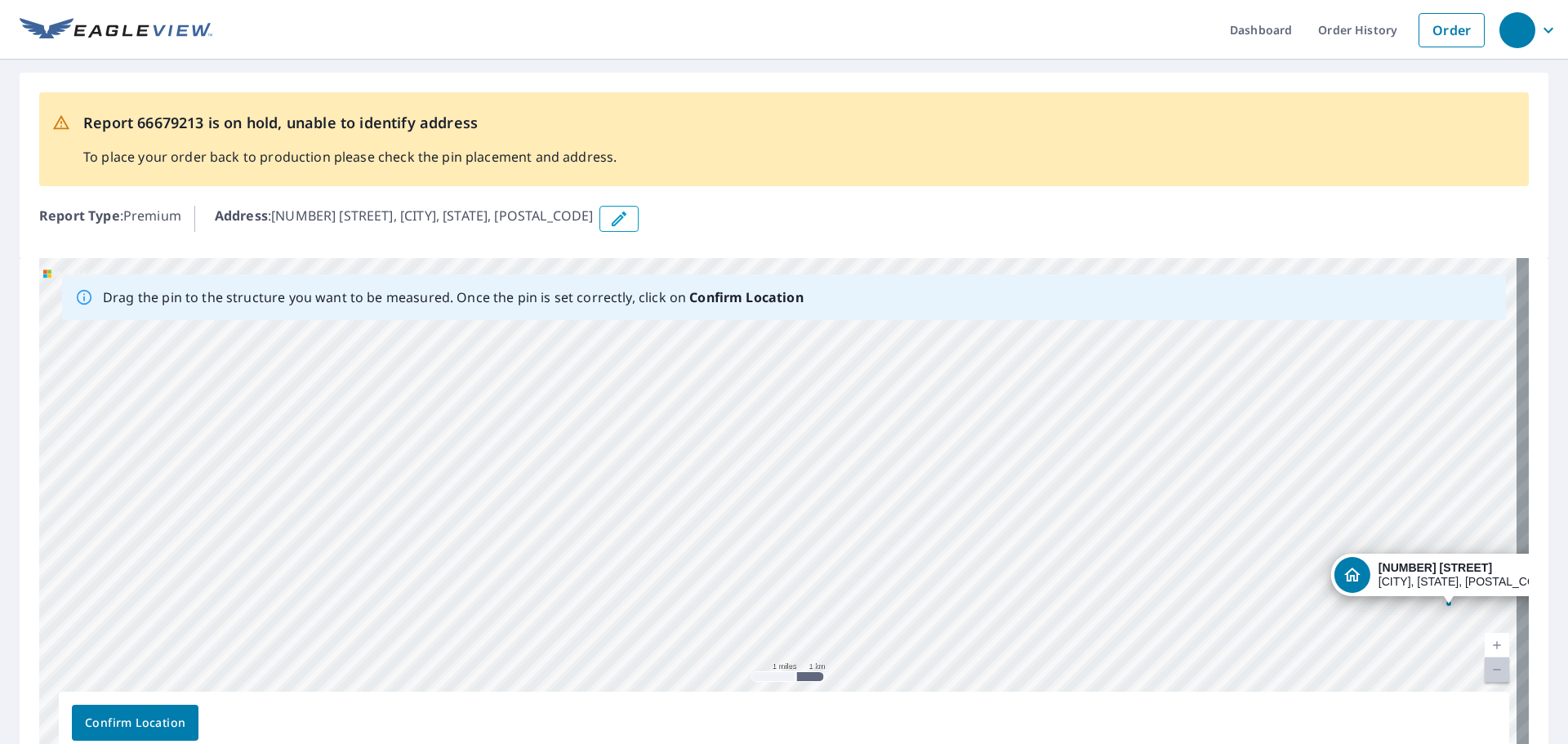 drag, startPoint x: 779, startPoint y: 509, endPoint x: 1450, endPoint y: 601, distance: 677.27764 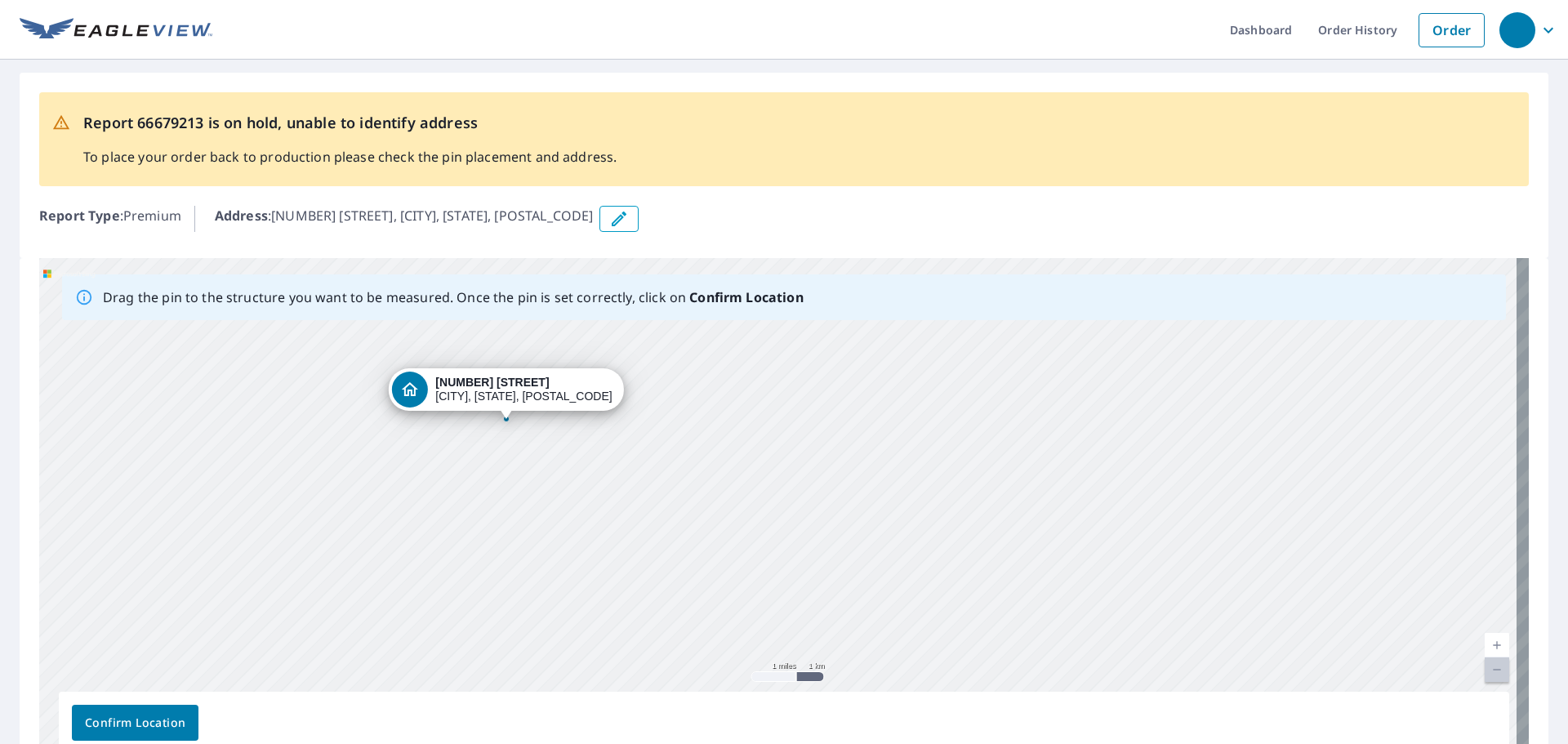 drag, startPoint x: 1309, startPoint y: 568, endPoint x: 1036, endPoint y: 475, distance: 288.406 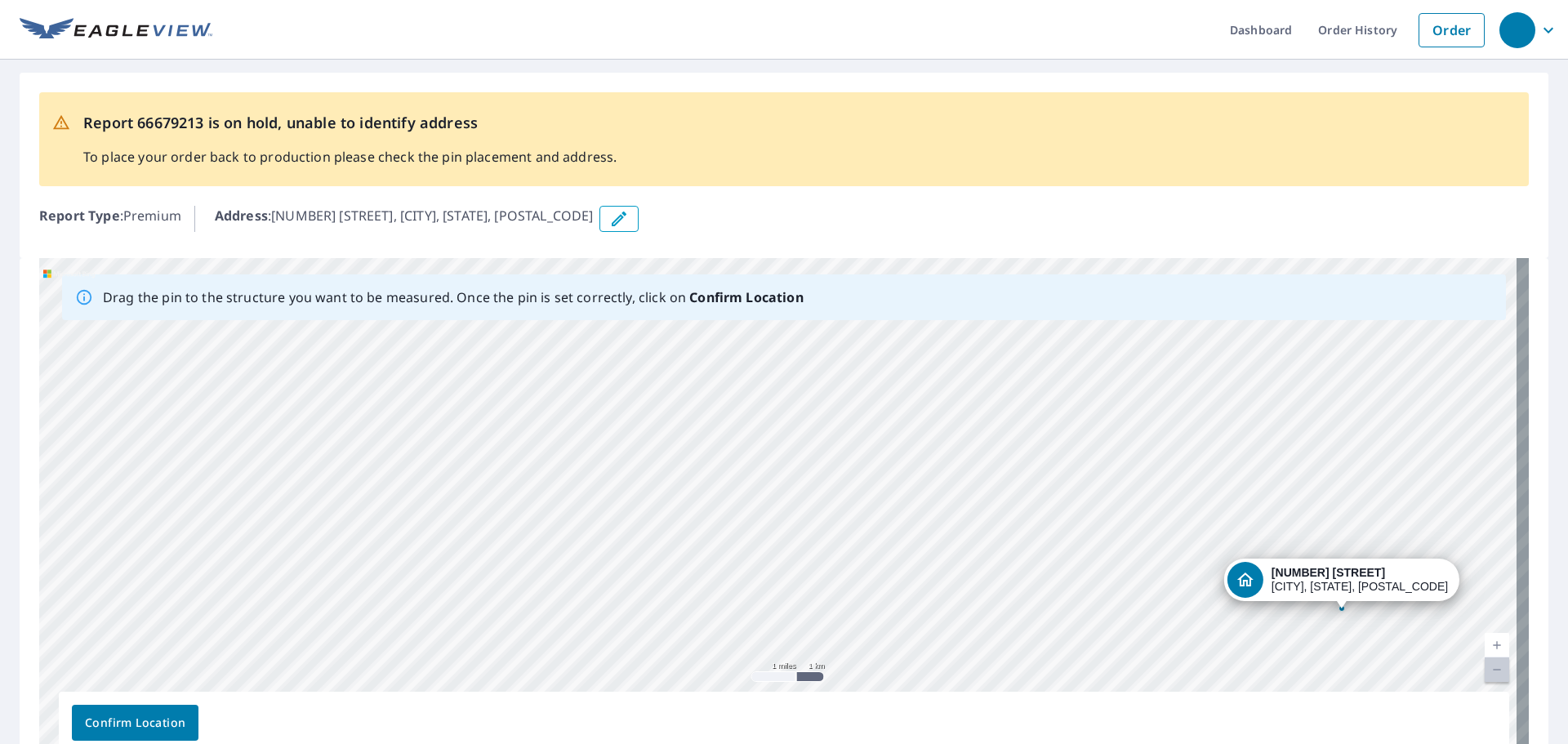 drag, startPoint x: 506, startPoint y: 420, endPoint x: 1376, endPoint y: 626, distance: 894.0559 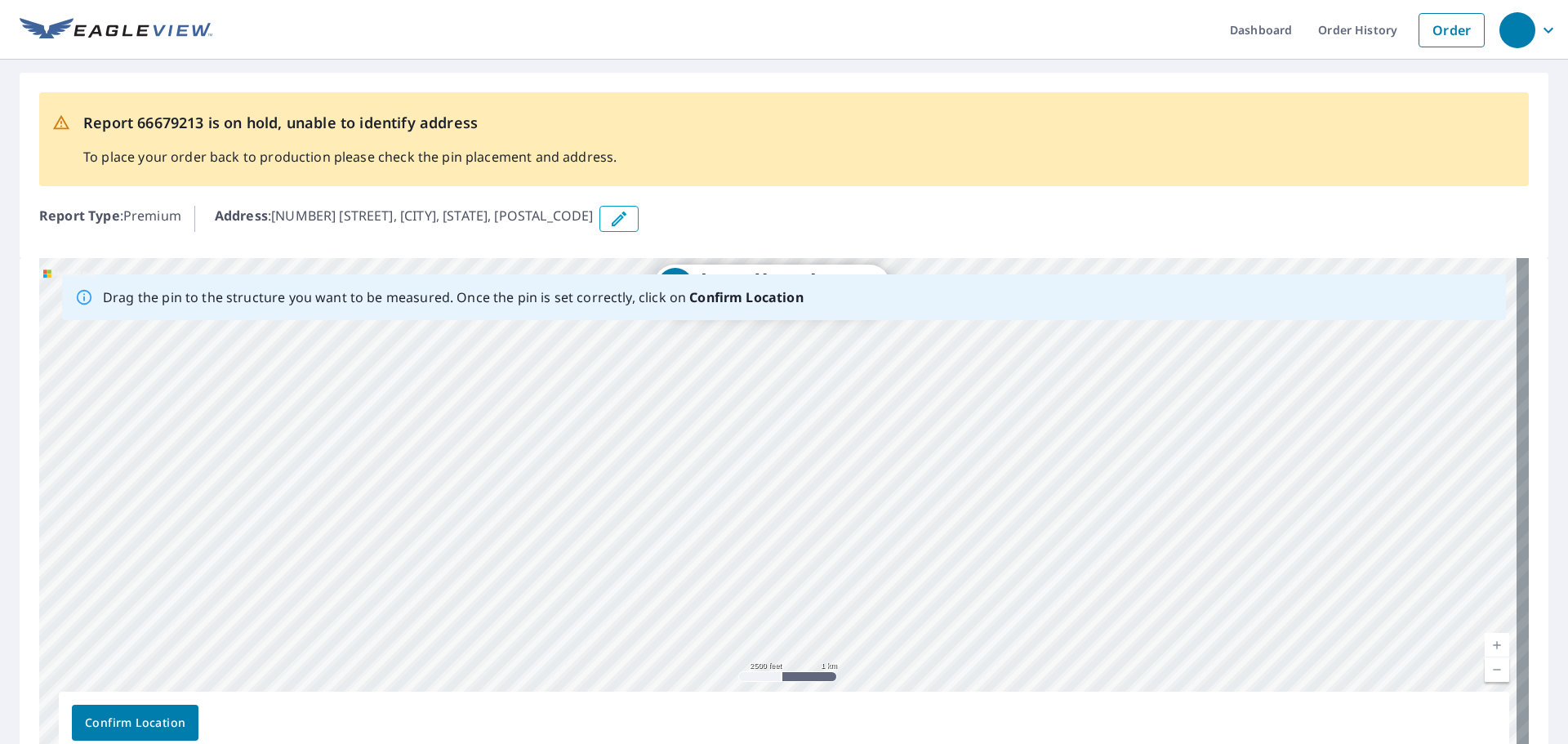 drag, startPoint x: 924, startPoint y: 584, endPoint x: 1030, endPoint y: 512, distance: 128.14055 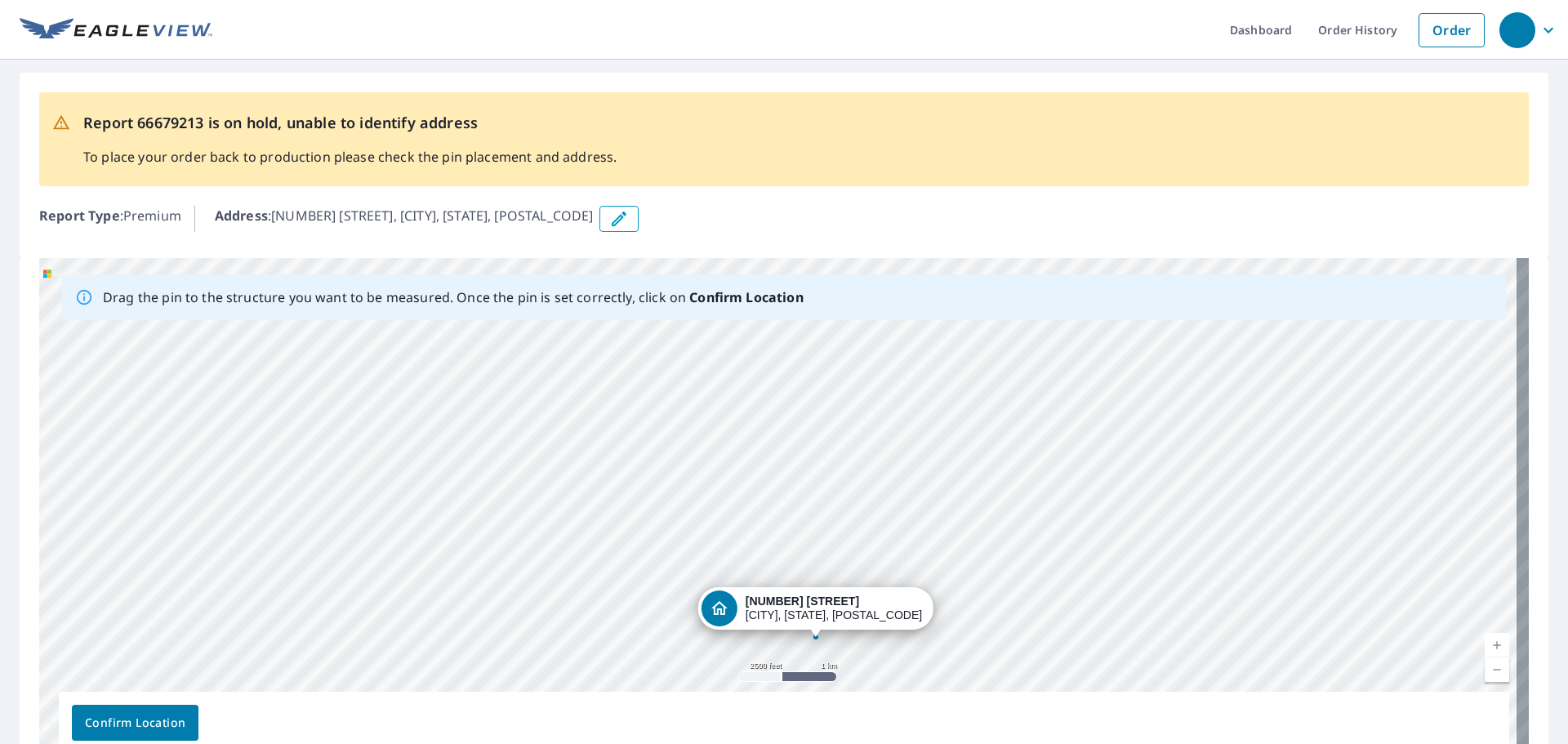 drag, startPoint x: 726, startPoint y: 389, endPoint x: 815, endPoint y: 636, distance: 262.5452 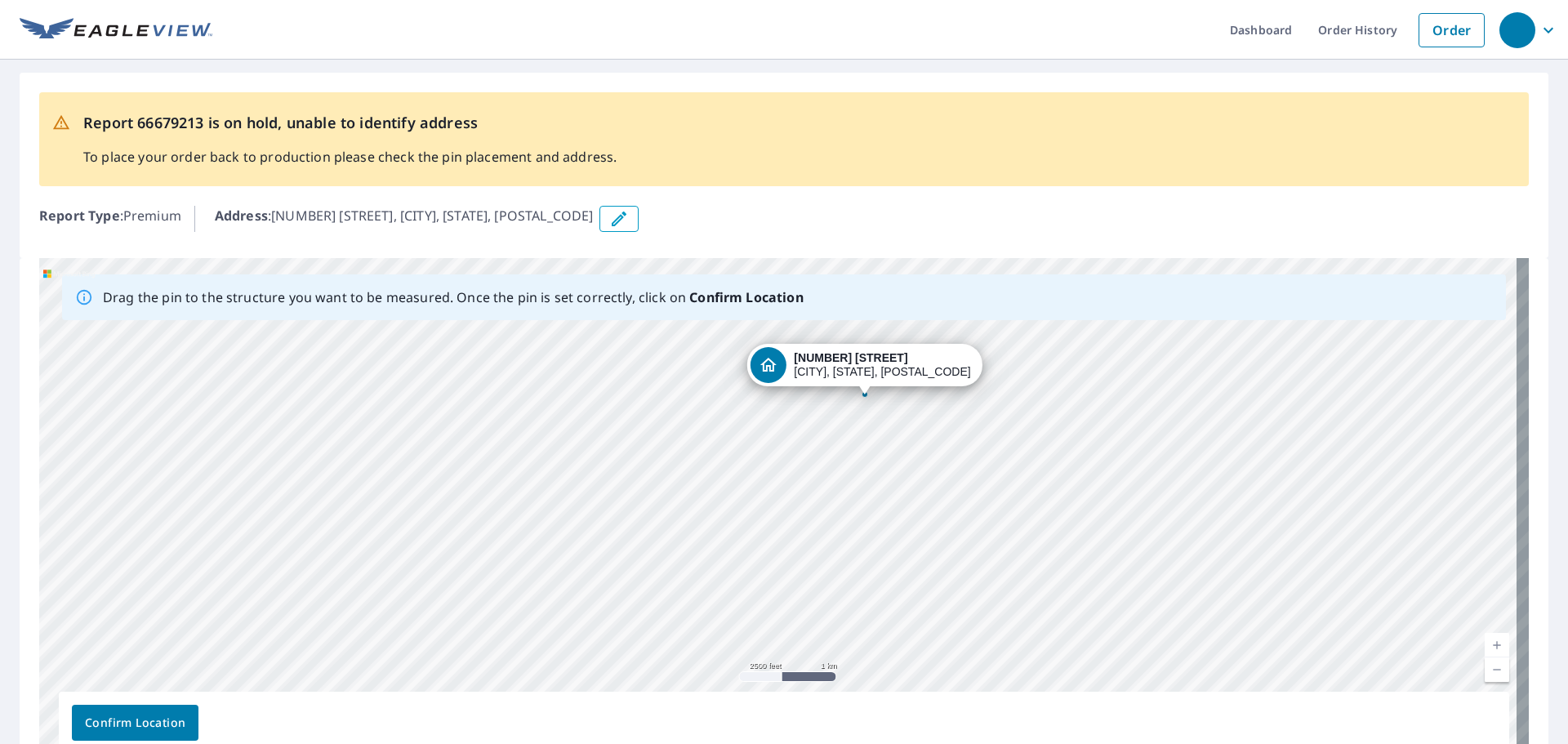 drag, startPoint x: 922, startPoint y: 511, endPoint x: 938, endPoint y: 492, distance: 24.839485 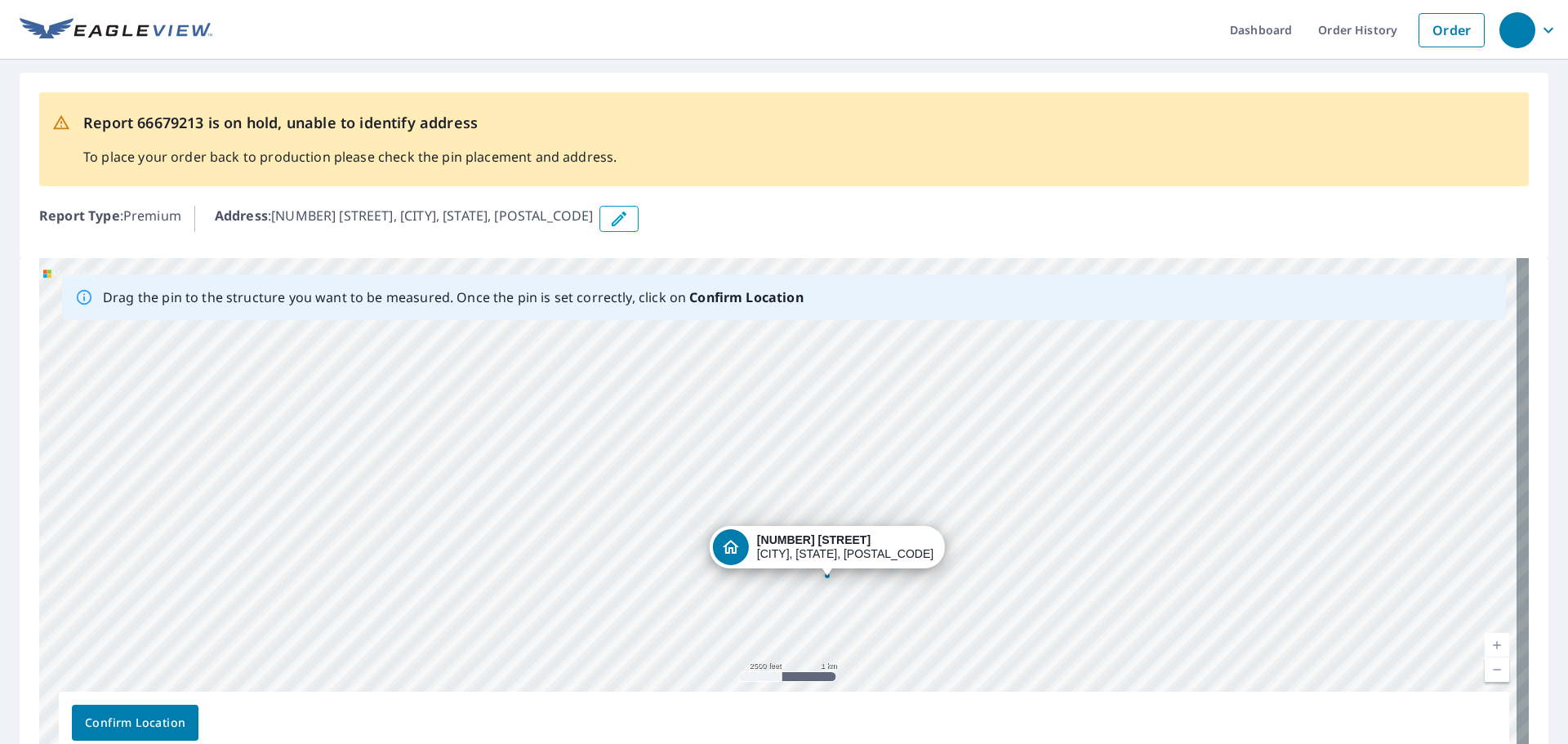 drag, startPoint x: 864, startPoint y: 394, endPoint x: 826, endPoint y: 576, distance: 185.92472 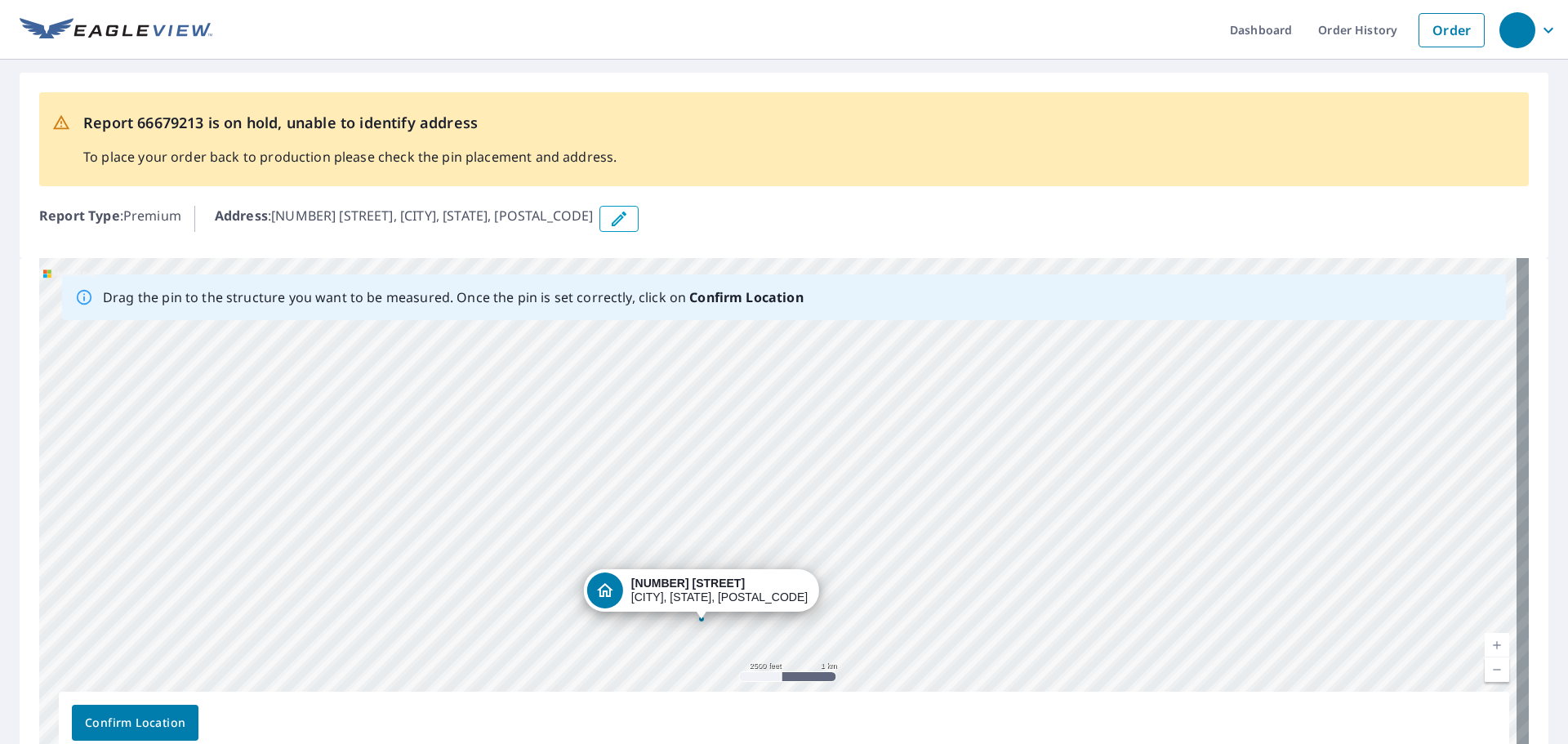 drag, startPoint x: 775, startPoint y: 515, endPoint x: 694, endPoint y: 625, distance: 136.60527 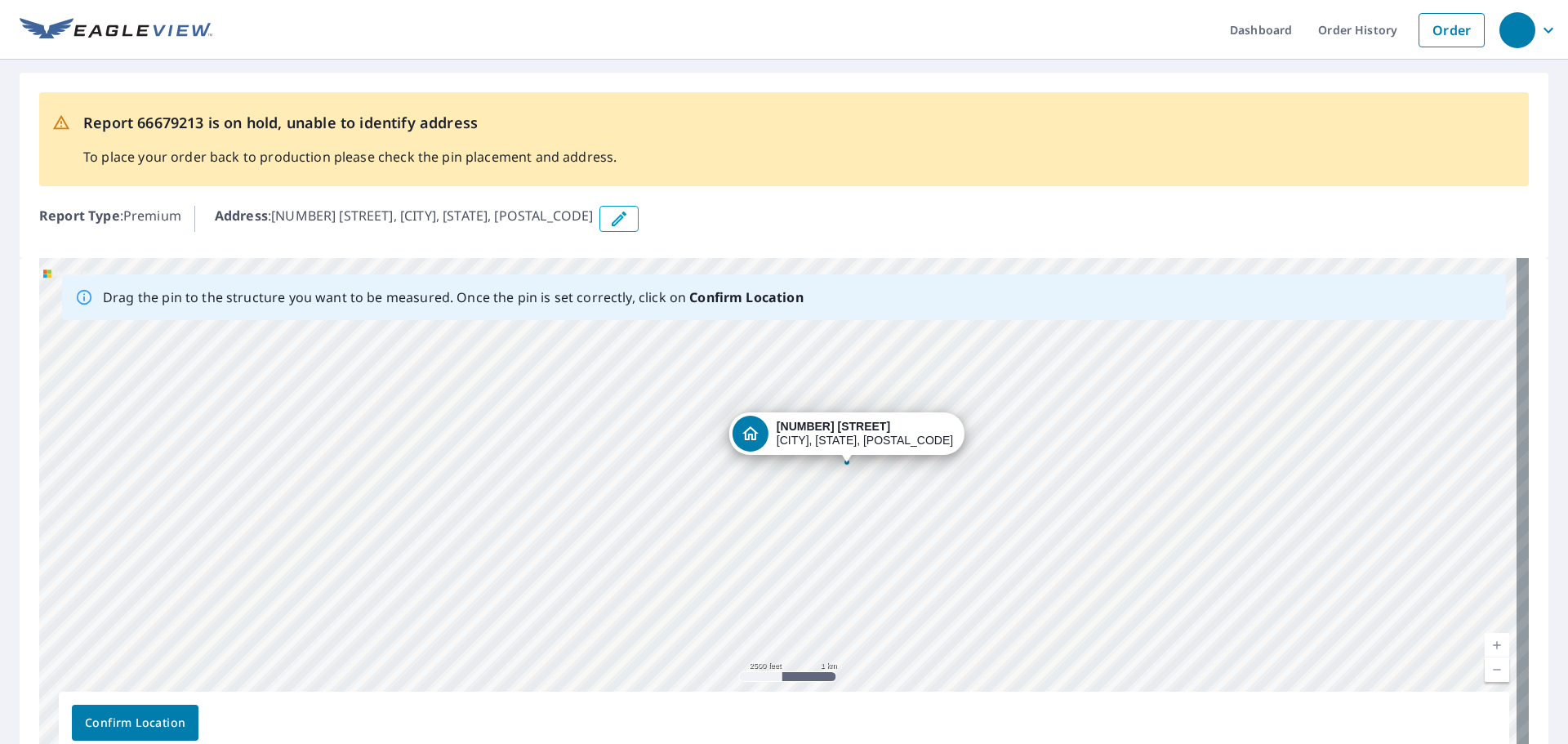 drag, startPoint x: 778, startPoint y: 511, endPoint x: 848, endPoint y: 461, distance: 86.02325 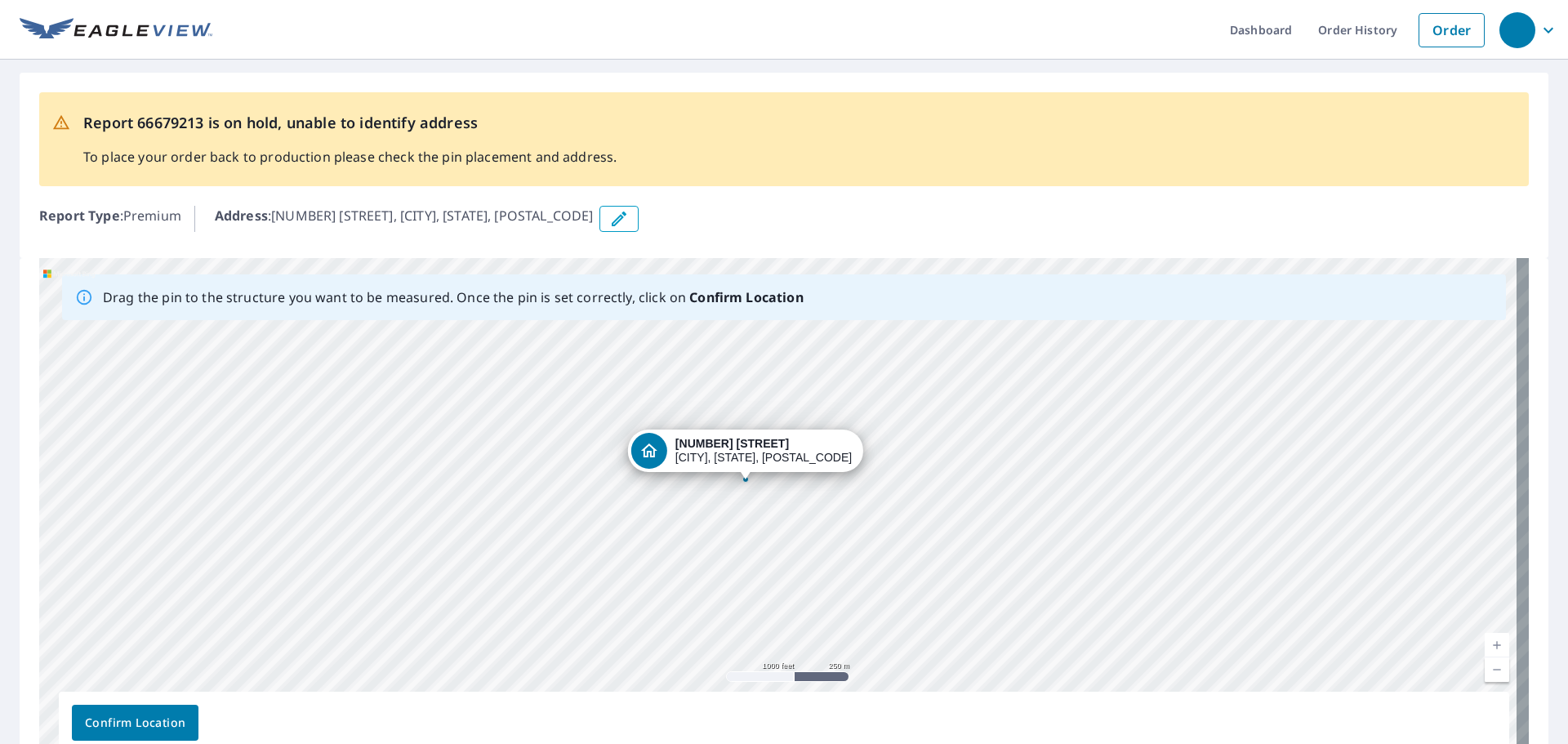 drag, startPoint x: 950, startPoint y: 420, endPoint x: 742, endPoint y: 479, distance: 216.2059 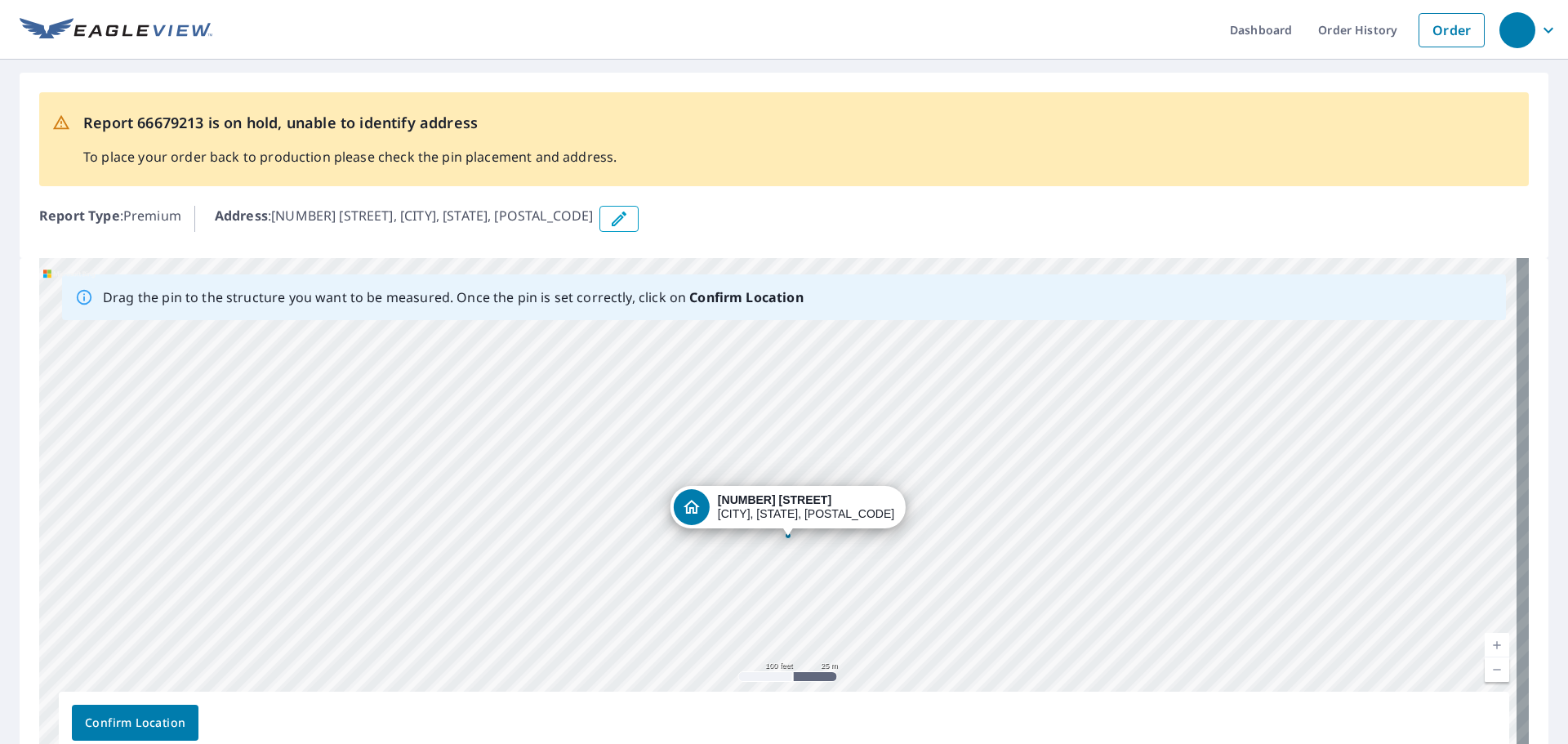 drag, startPoint x: 1200, startPoint y: 518, endPoint x: 786, endPoint y: 534, distance: 414.30906 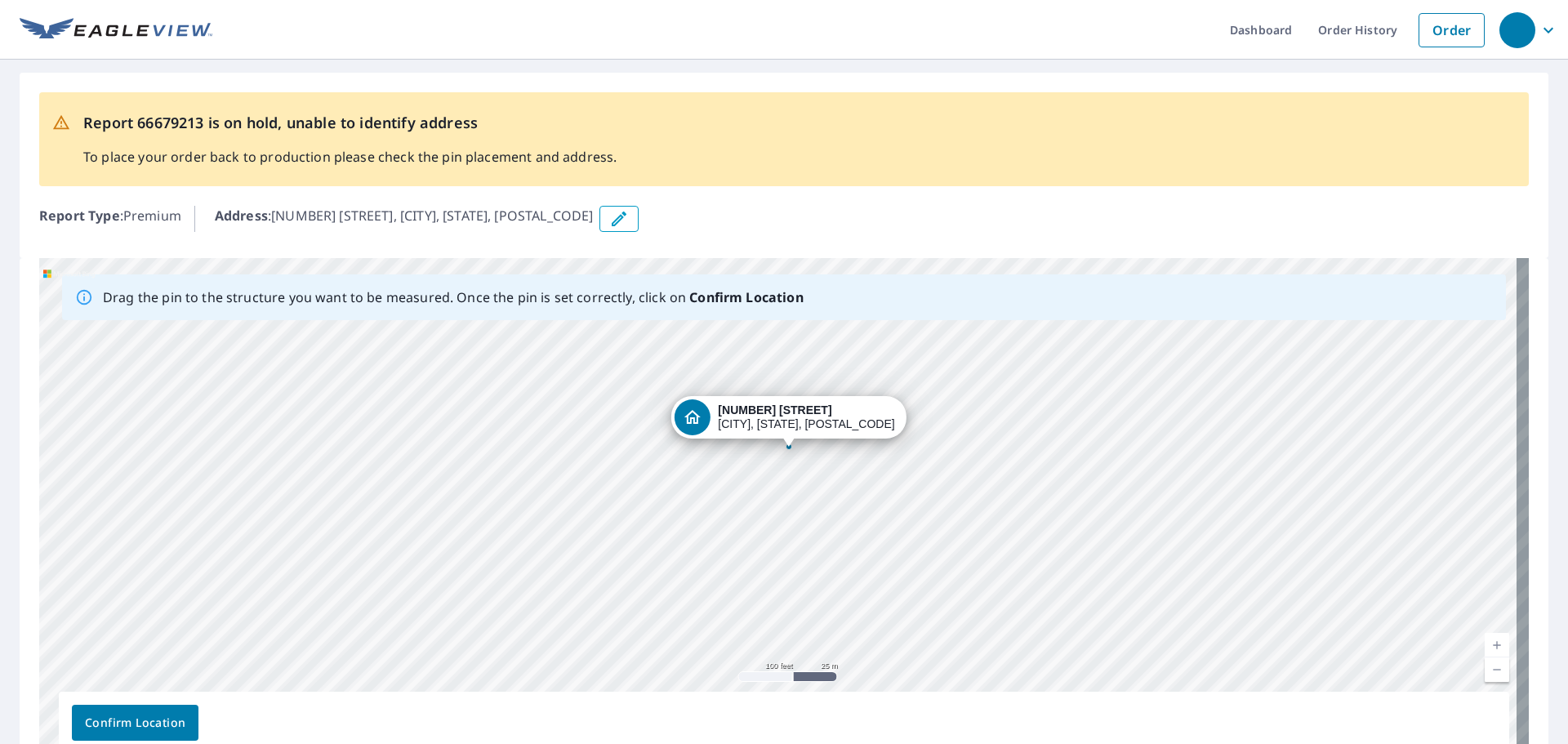 drag, startPoint x: 682, startPoint y: 597, endPoint x: 693, endPoint y: 532, distance: 65.9242 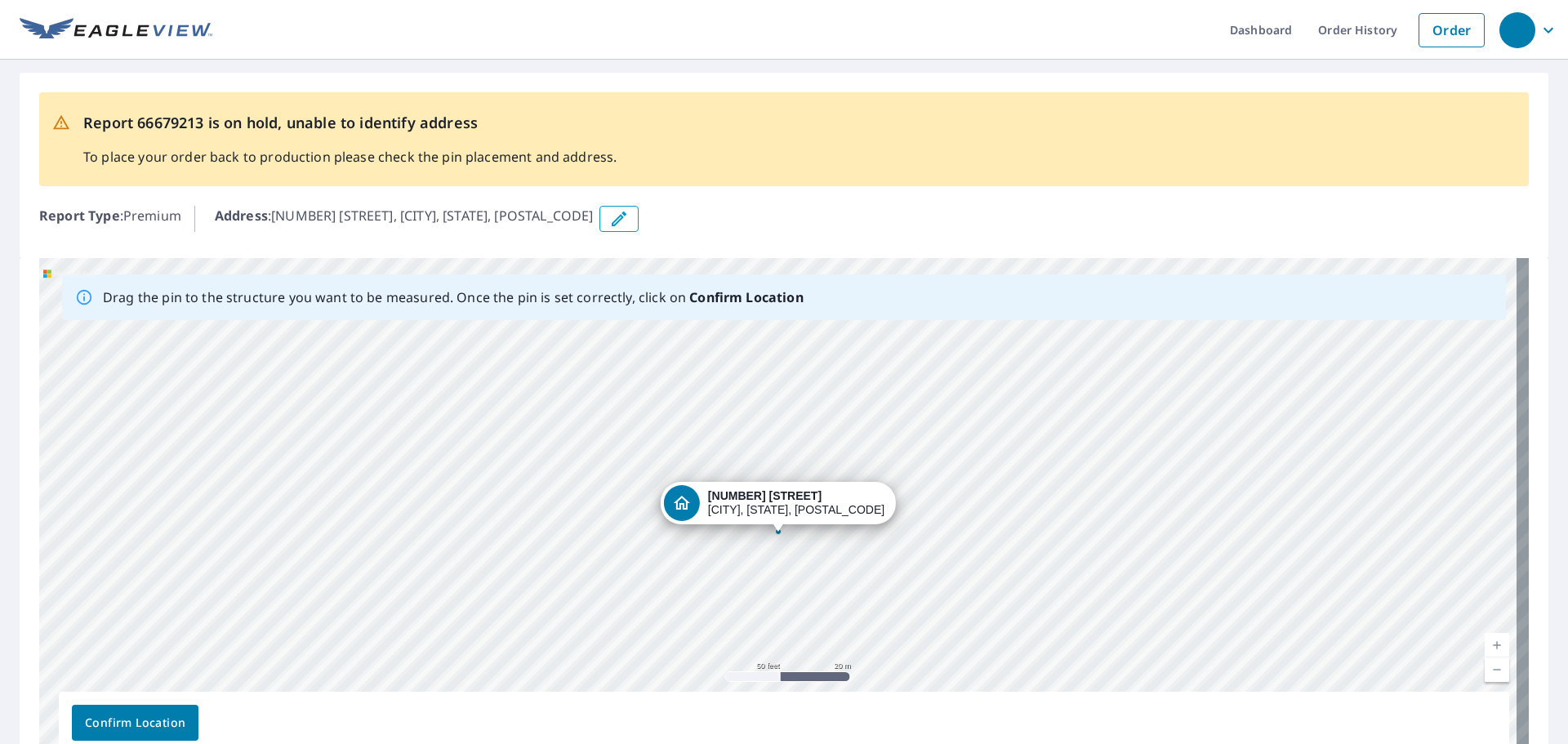 drag, startPoint x: 884, startPoint y: 373, endPoint x: 778, endPoint y: 532, distance: 191.09422 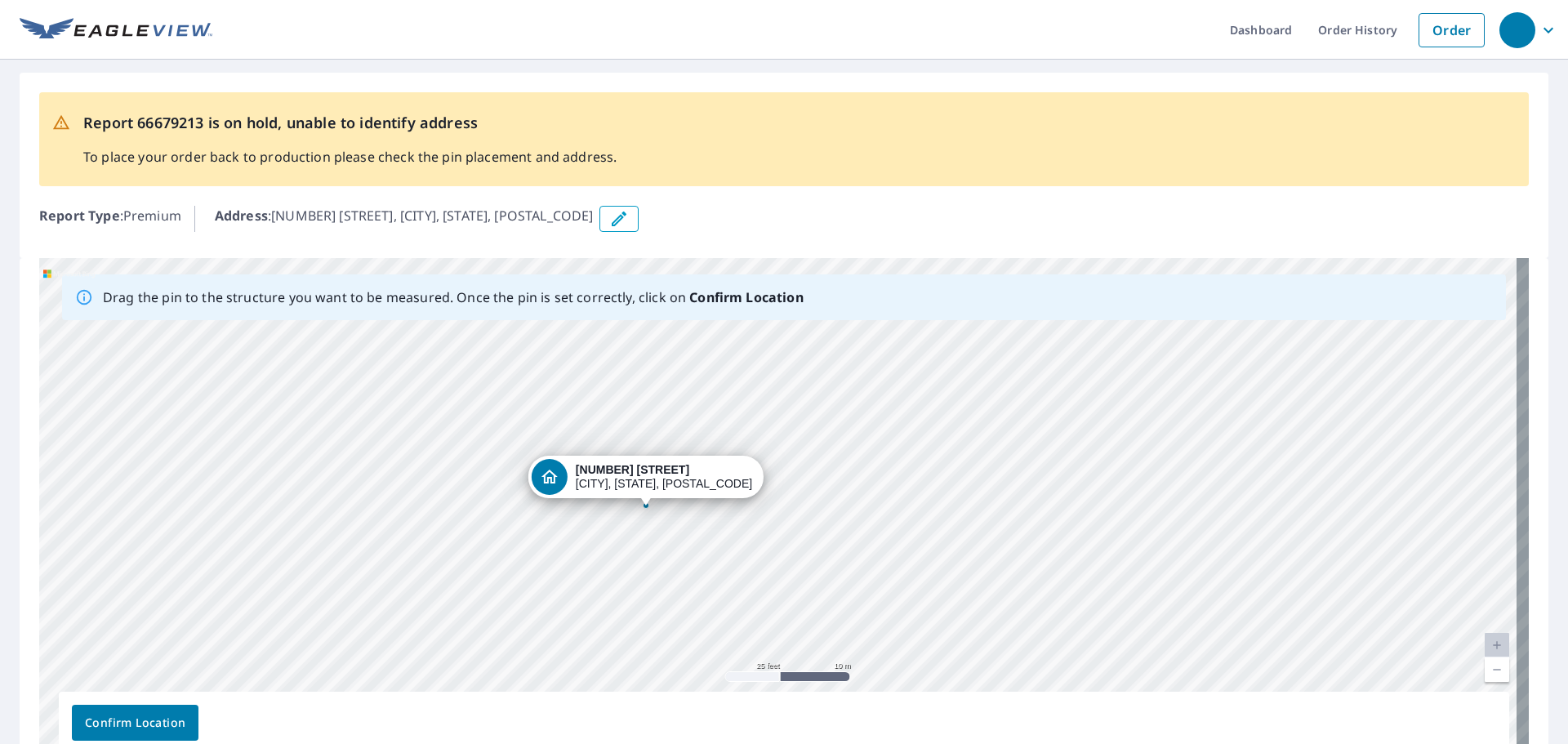 drag, startPoint x: 879, startPoint y: 502, endPoint x: 647, endPoint y: 503, distance: 232.00216 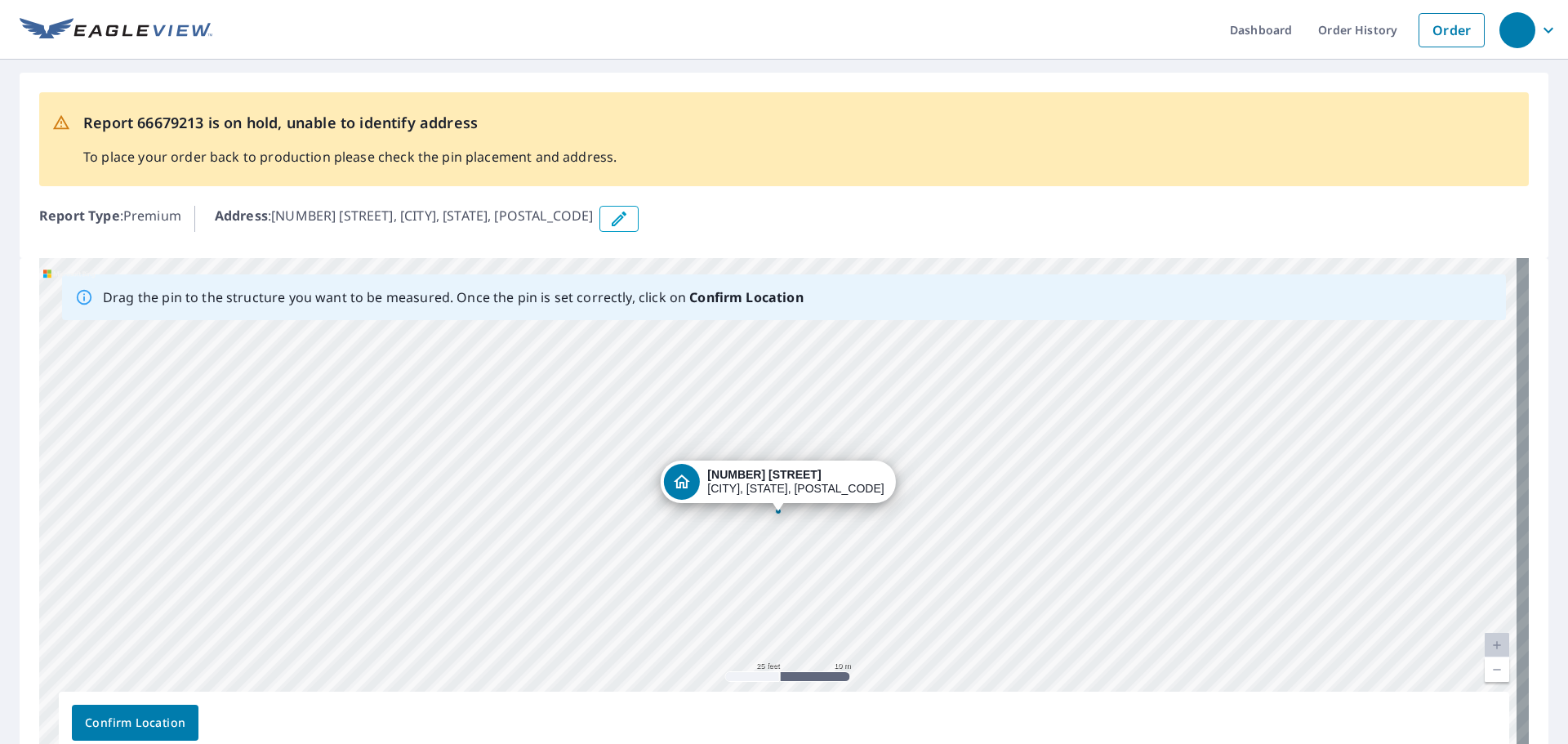 click on "Confirm Location" at bounding box center (135, 723) 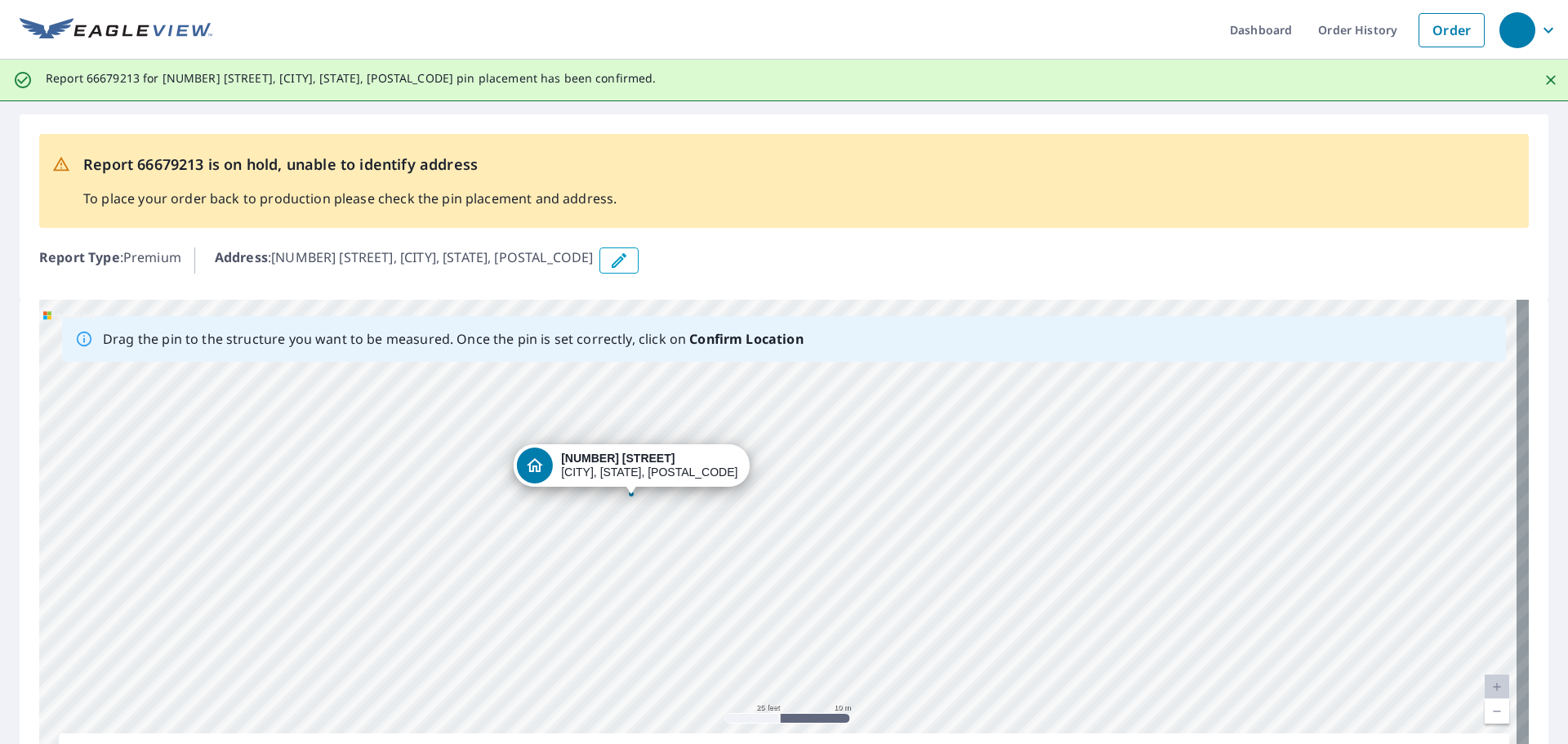 drag, startPoint x: 736, startPoint y: 391, endPoint x: 747, endPoint y: 526, distance: 135.44741 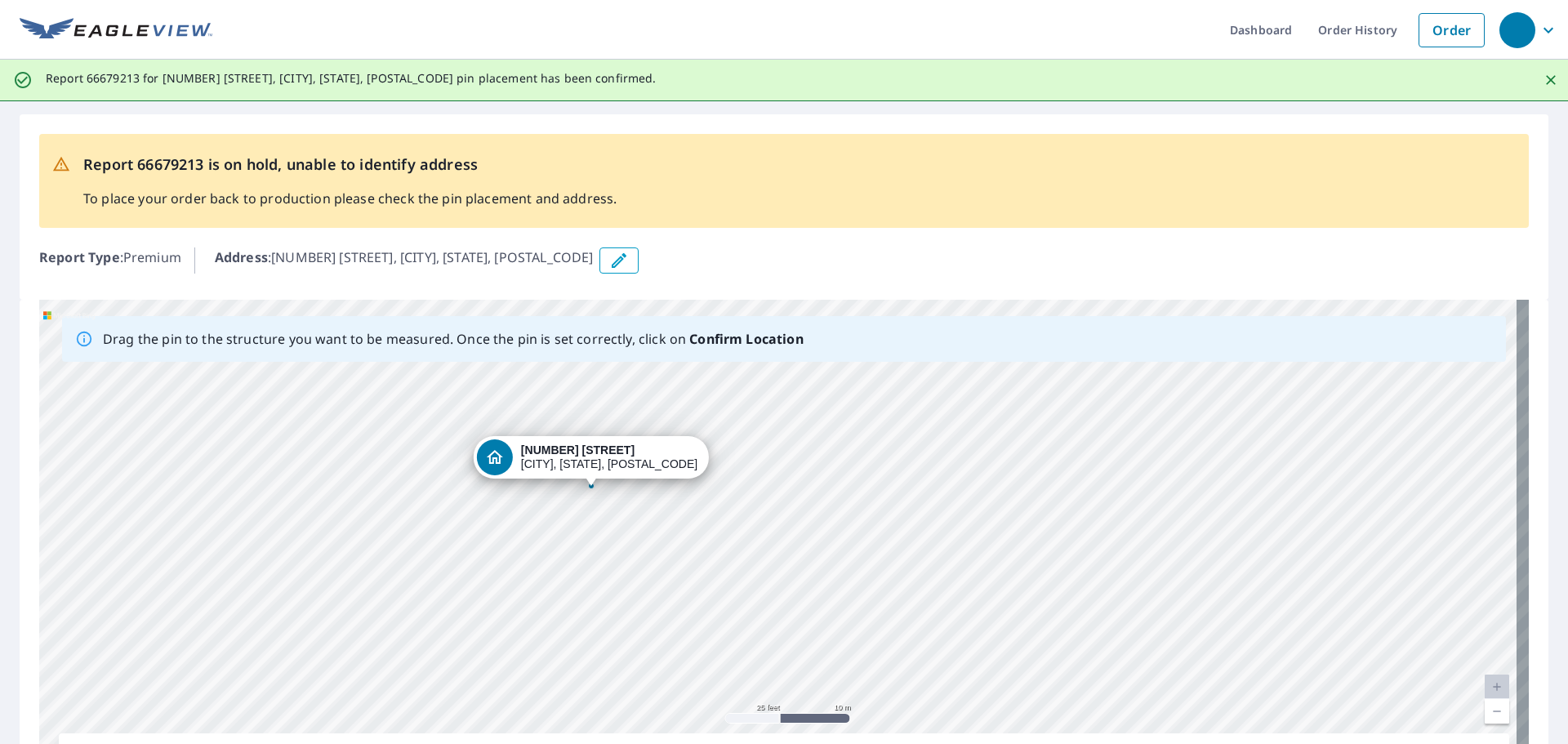 drag, startPoint x: 629, startPoint y: 494, endPoint x: 589, endPoint y: 486, distance: 40.79 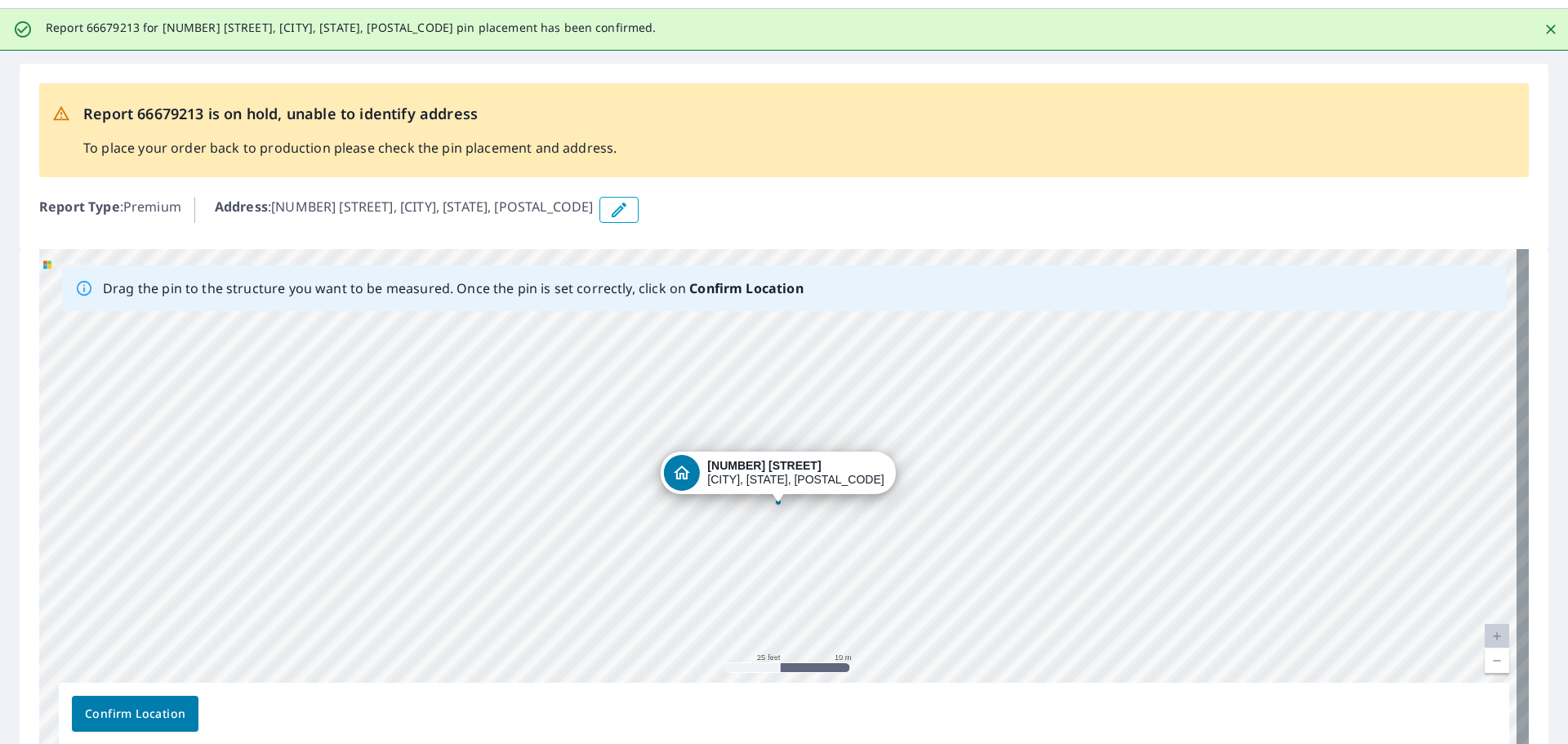 scroll, scrollTop: 142, scrollLeft: 0, axis: vertical 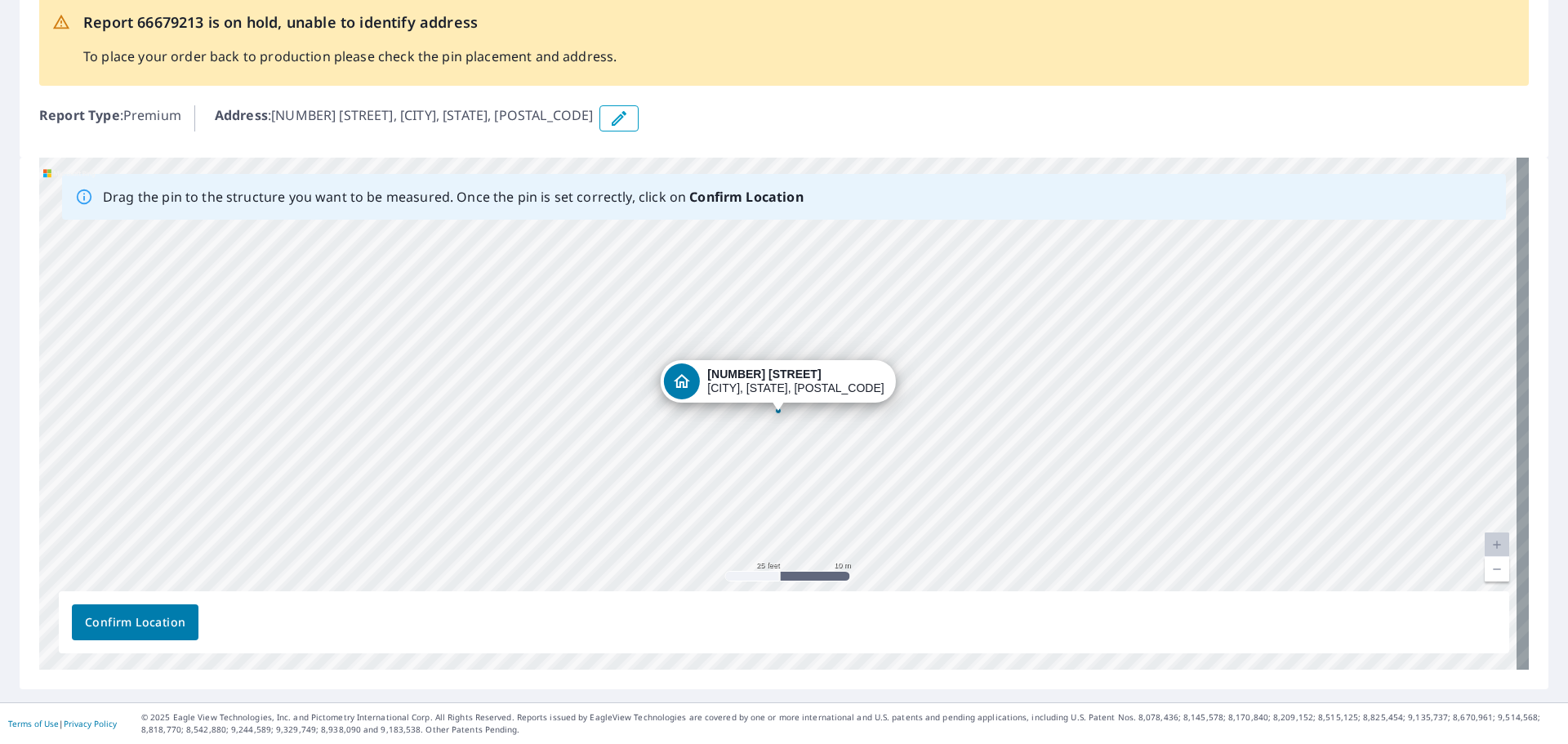 click on "Confirm Location" at bounding box center (135, 622) 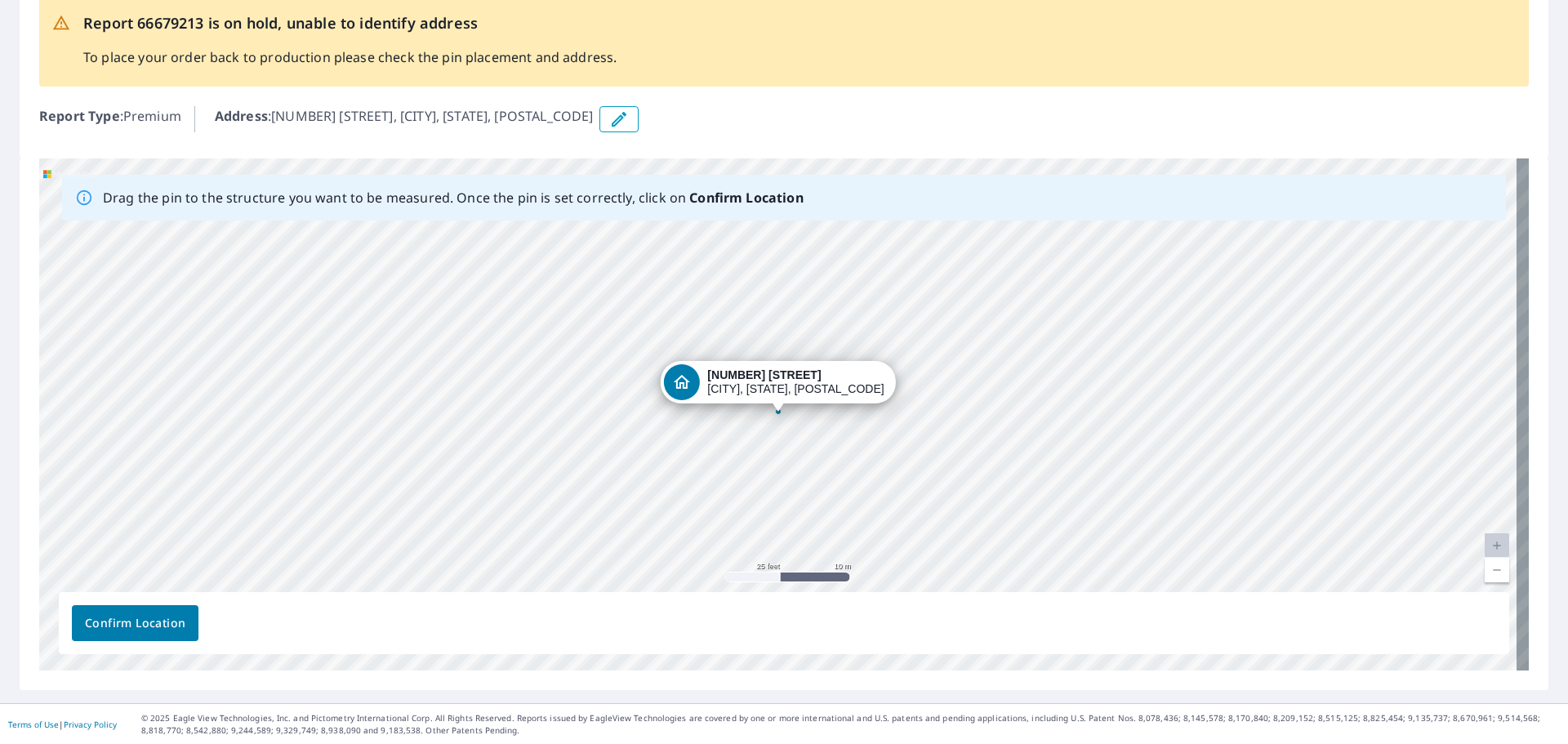 scroll, scrollTop: 140, scrollLeft: 0, axis: vertical 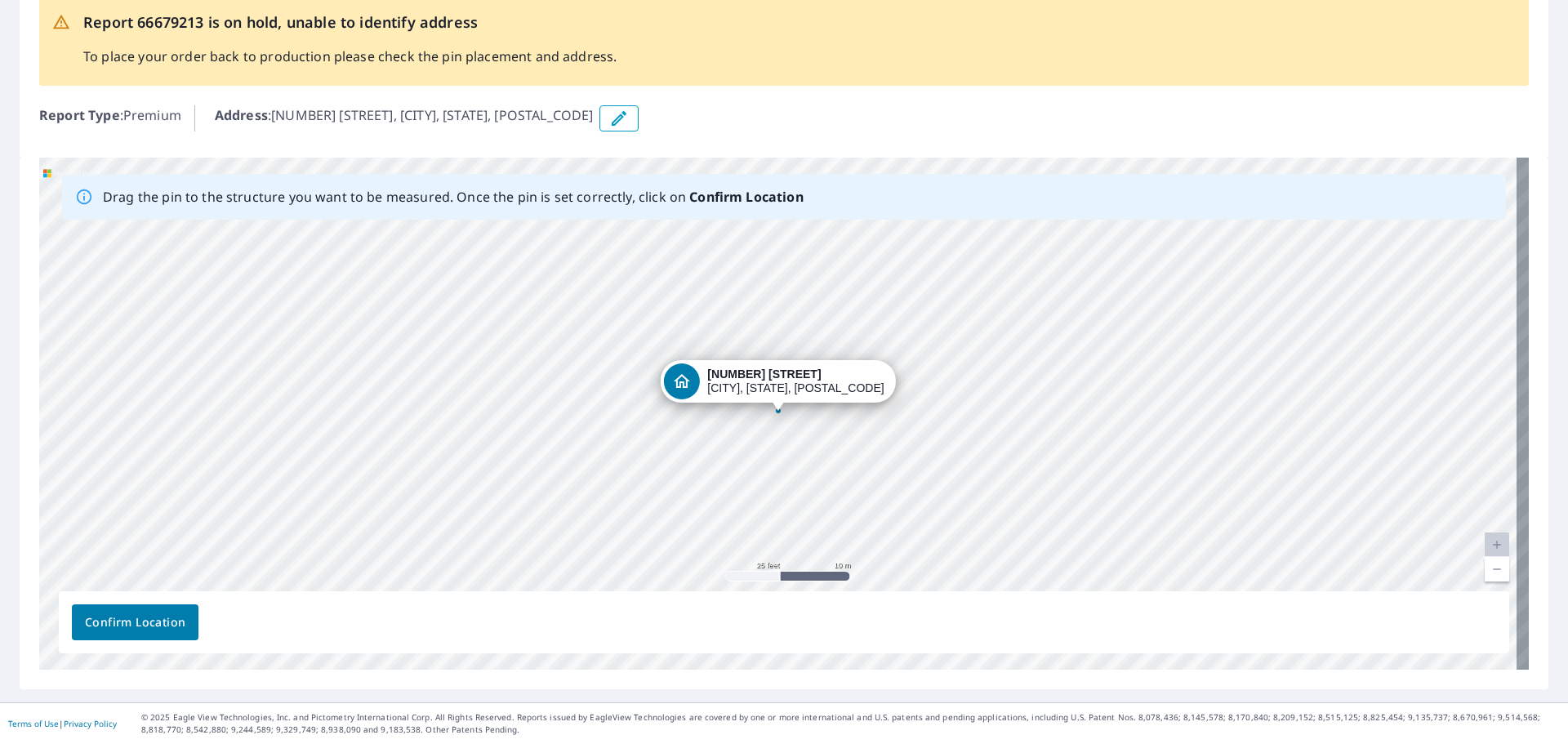 click on "Confirm Location" at bounding box center (135, 622) 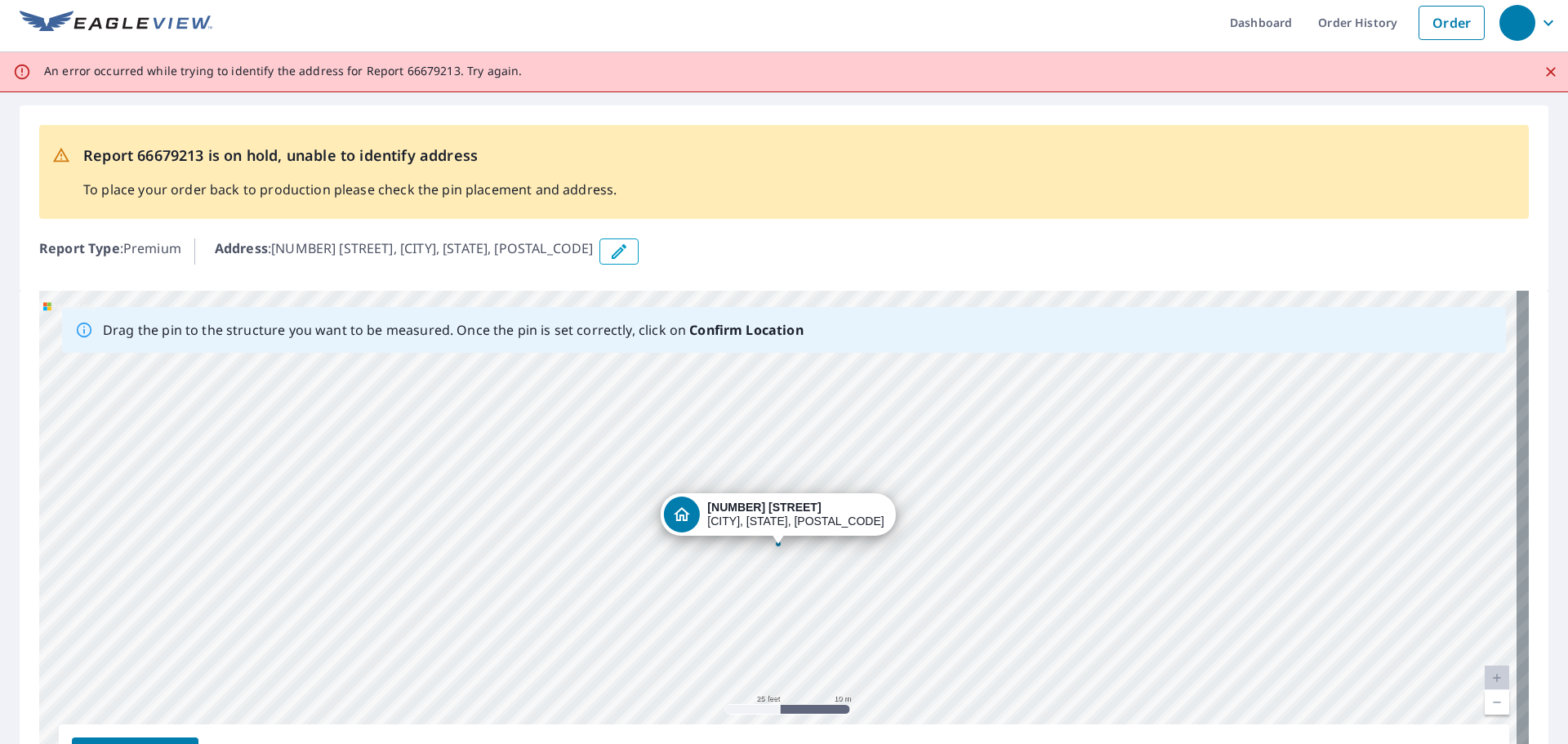 scroll, scrollTop: 0, scrollLeft: 0, axis: both 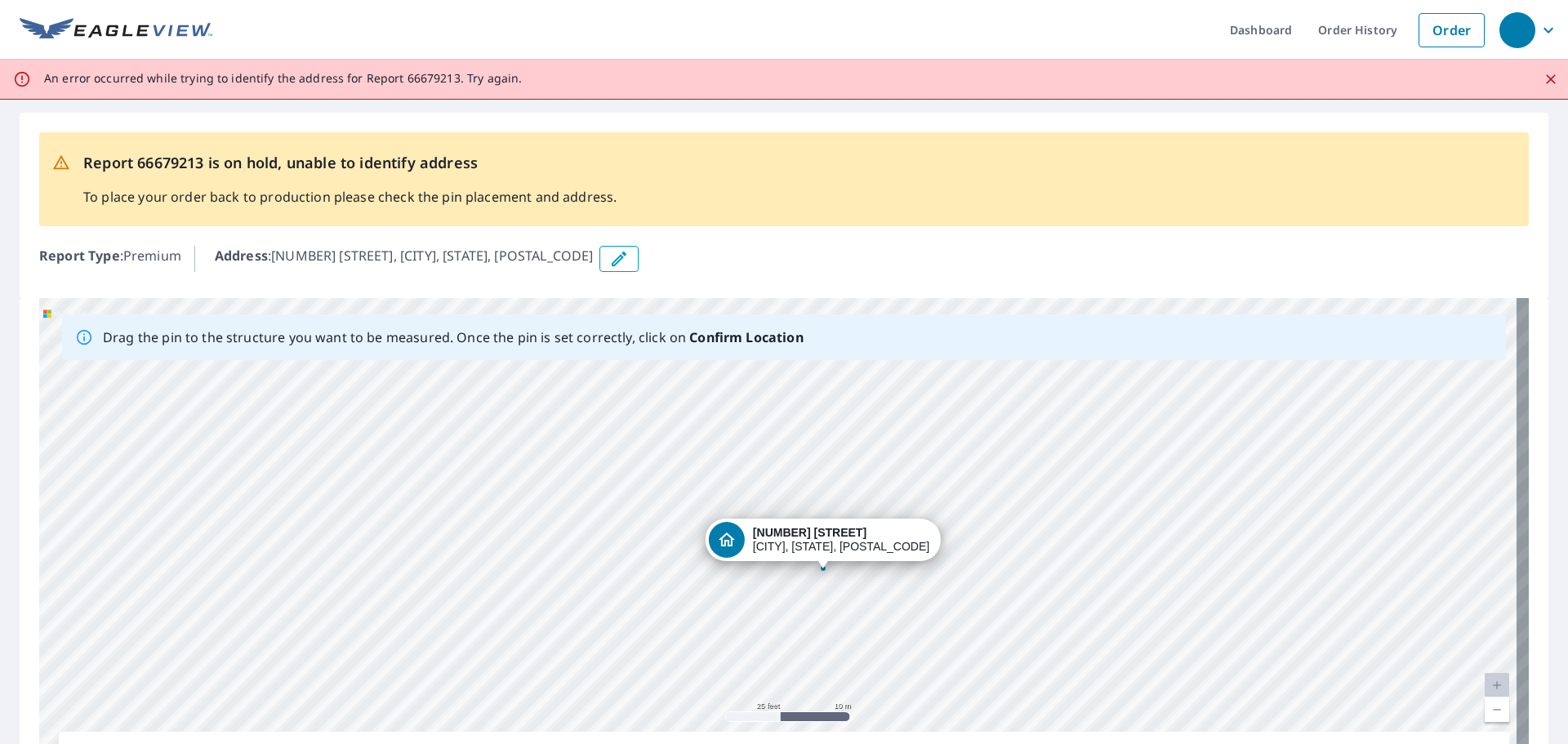 drag, startPoint x: 776, startPoint y: 550, endPoint x: 820, endPoint y: 567, distance: 47.169906 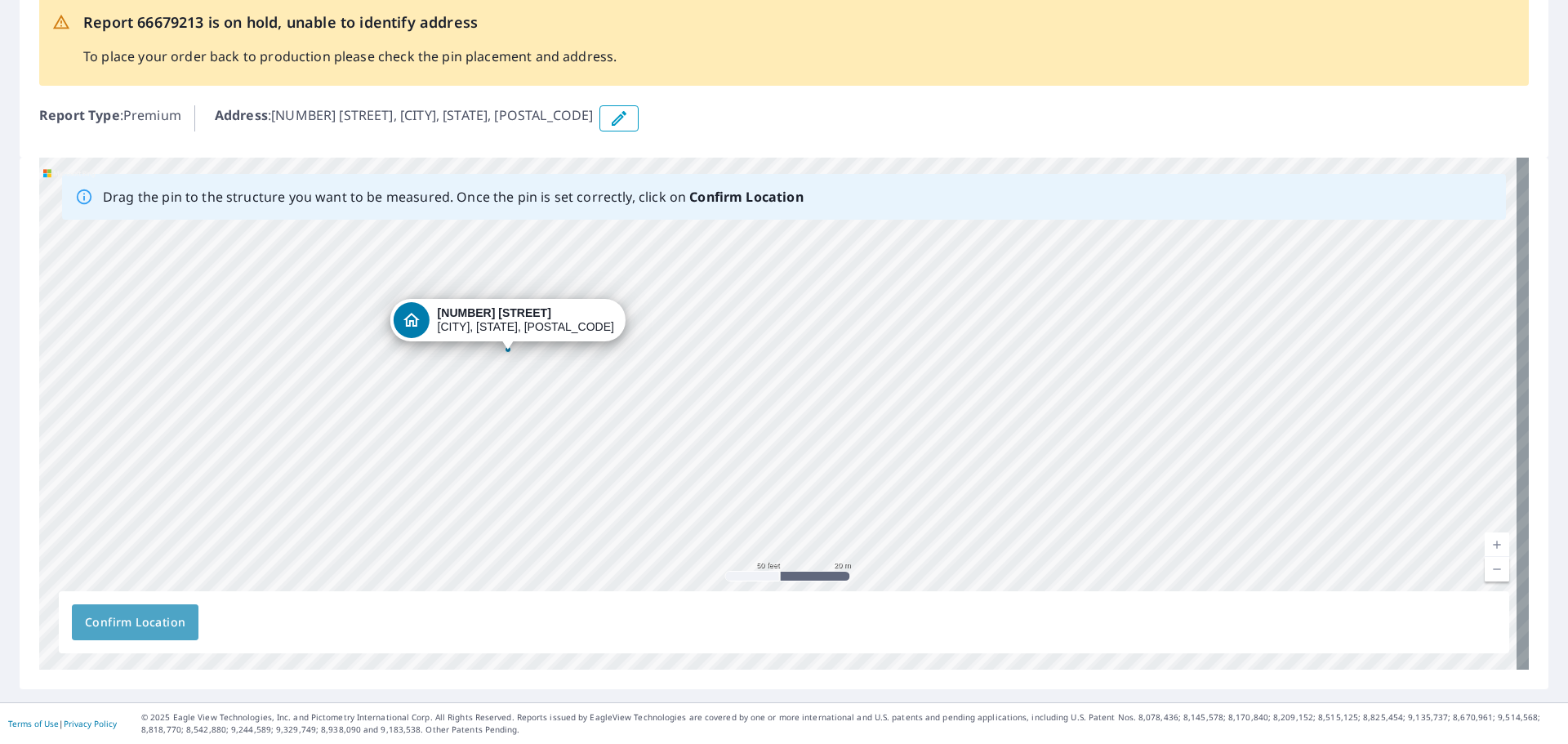 click on "Confirm Location" at bounding box center (135, 622) 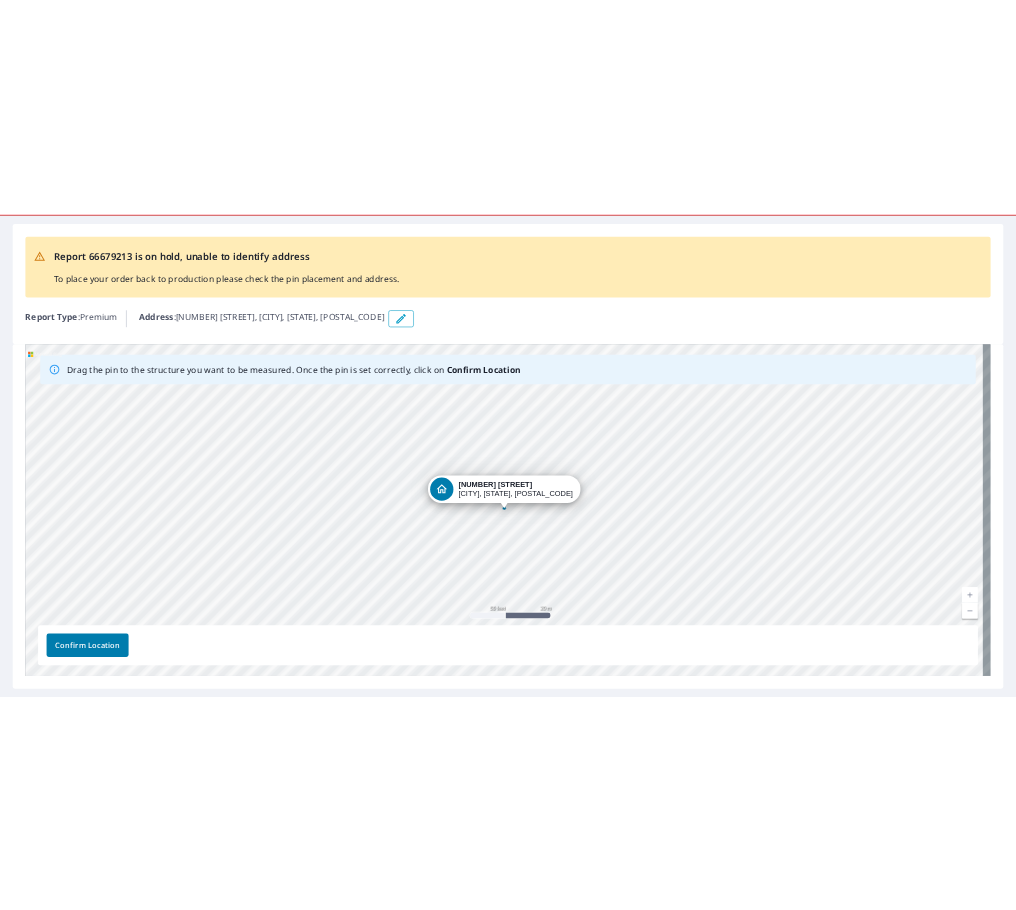 scroll, scrollTop: 0, scrollLeft: 0, axis: both 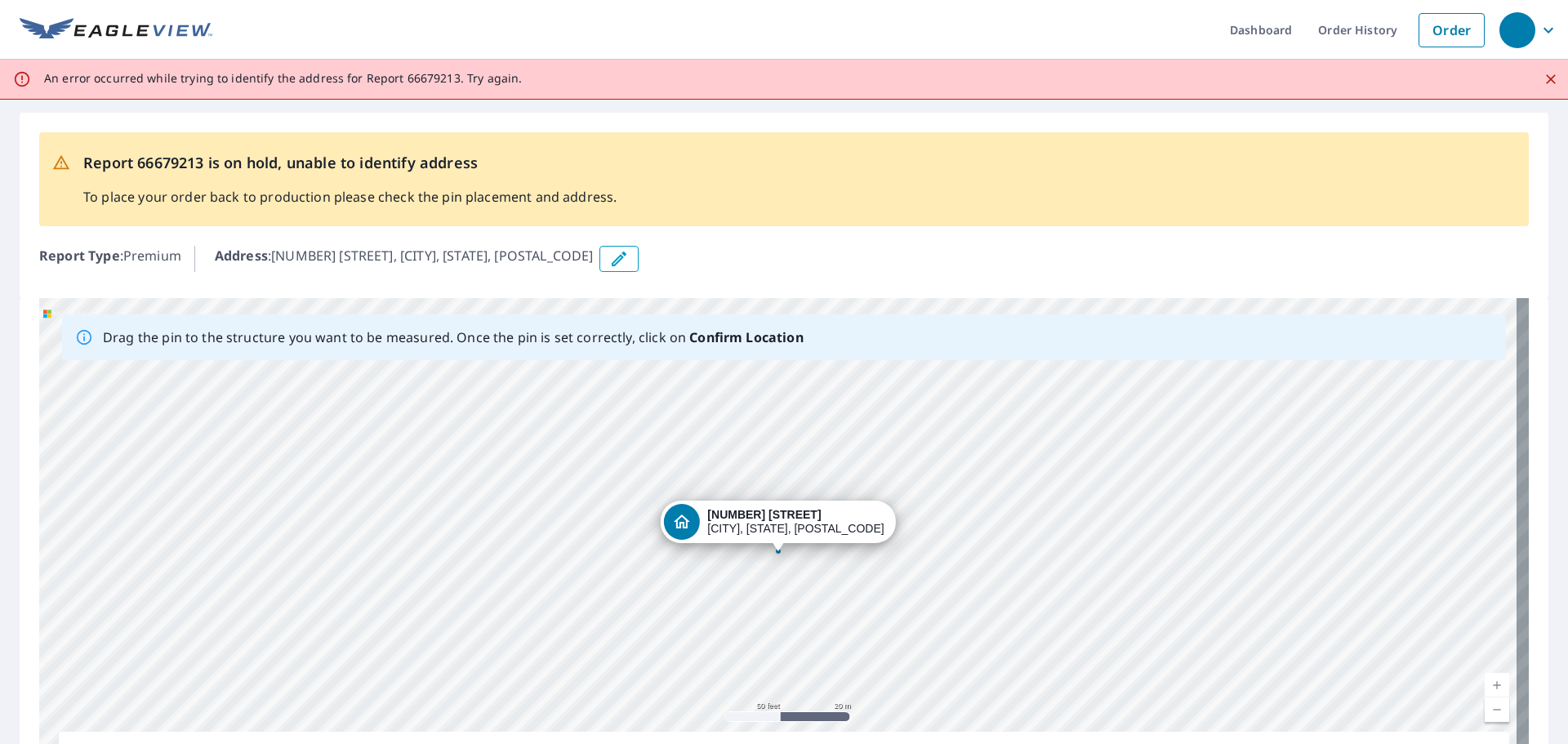 click on "An error occurred while trying to identify the address for Report 66679213. Try again." 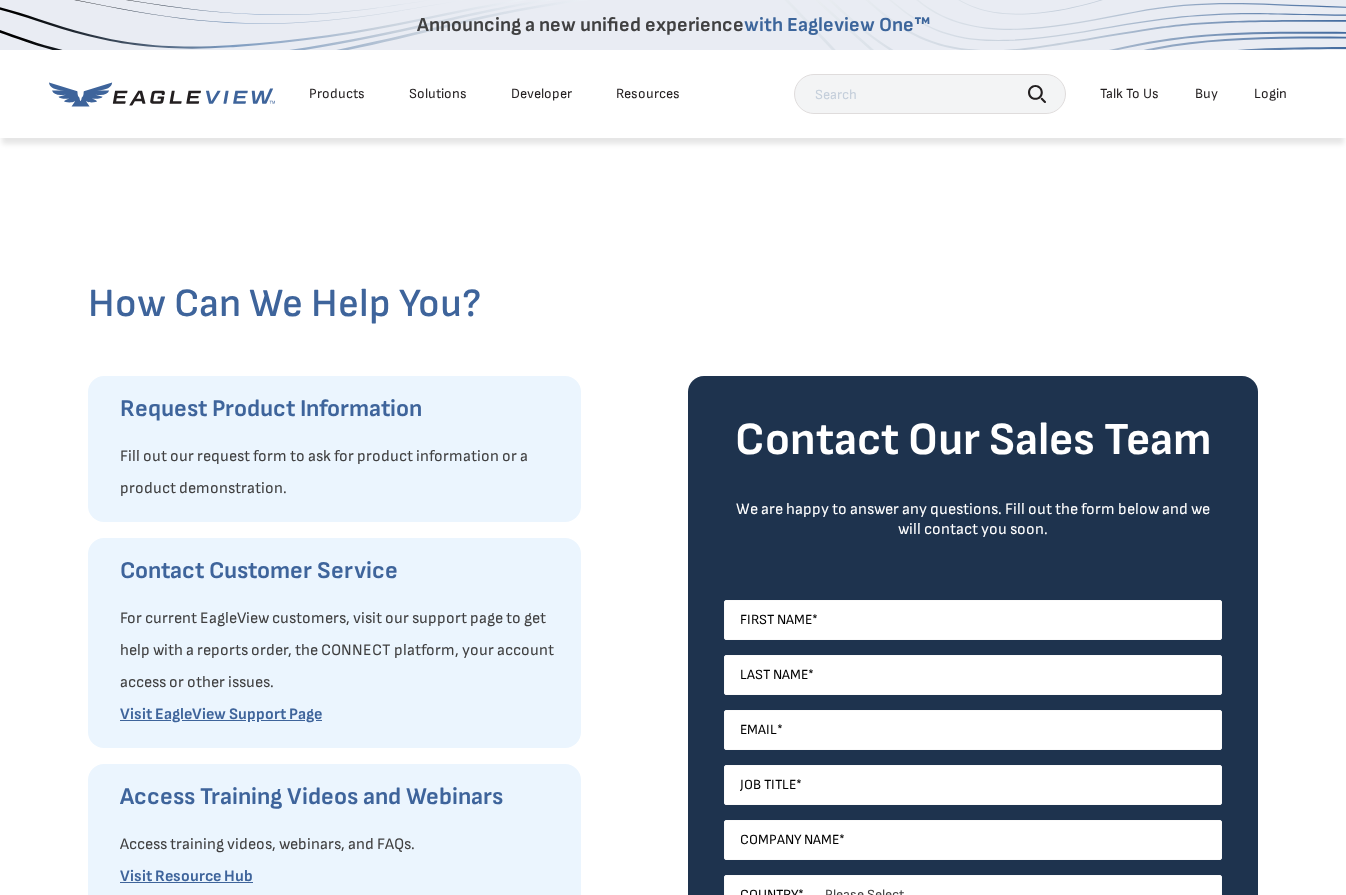 scroll, scrollTop: 0, scrollLeft: 0, axis: both 